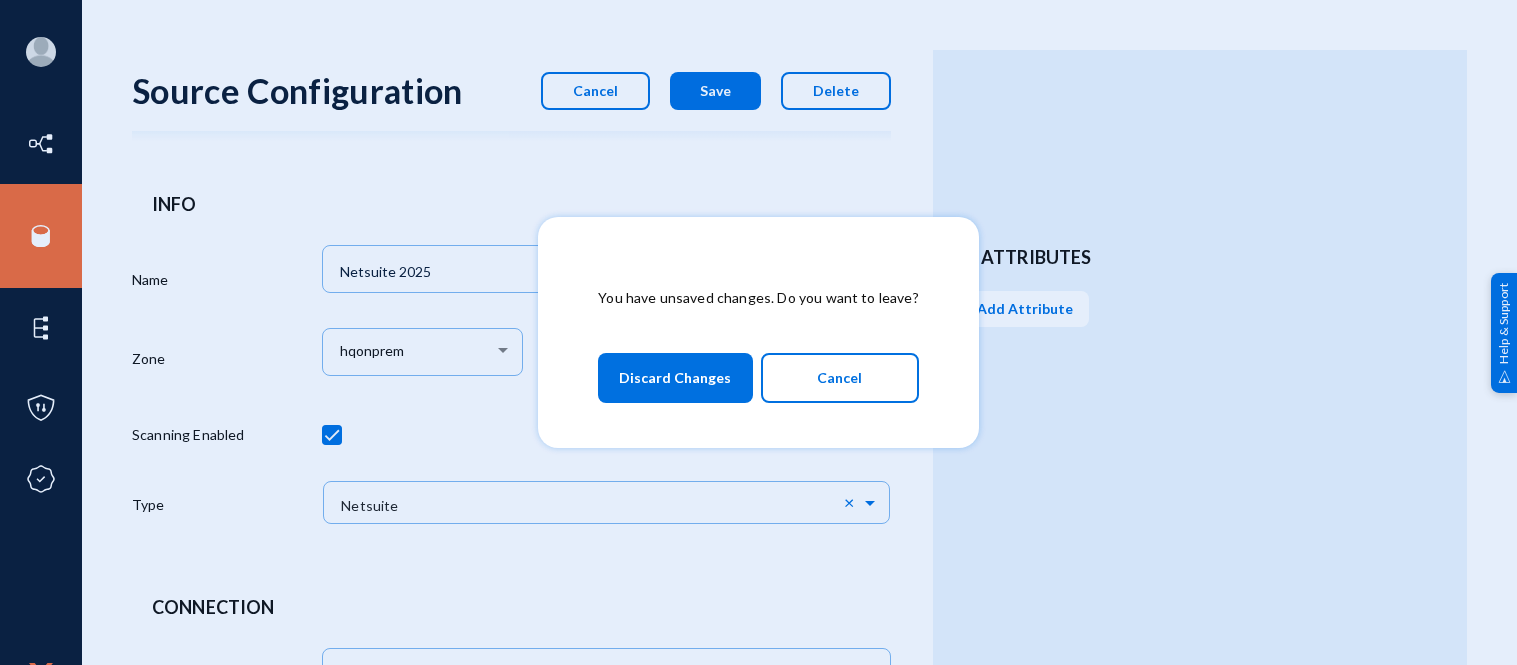 scroll, scrollTop: 0, scrollLeft: 0, axis: both 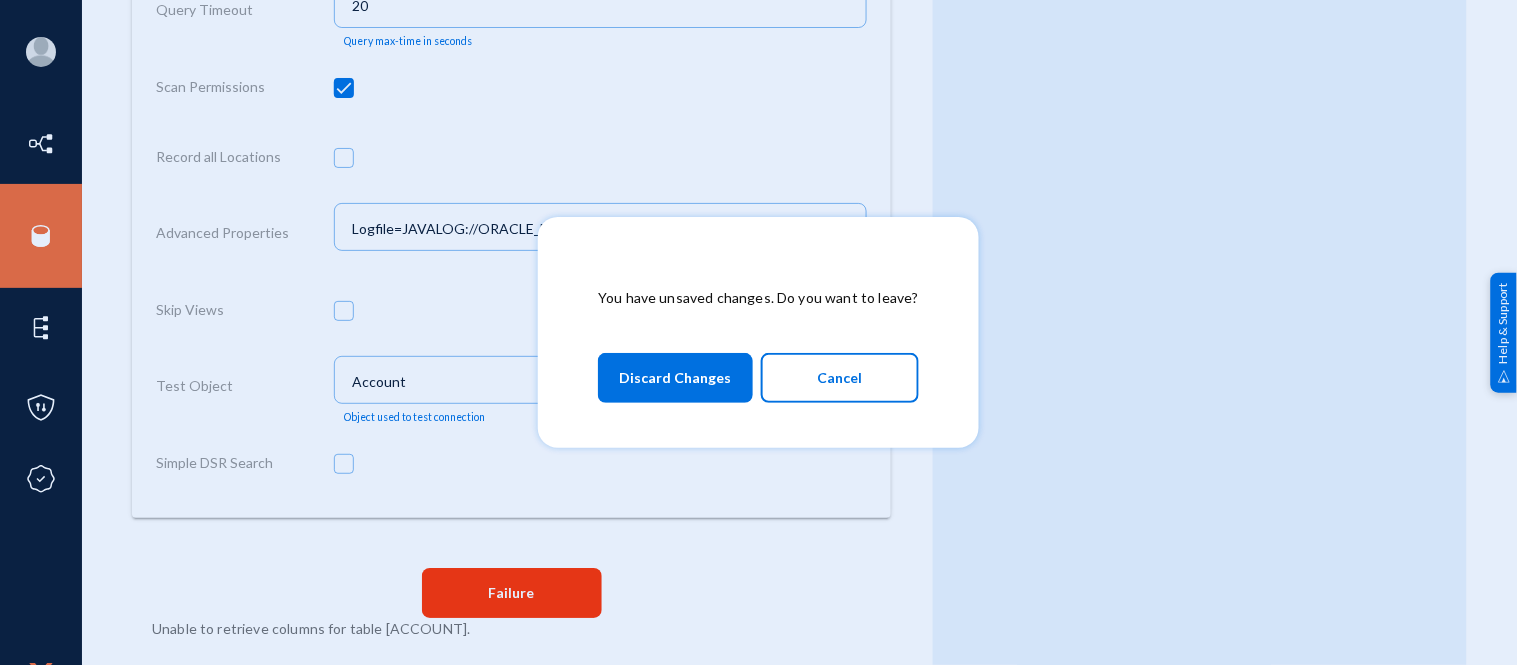 click on "Discard Changes" at bounding box center (675, 378) 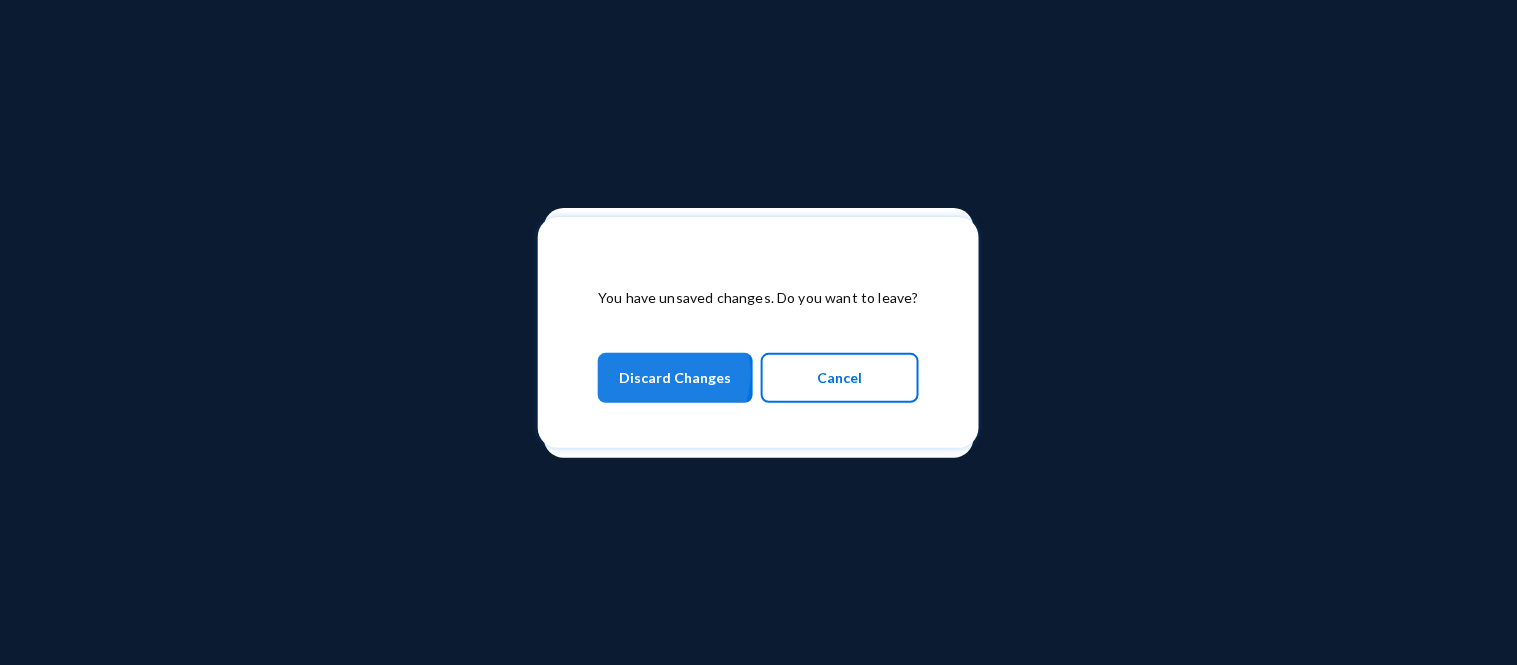 scroll, scrollTop: 0, scrollLeft: 0, axis: both 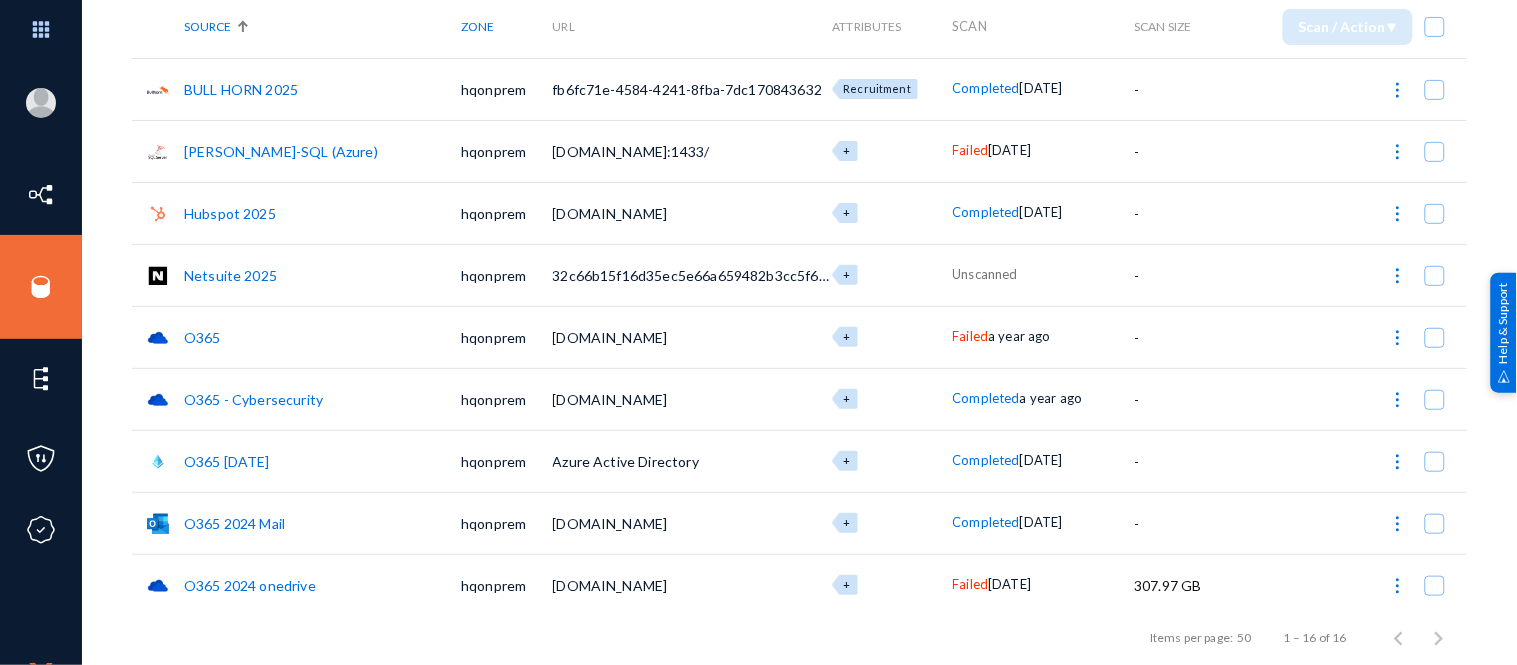 click on "Netsuite 2025" 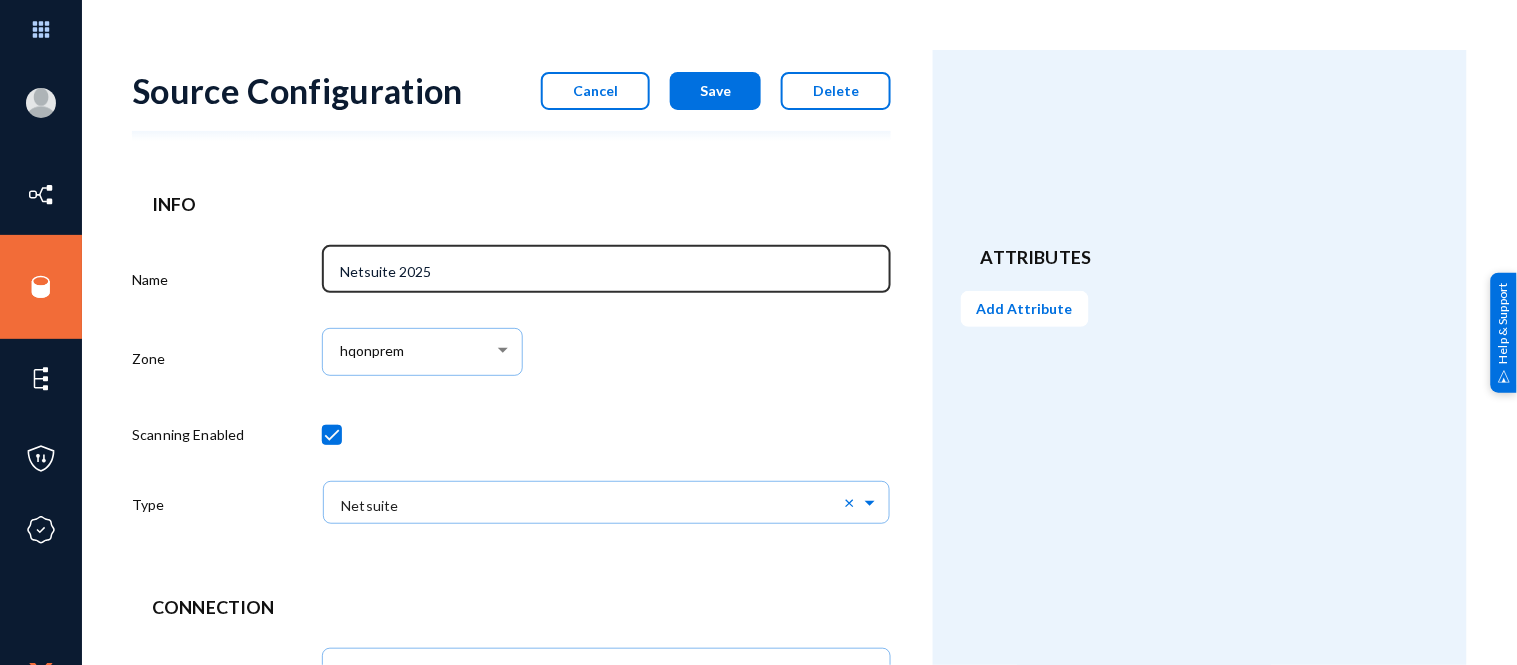 scroll, scrollTop: 846, scrollLeft: 0, axis: vertical 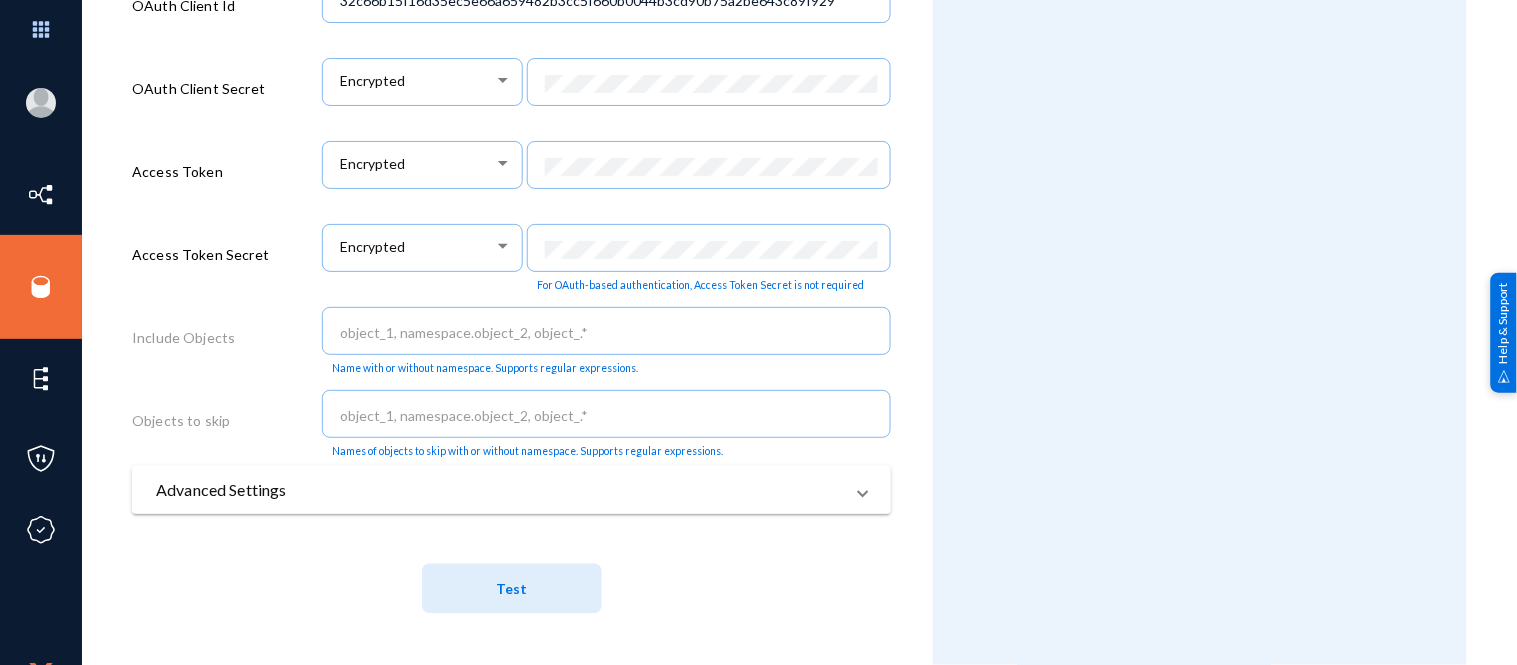 click on "Advanced Settings" at bounding box center (499, 490) 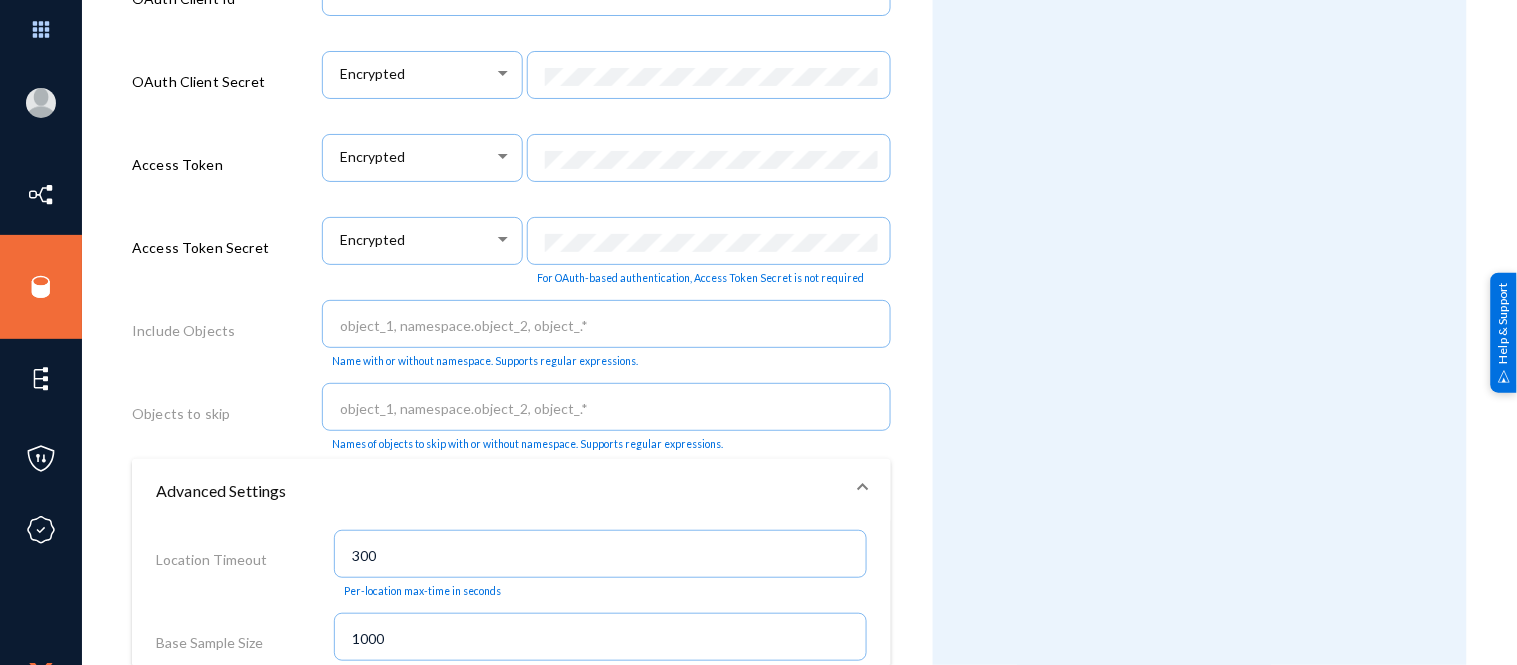 scroll, scrollTop: 1577, scrollLeft: 0, axis: vertical 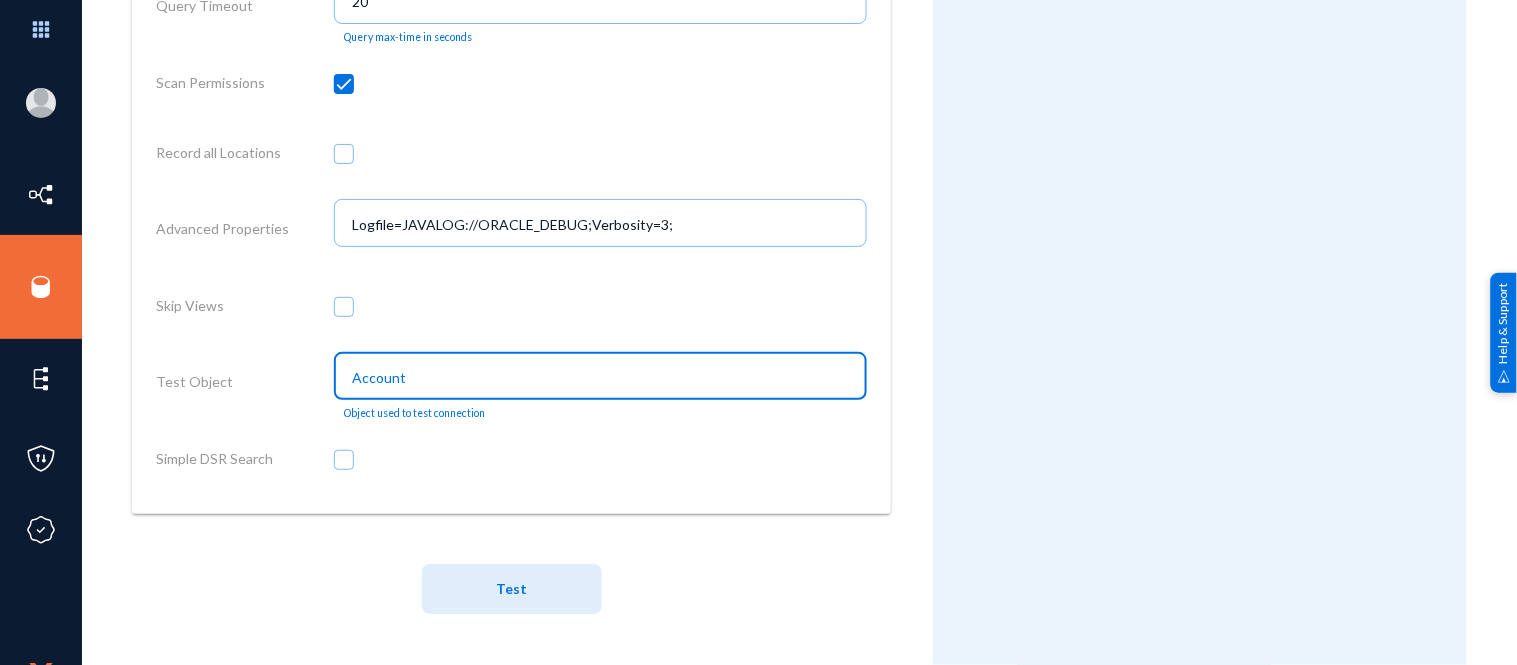 drag, startPoint x: 468, startPoint y: 374, endPoint x: 251, endPoint y: 341, distance: 219.49487 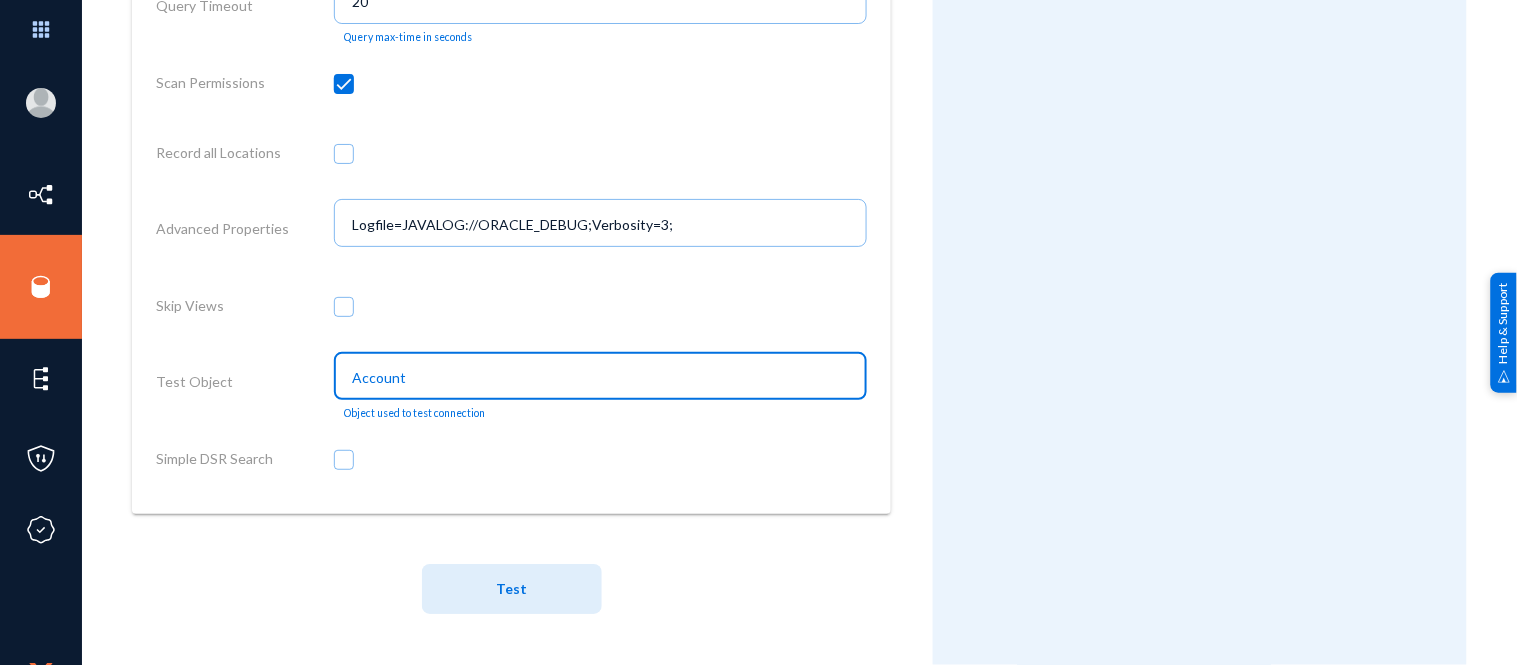 click on "Location Timeout 300 Per-location max-time in seconds Base Sample Size 1000 The initial sample size used for classification Query Timeout 20 Query max-time in seconds Scan Permissions   Record all Locations   Advanced Properties Logfile=JAVALOG://ORACLE_DEBUG;Verbosity=3; Skip Views   Test Object Account Object used to test connection Simple DSR Search" at bounding box center [511, 158] 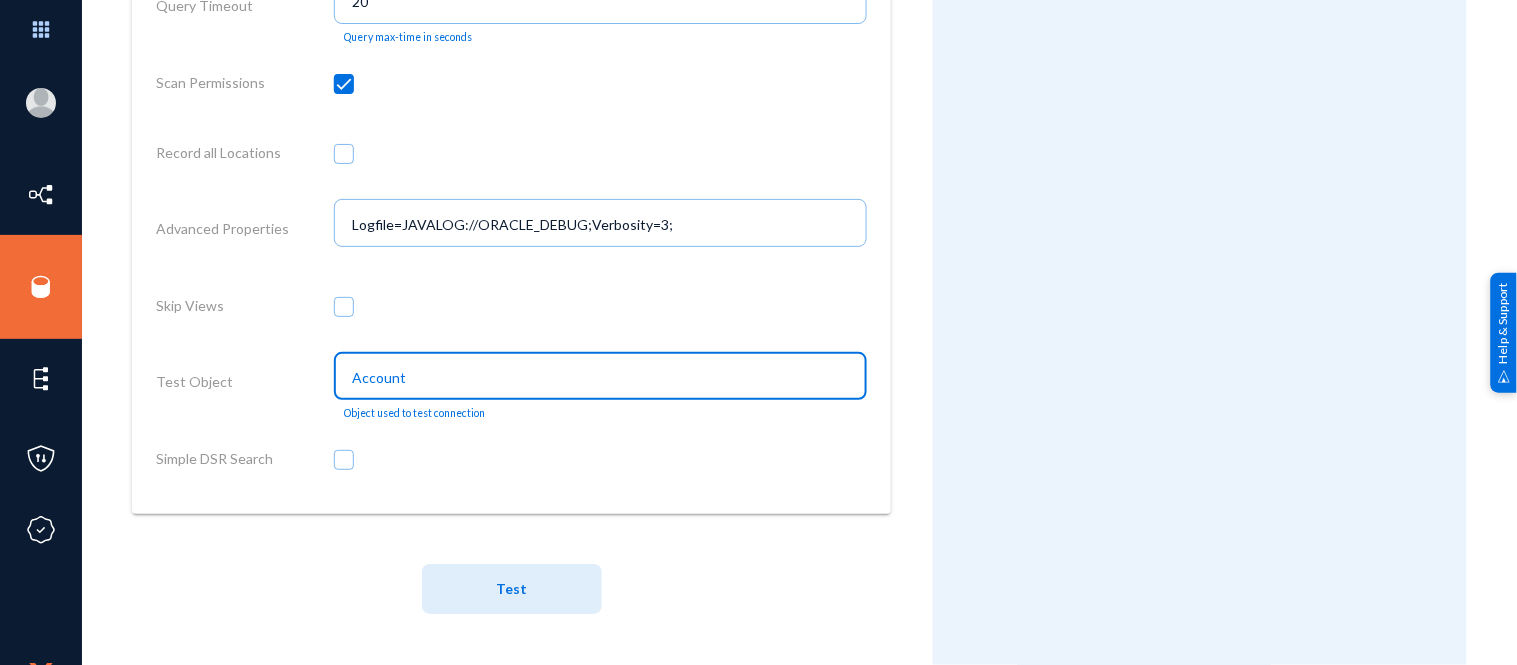 paste on "Contac" 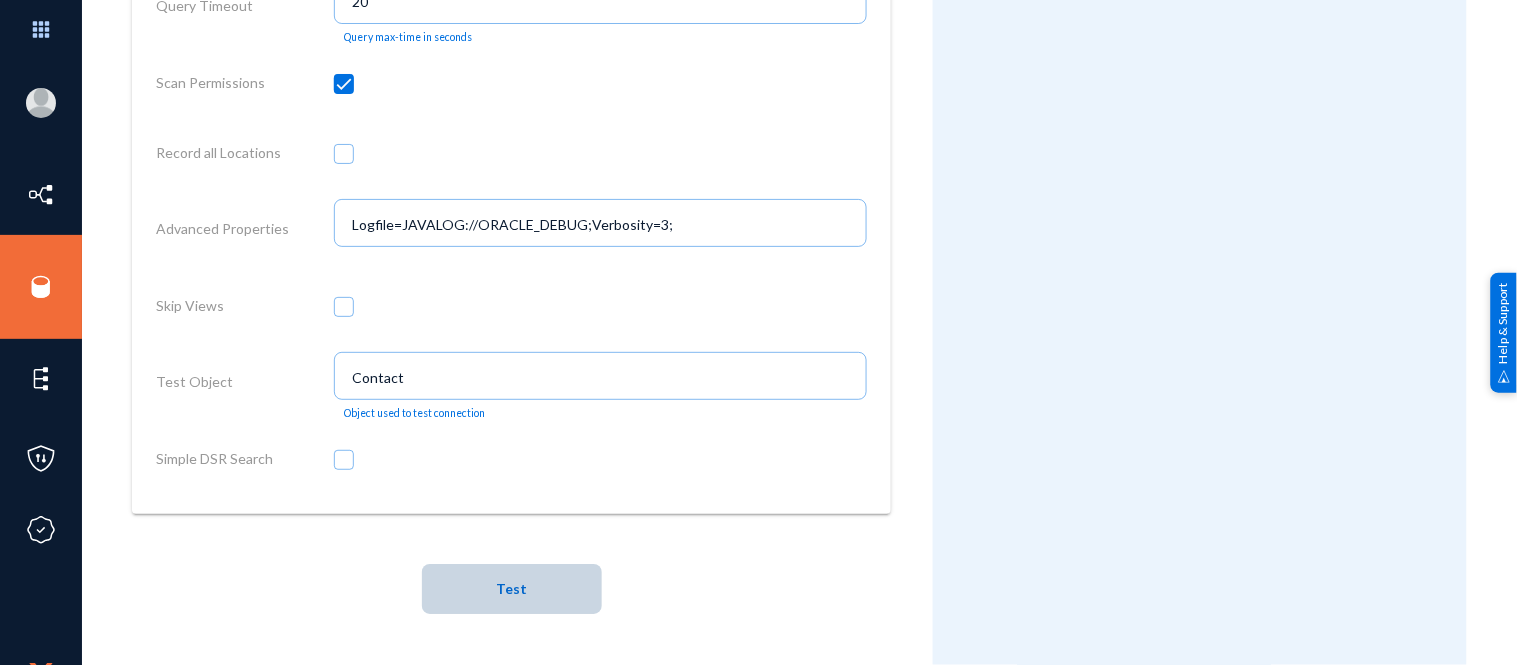click on "Test" 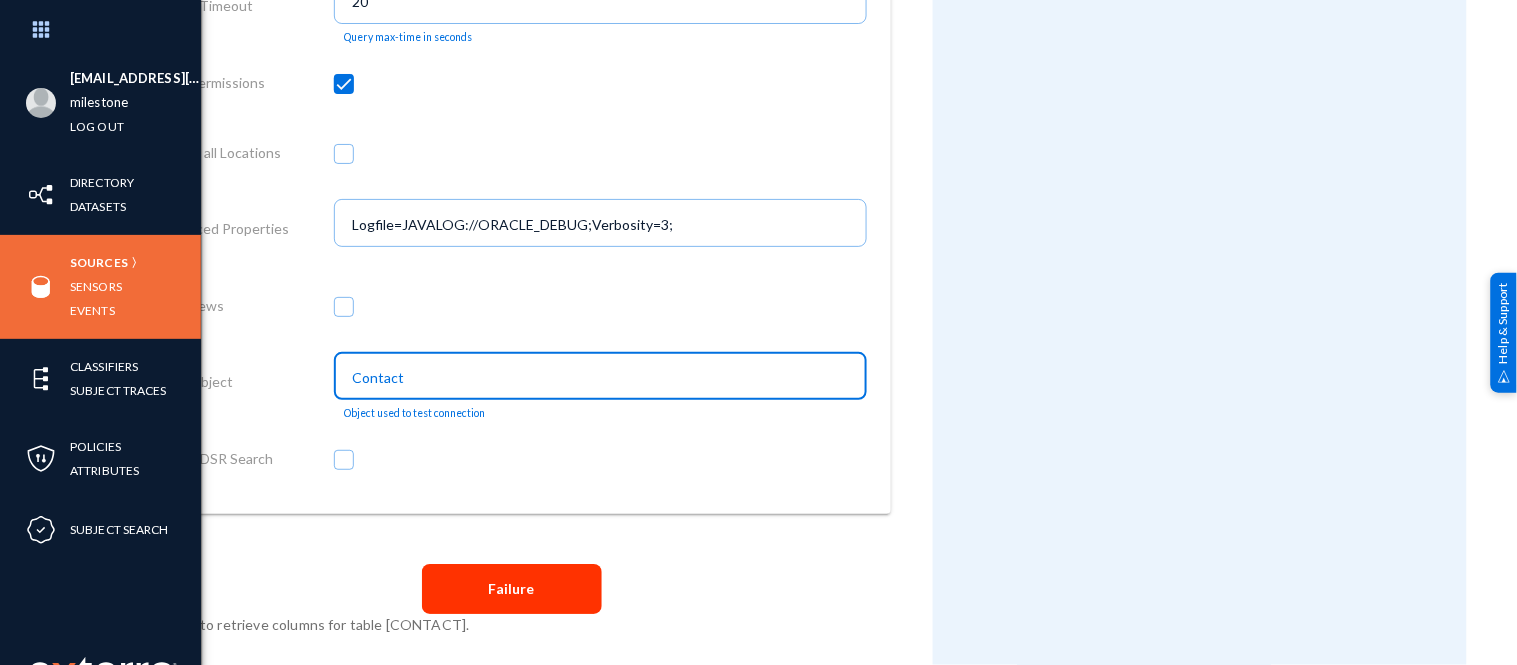 drag, startPoint x: 530, startPoint y: 372, endPoint x: 32, endPoint y: 331, distance: 499.6849 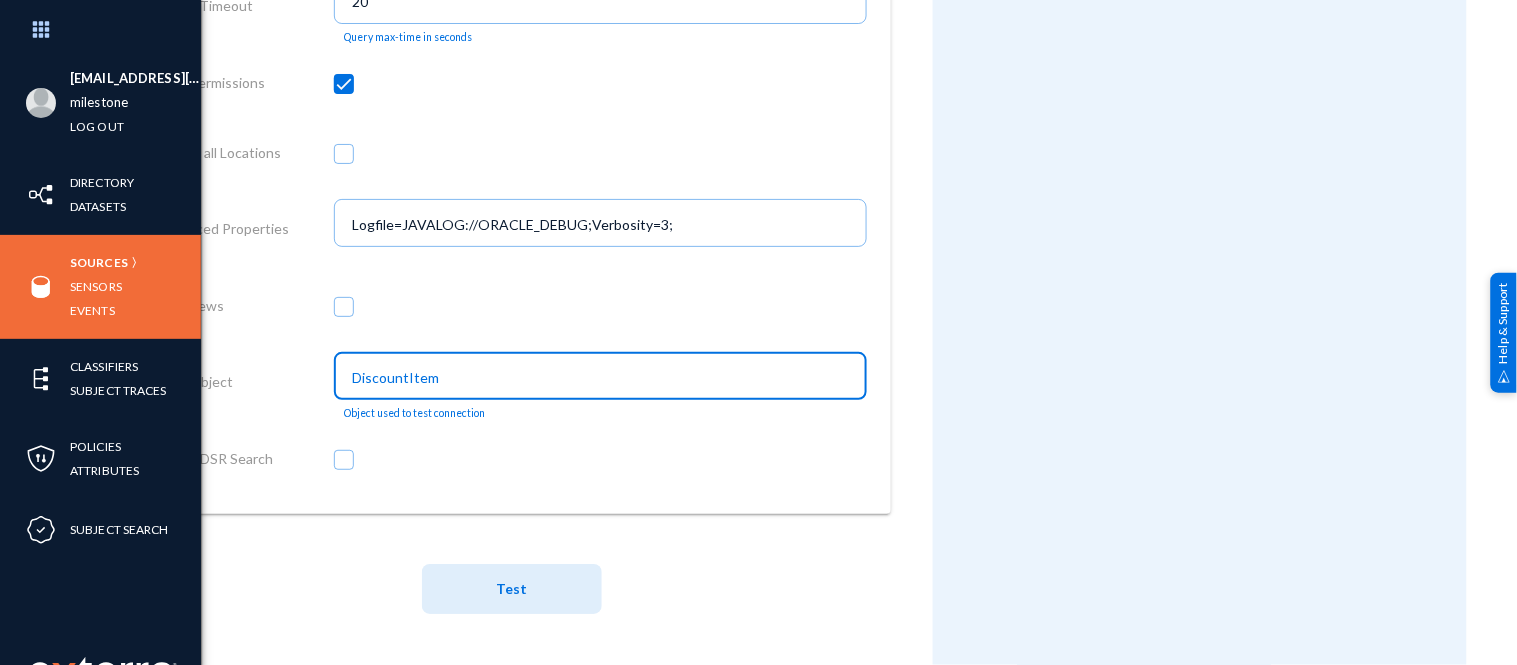 type on "DiscountItem" 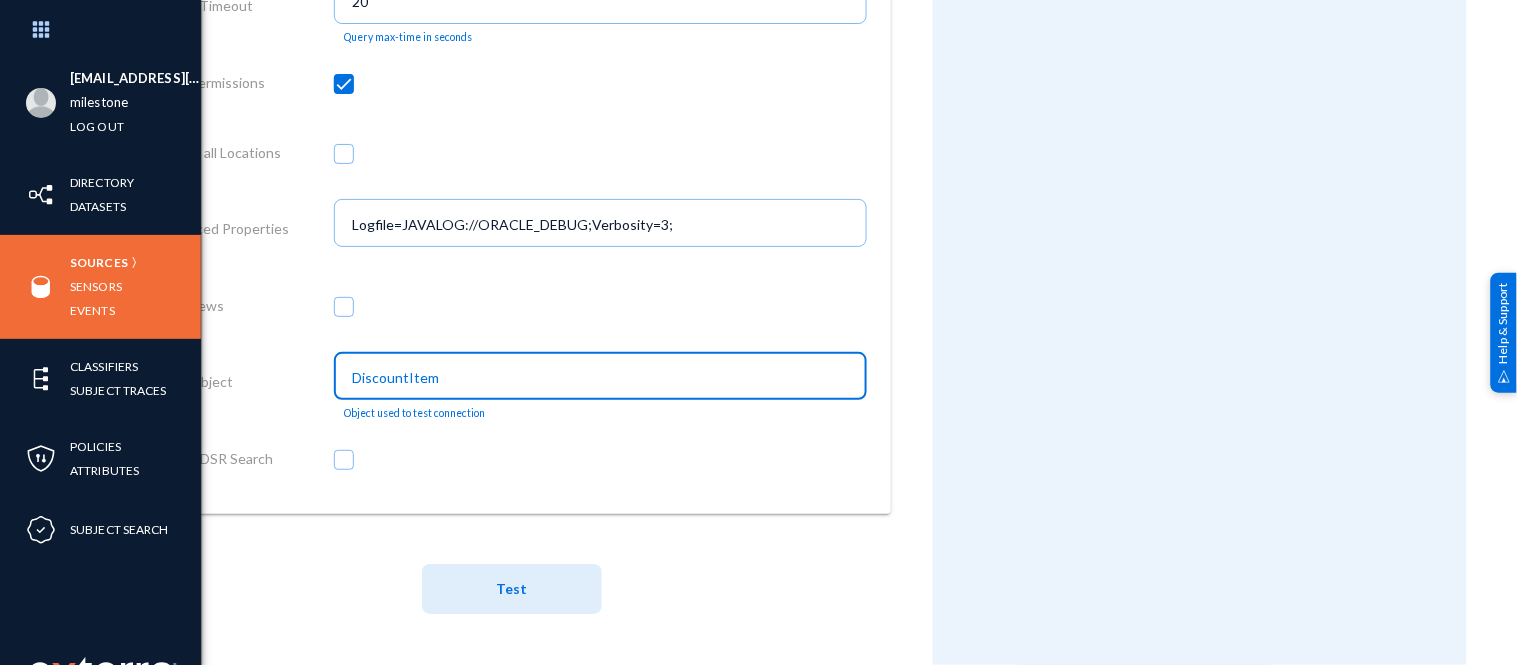 click on "Save" 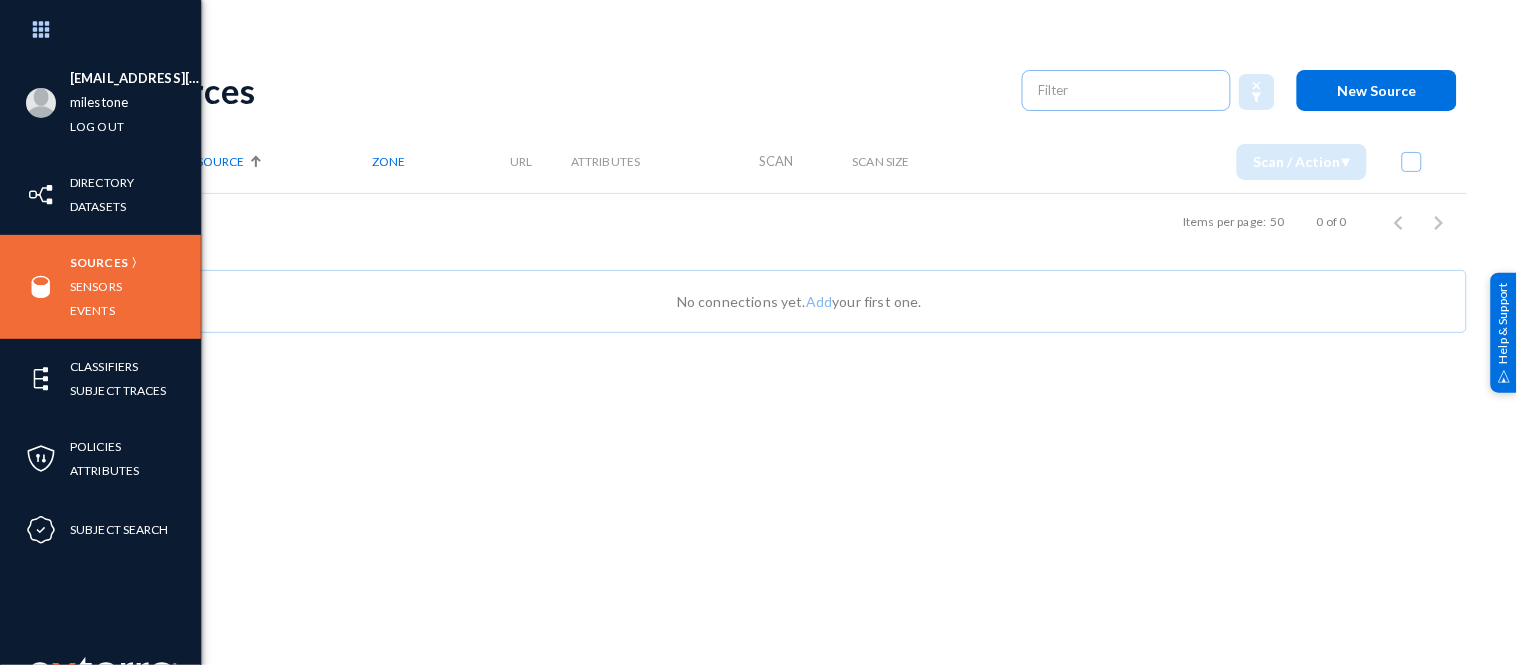 scroll, scrollTop: 0, scrollLeft: 0, axis: both 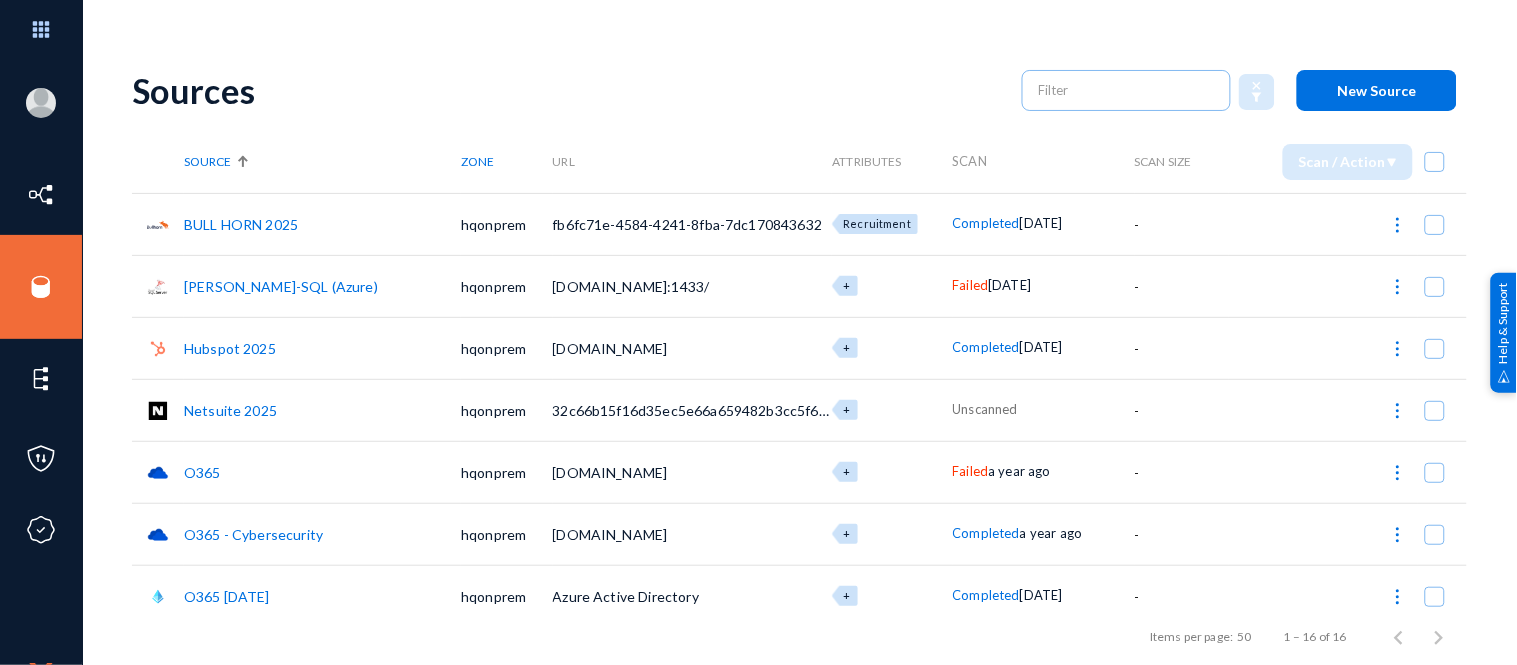click on "Netsuite 2025" 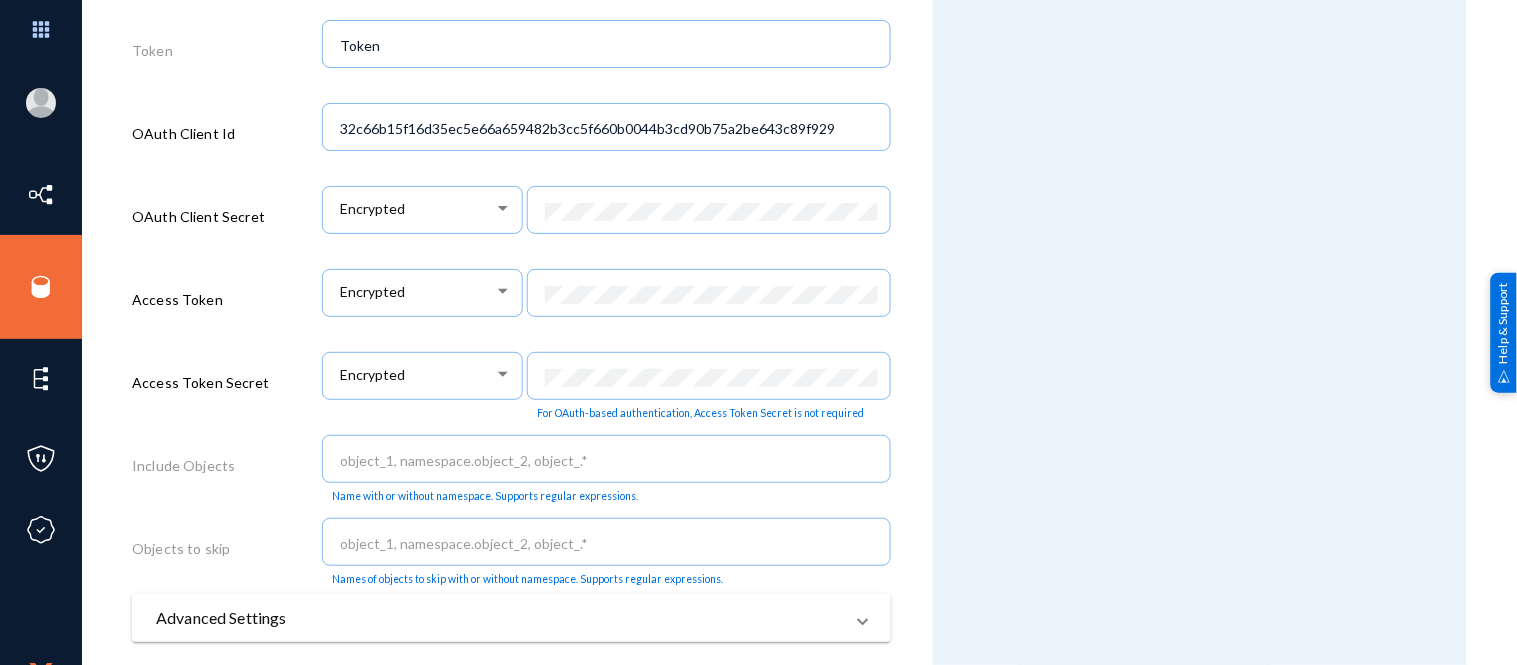 scroll, scrollTop: 846, scrollLeft: 0, axis: vertical 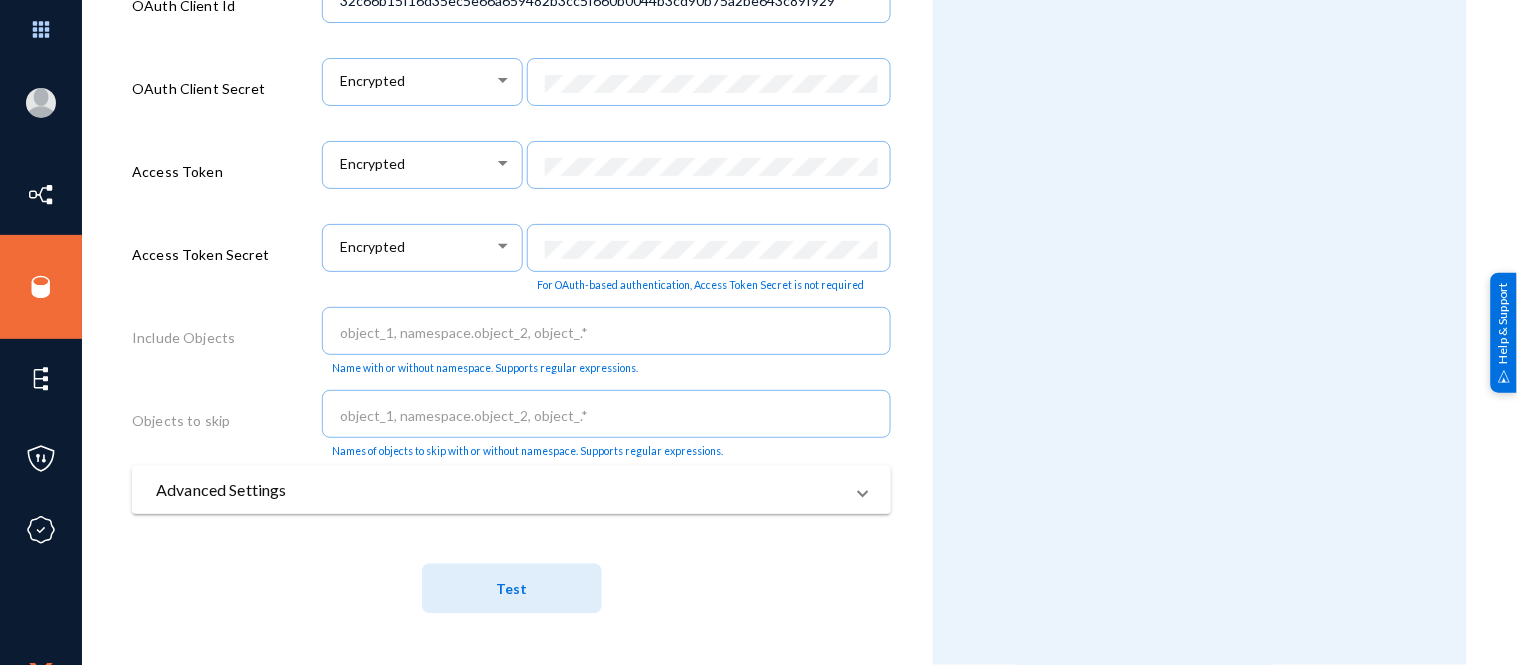 click on "Advanced Settings" at bounding box center [499, 490] 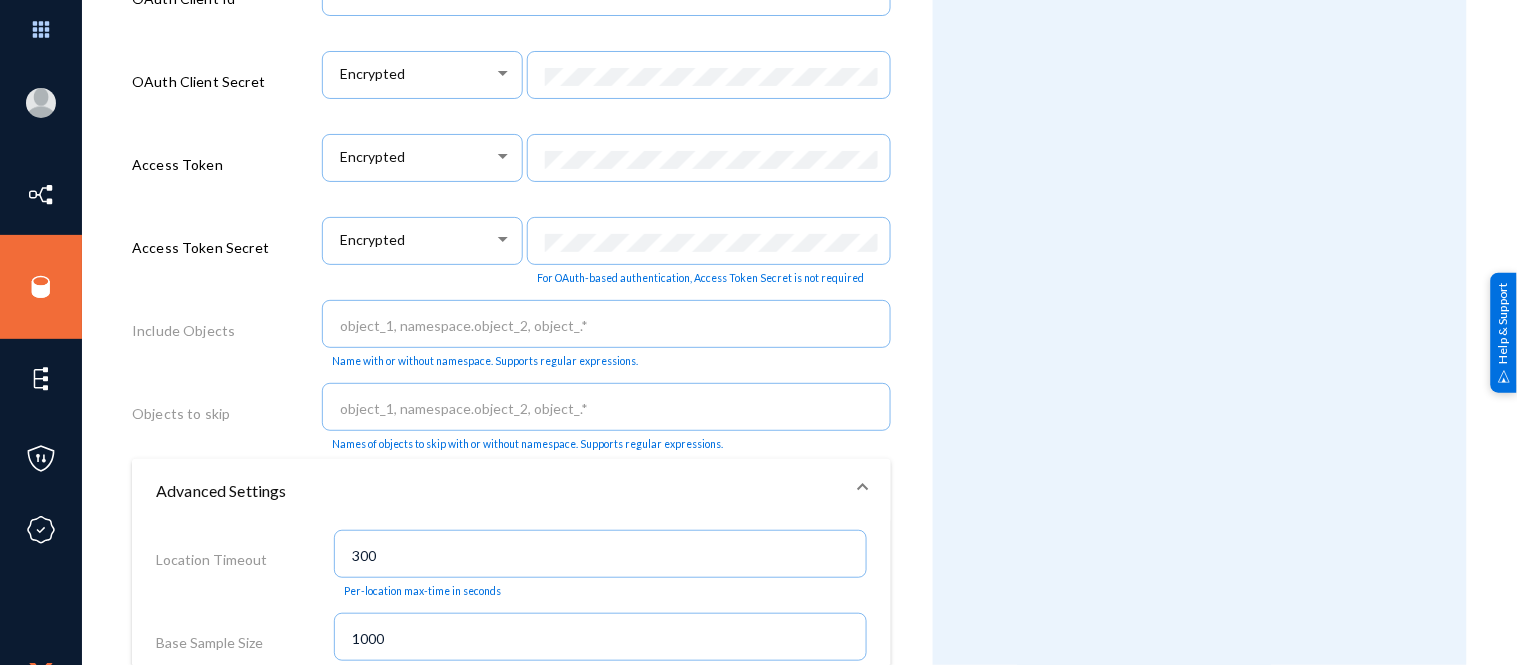 scroll, scrollTop: 1577, scrollLeft: 0, axis: vertical 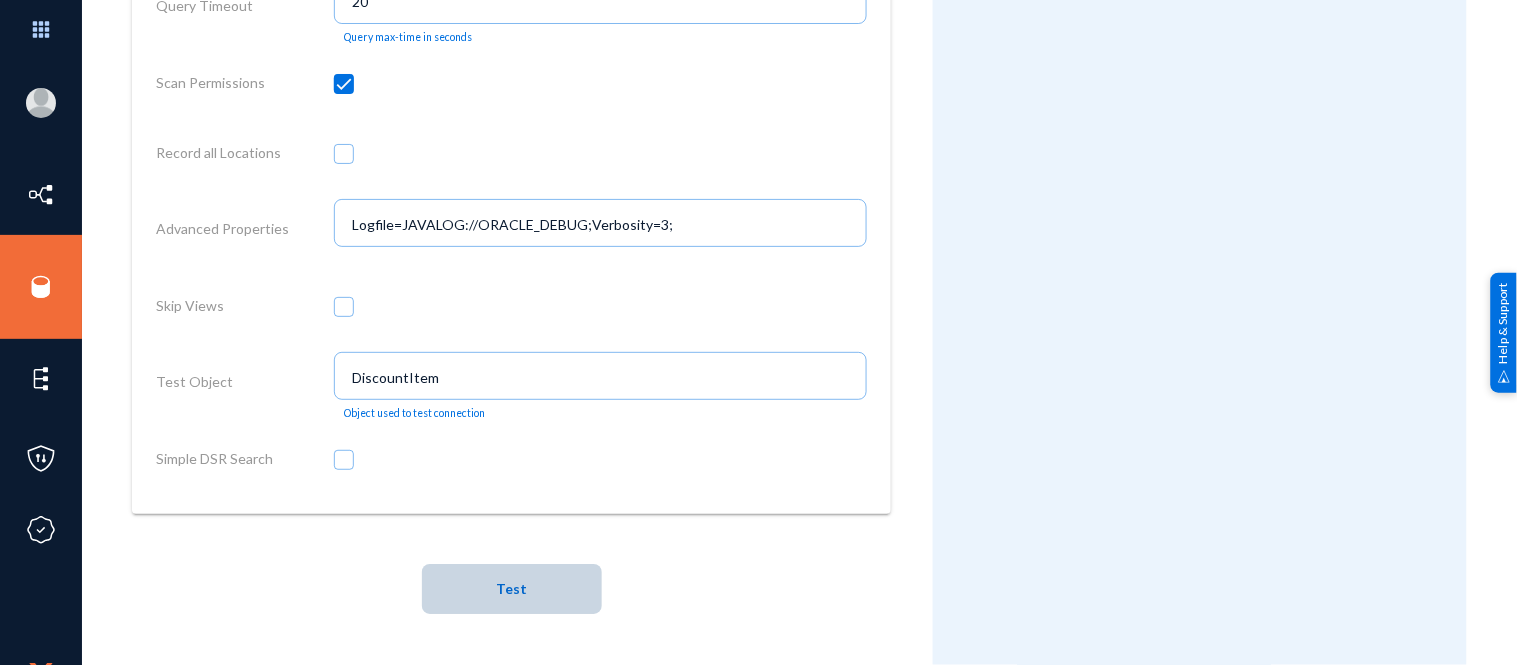 click on "Test" 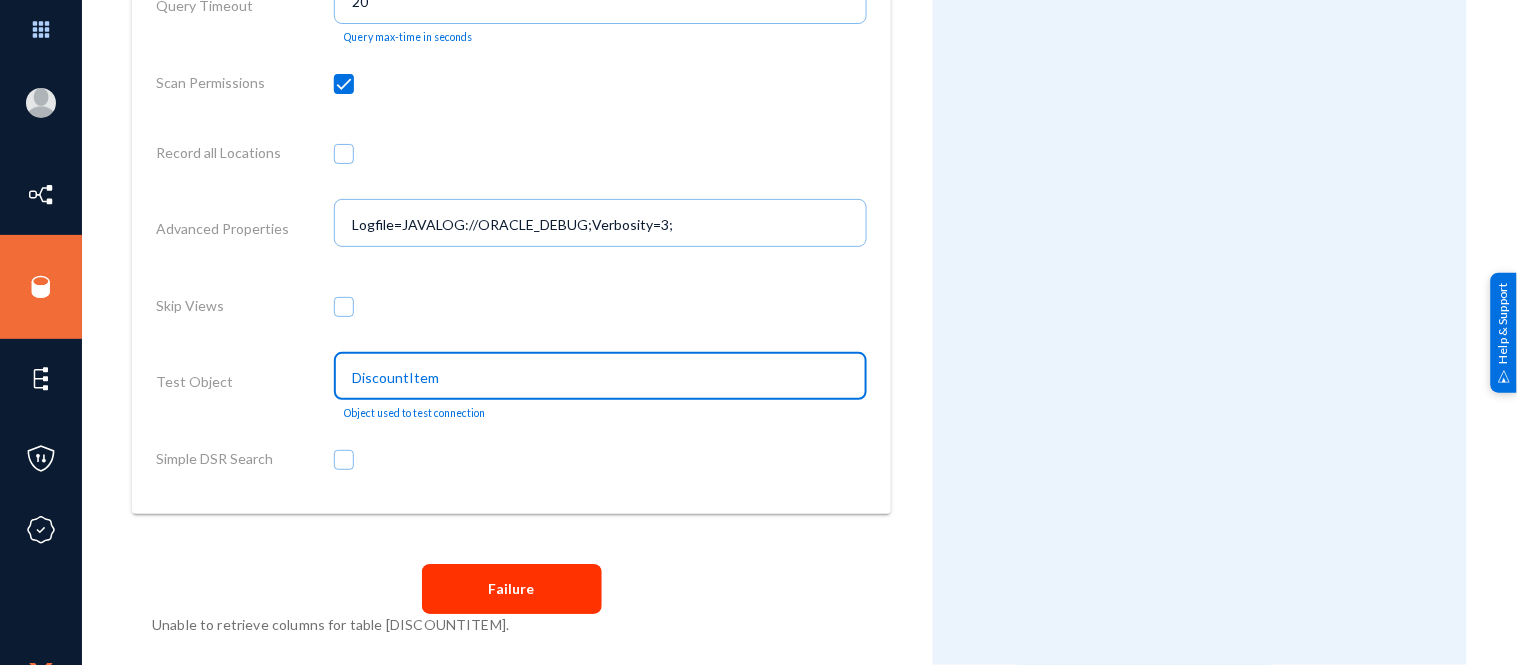 drag, startPoint x: 454, startPoint y: 376, endPoint x: 226, endPoint y: 345, distance: 230.09781 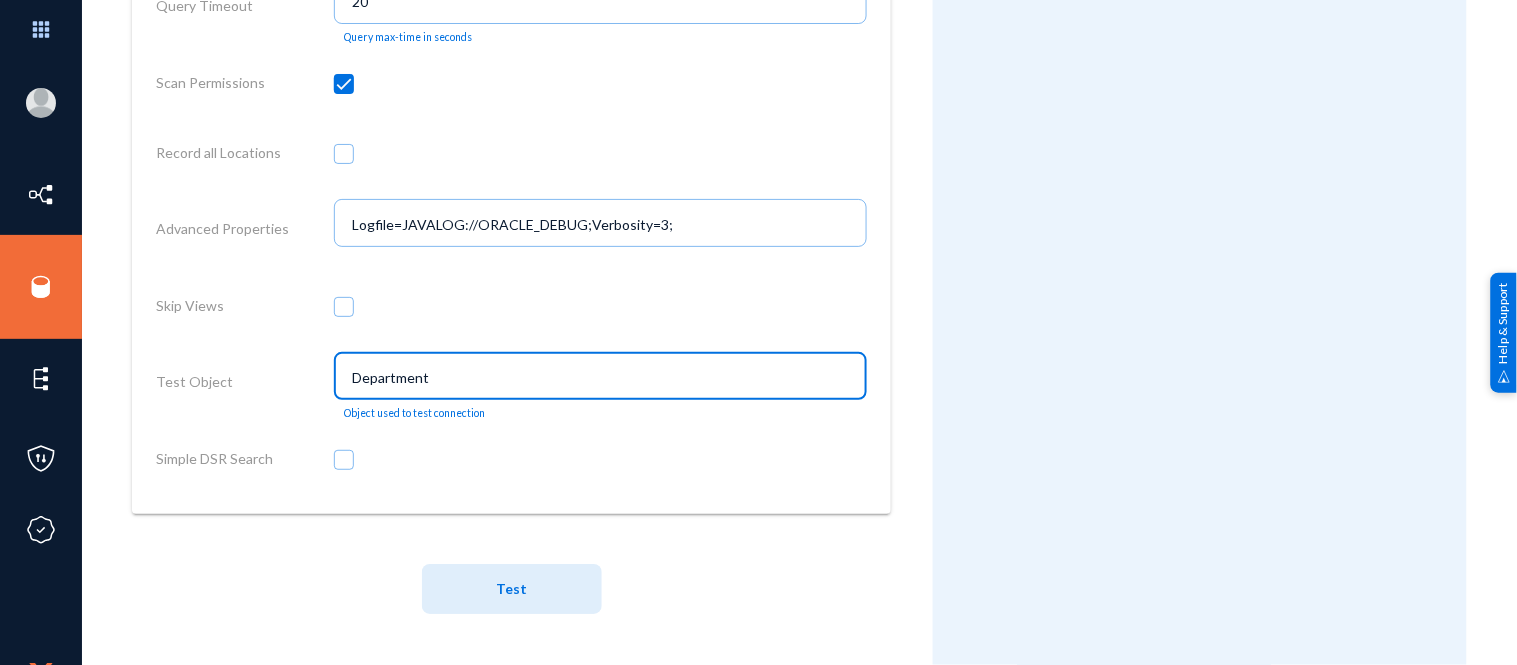 click on "Test" 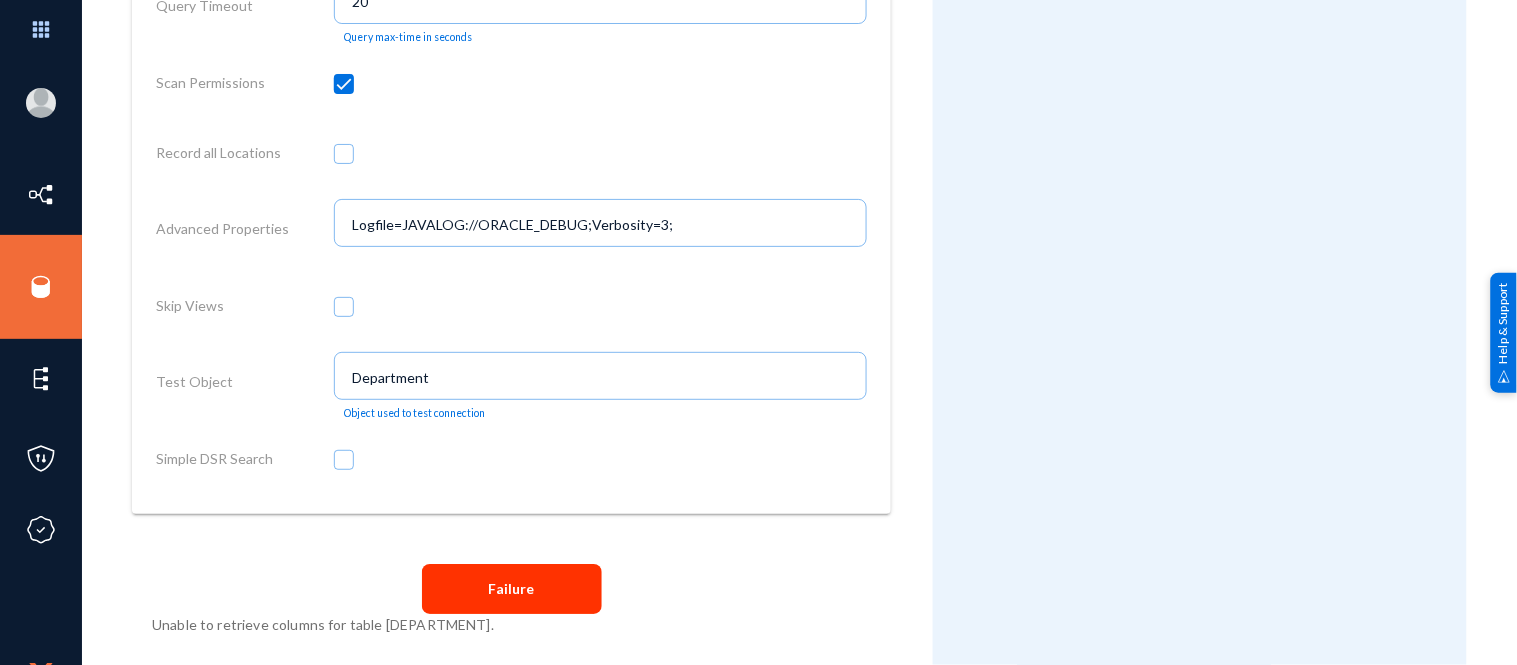 drag, startPoint x: 457, startPoint y: 367, endPoint x: 301, endPoint y: 361, distance: 156.11534 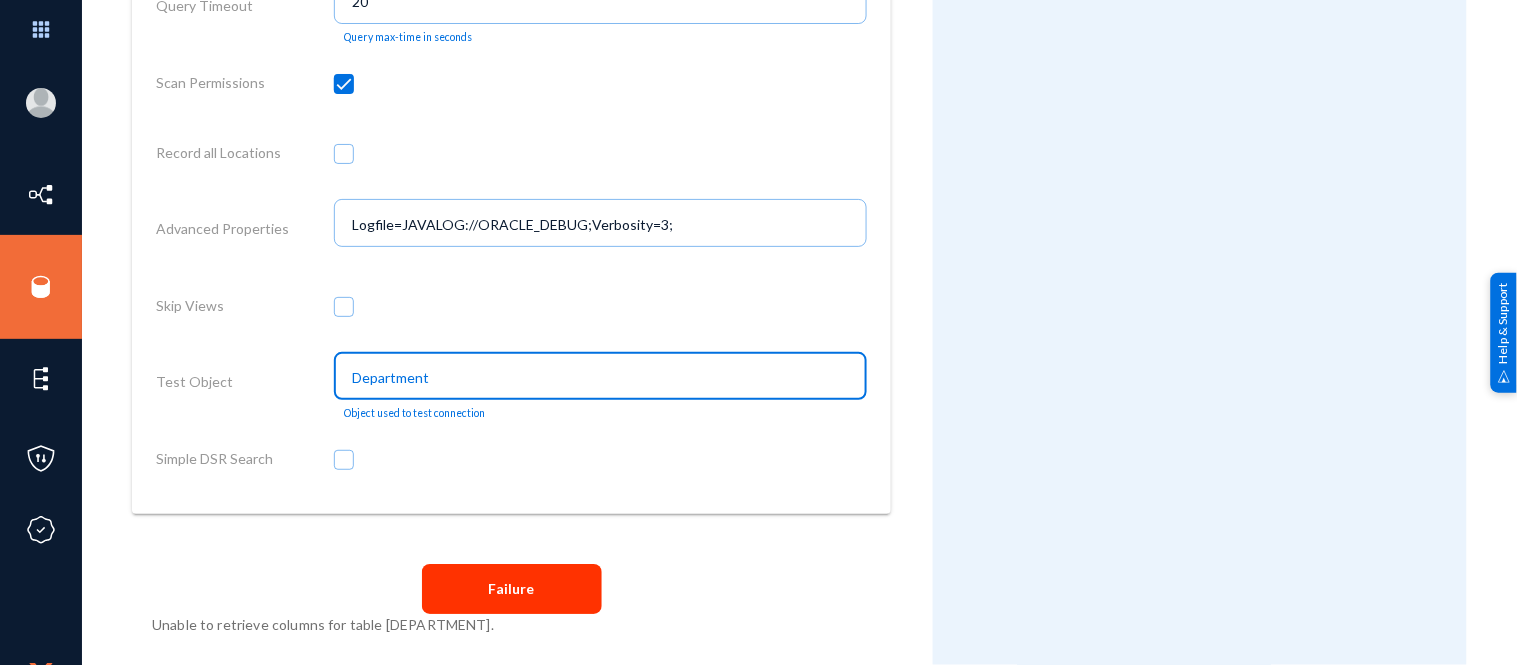 drag, startPoint x: 436, startPoint y: 375, endPoint x: 261, endPoint y: 348, distance: 177.0706 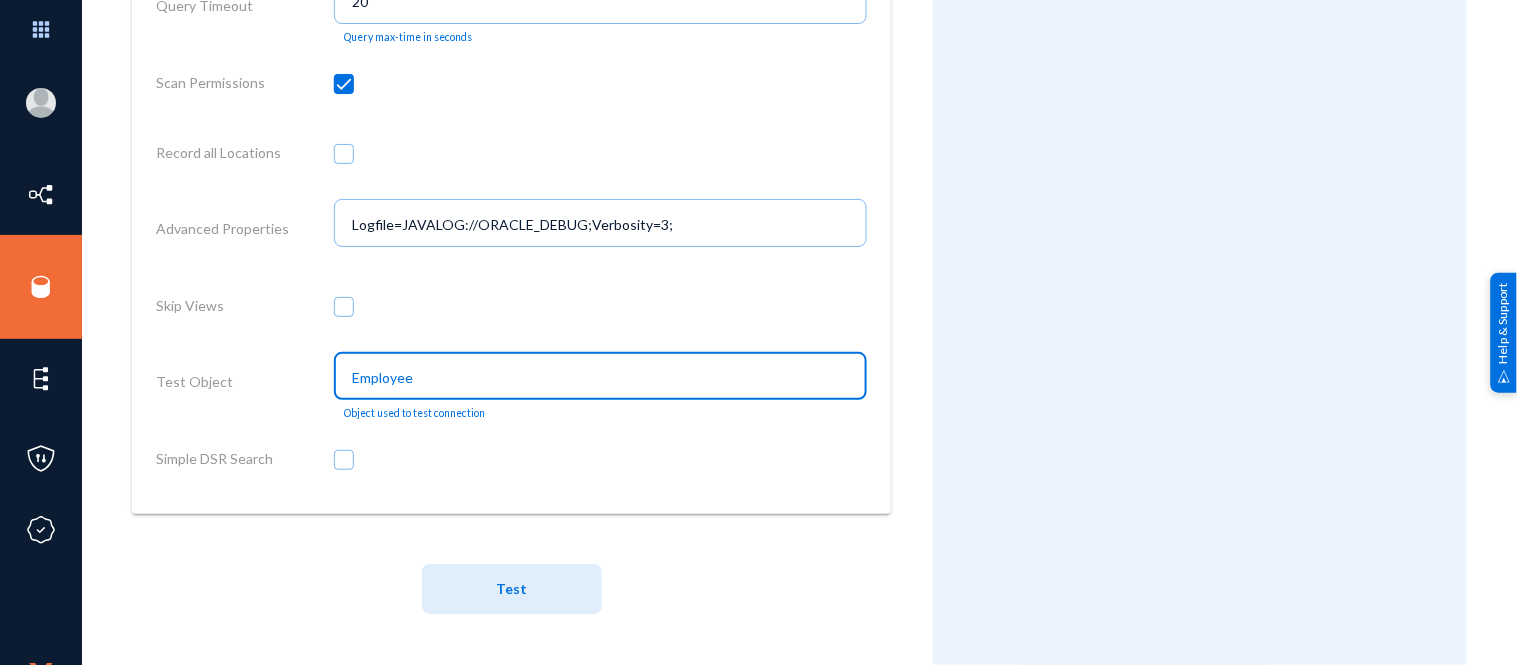 type on "Employee" 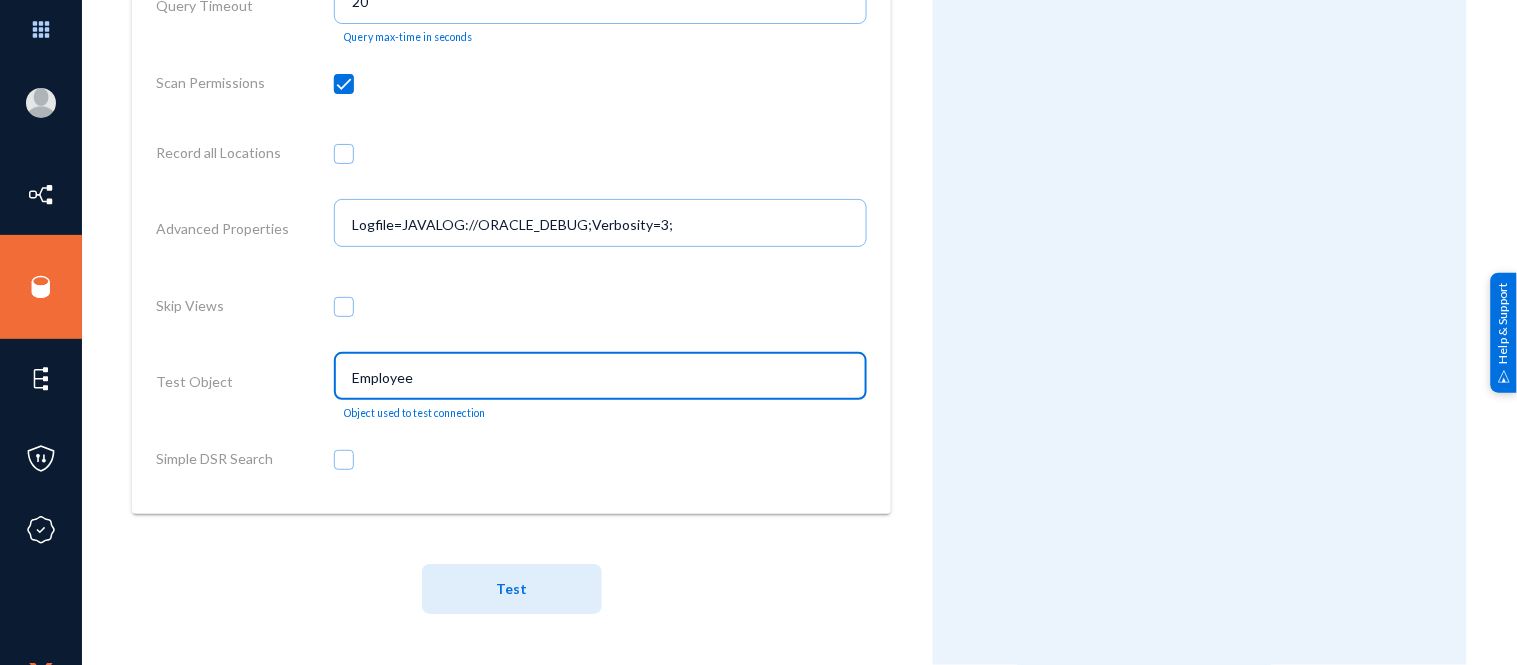 click on "Test" 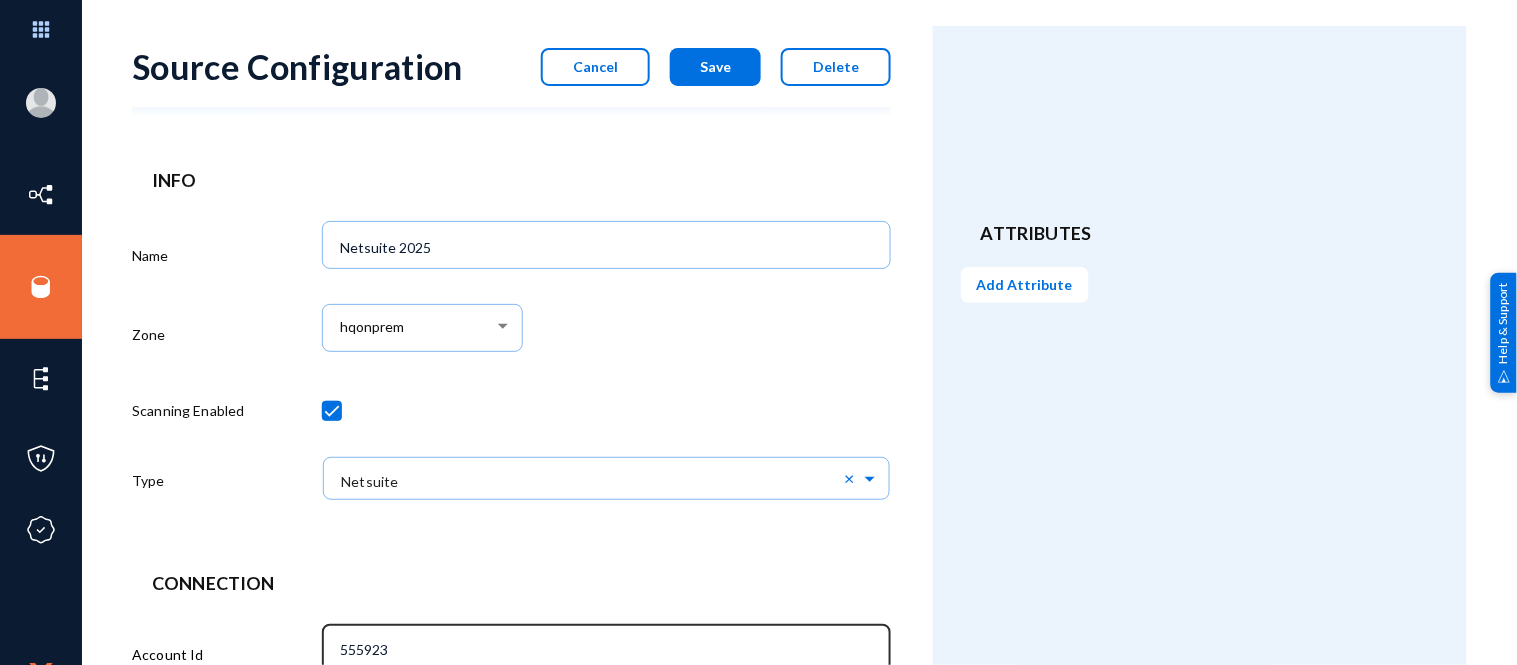 scroll, scrollTop: 0, scrollLeft: 0, axis: both 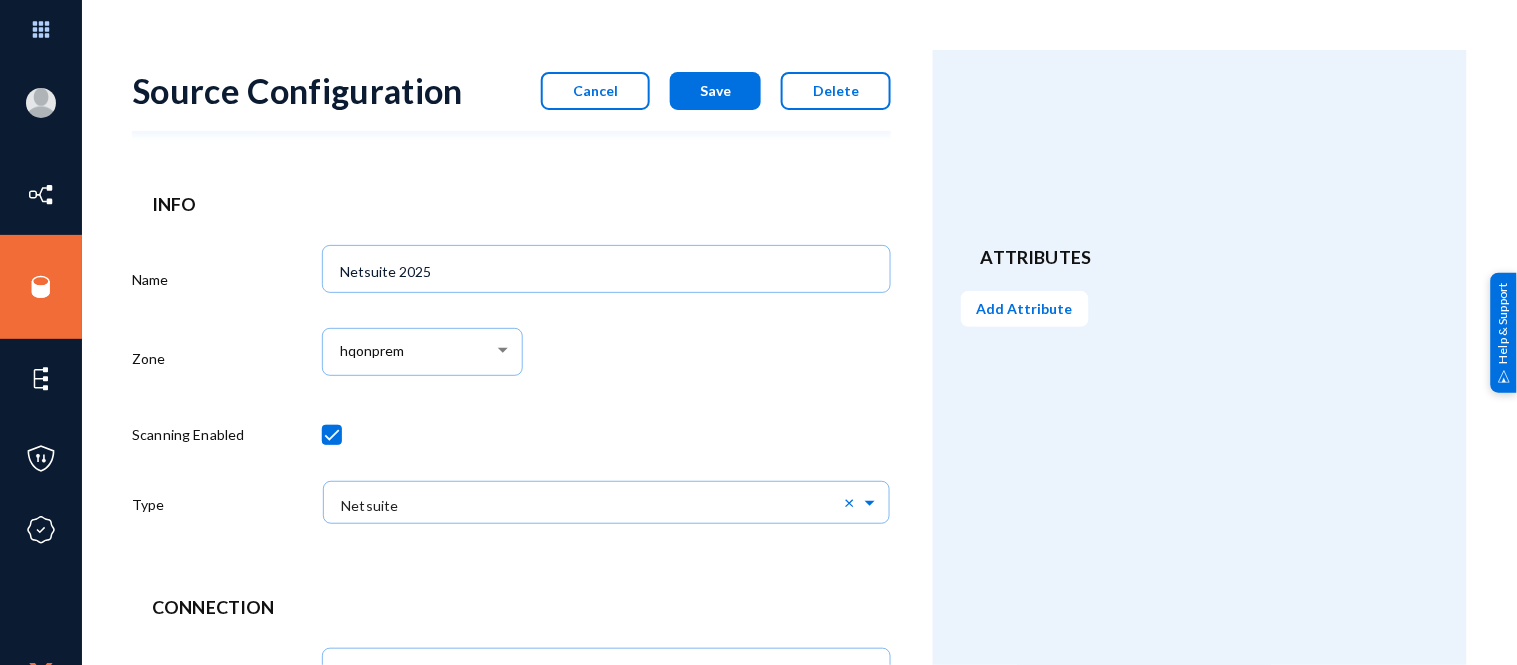 click on "Cancel" 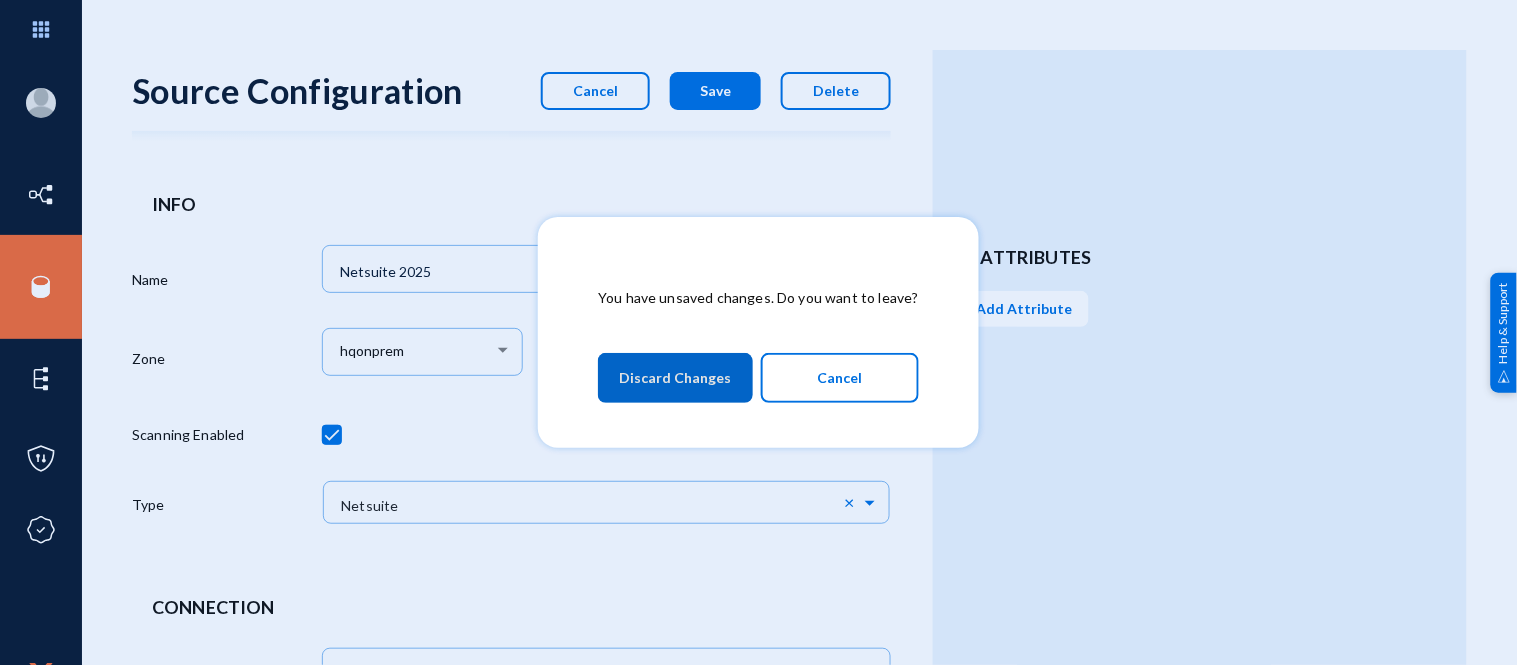 click on "Discard Changes" at bounding box center [675, 378] 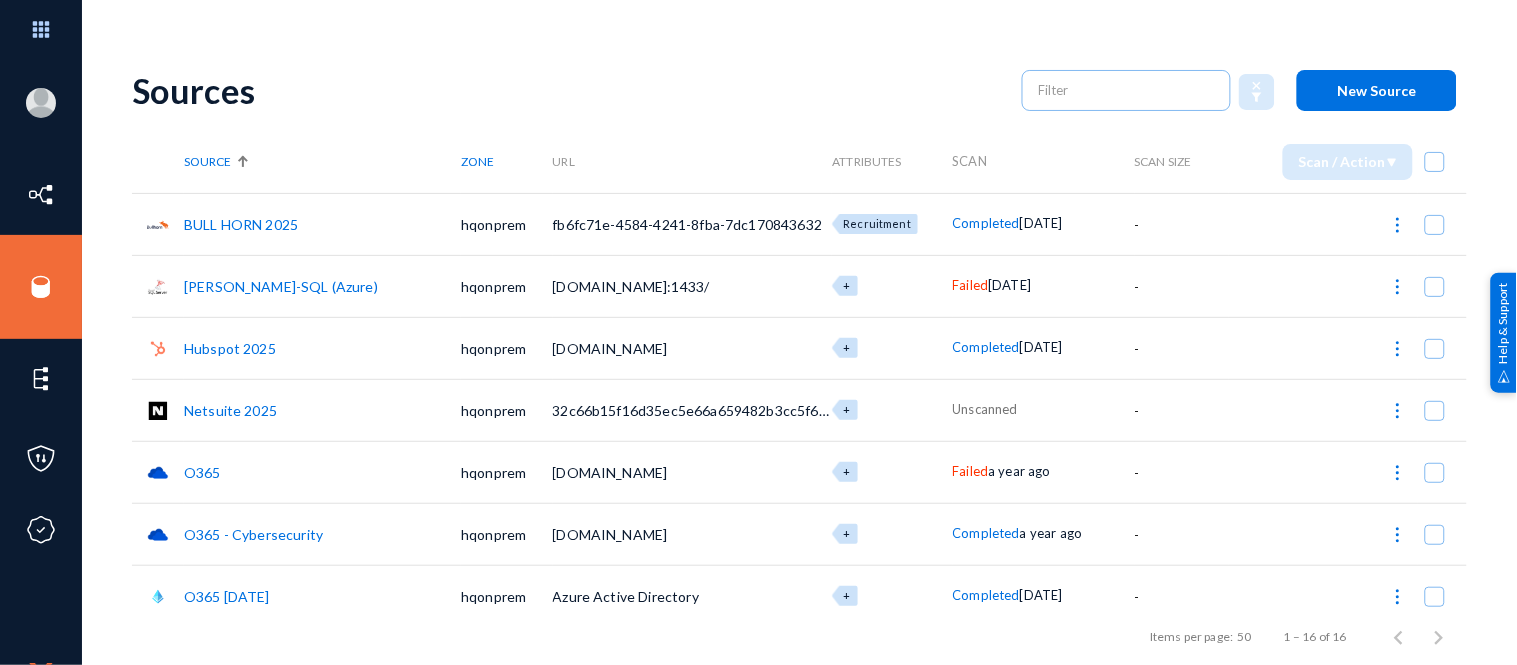 scroll, scrollTop: 575, scrollLeft: 0, axis: vertical 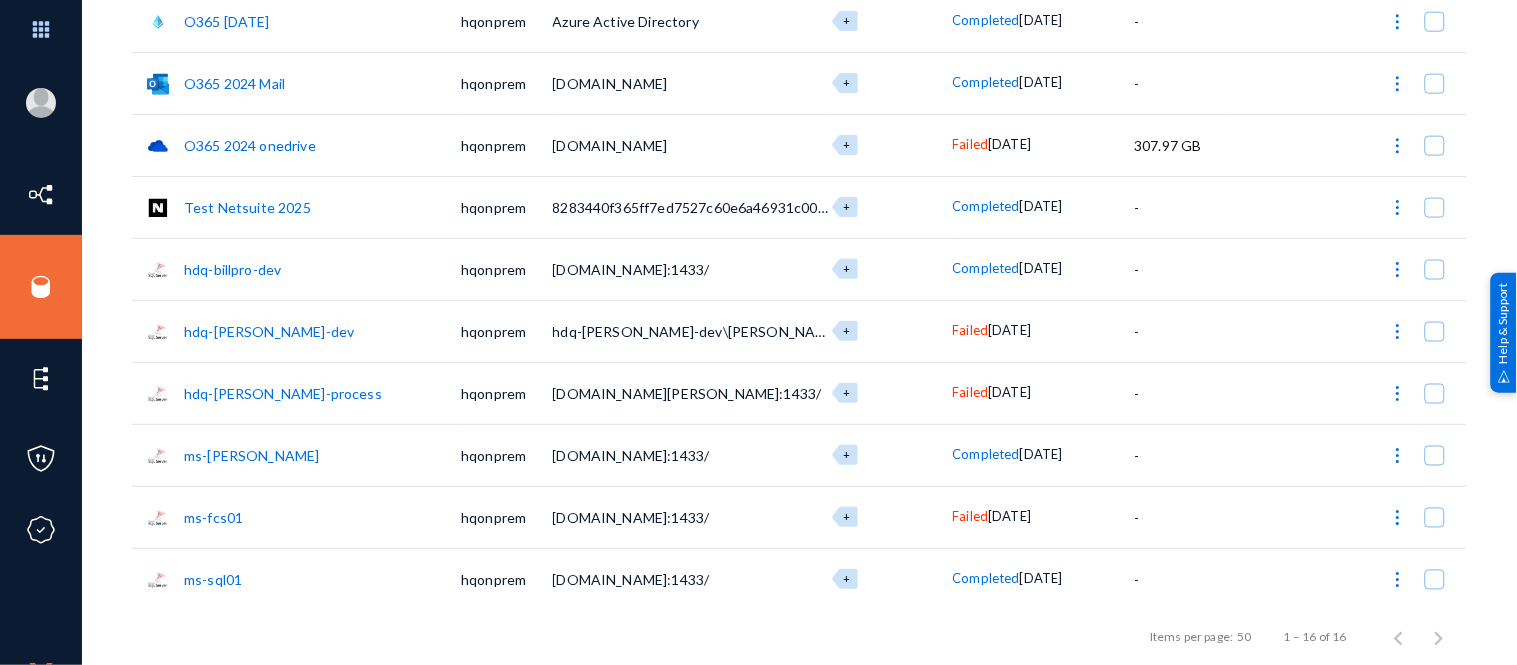 click on "Test Netsuite  2025" 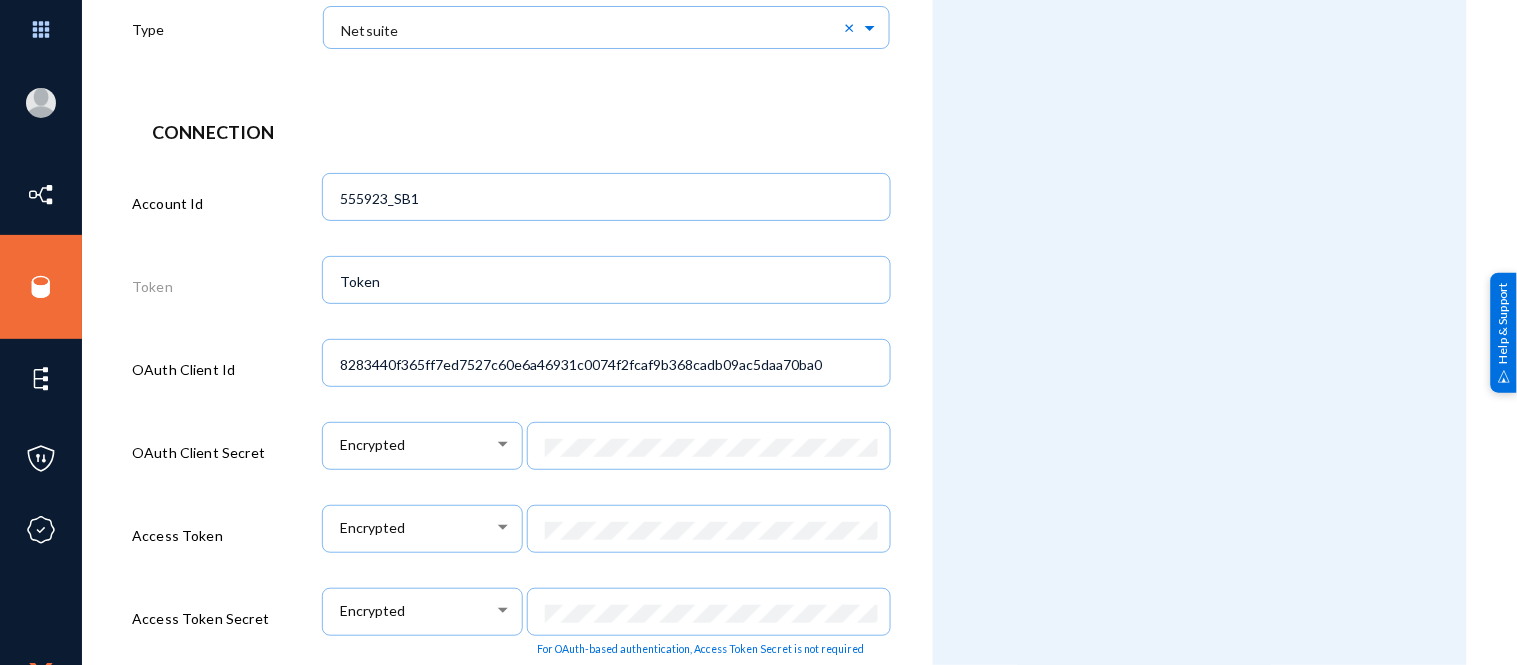scroll, scrollTop: 846, scrollLeft: 0, axis: vertical 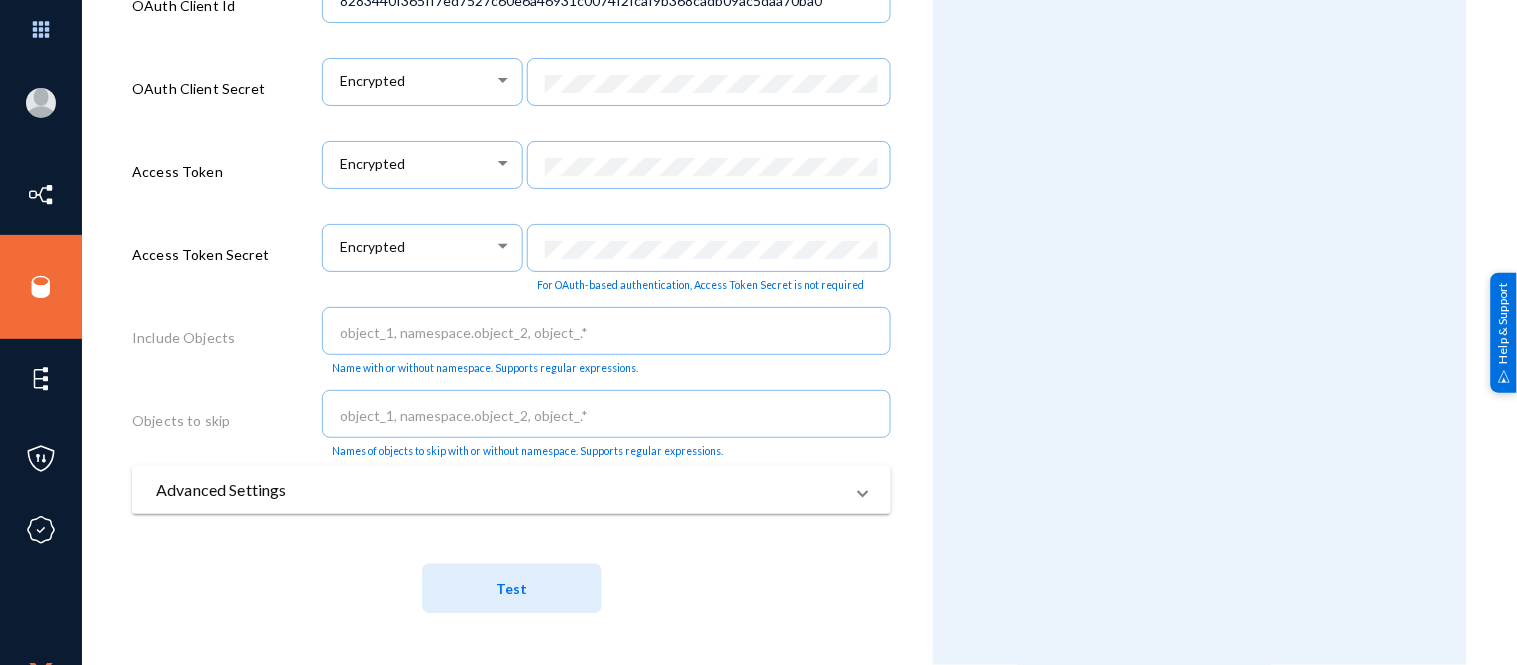 click on "Test" 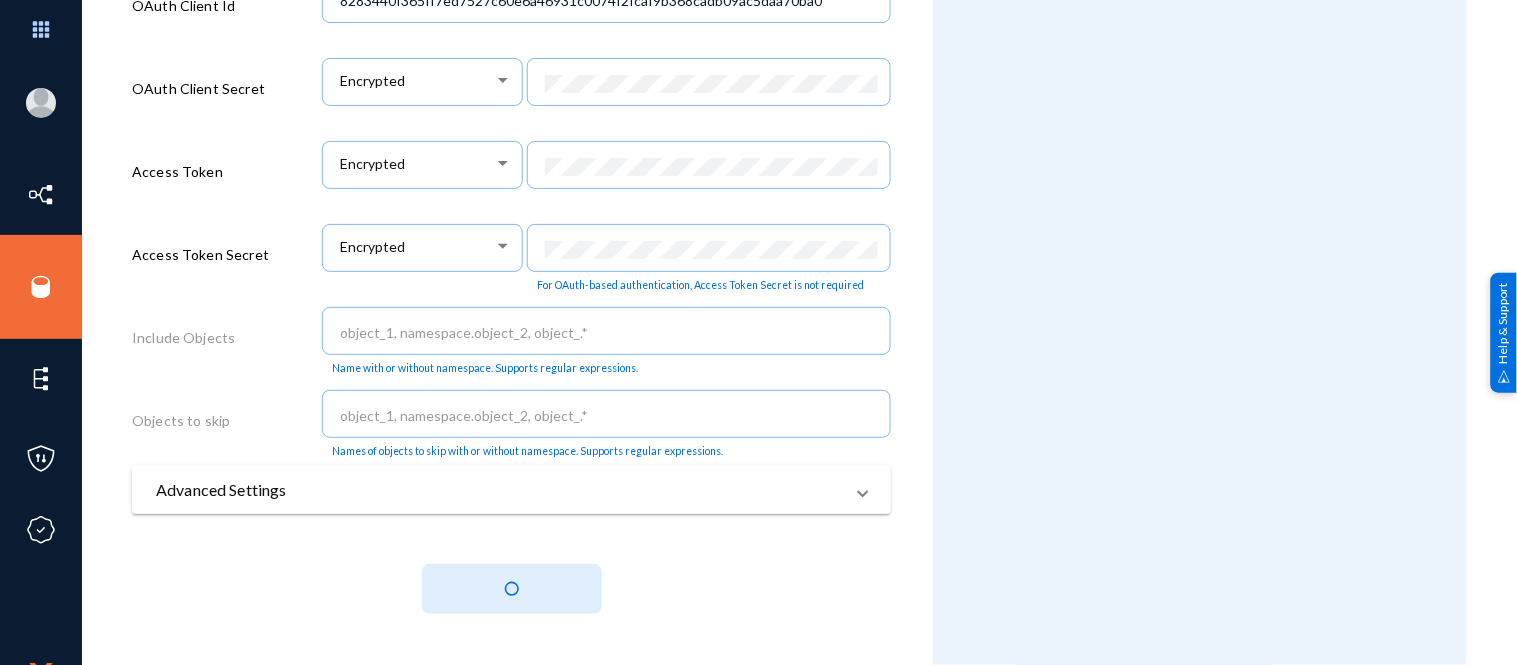 click on "Advanced Settings" at bounding box center [499, 490] 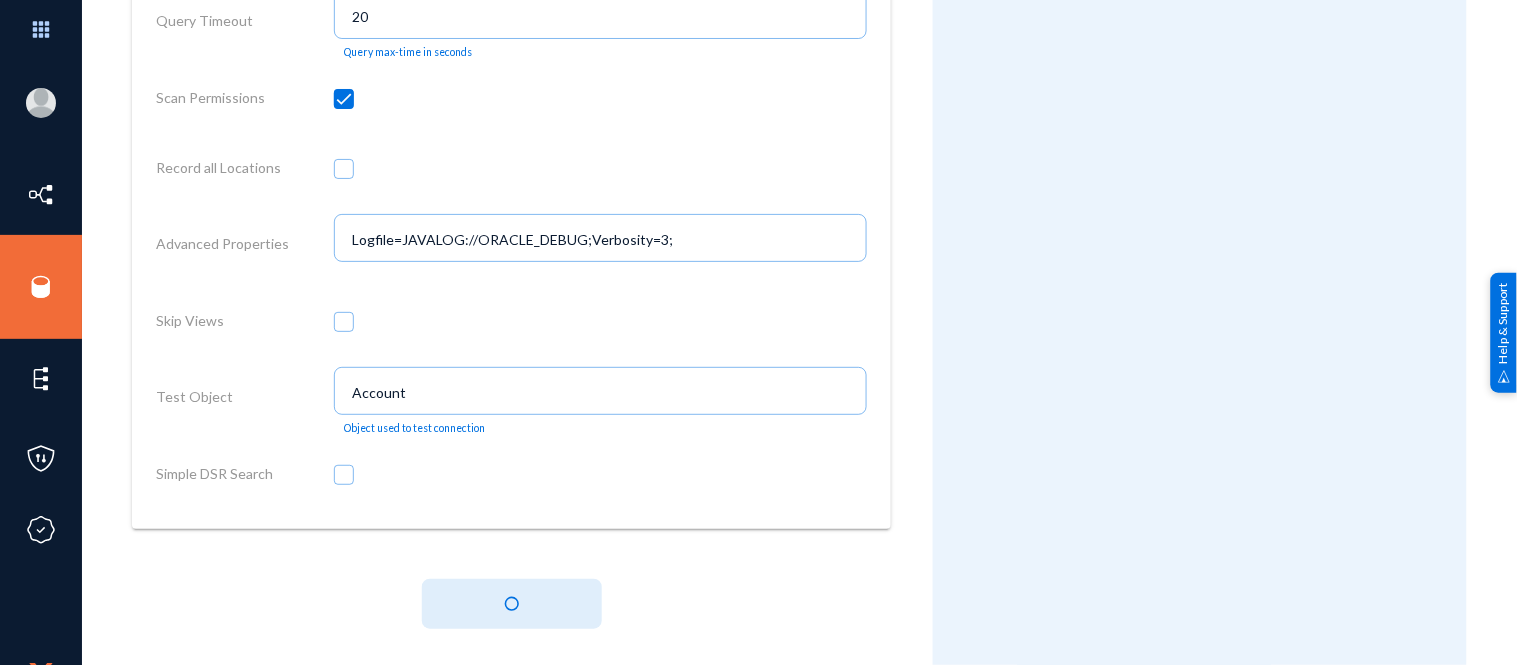 scroll, scrollTop: 1577, scrollLeft: 0, axis: vertical 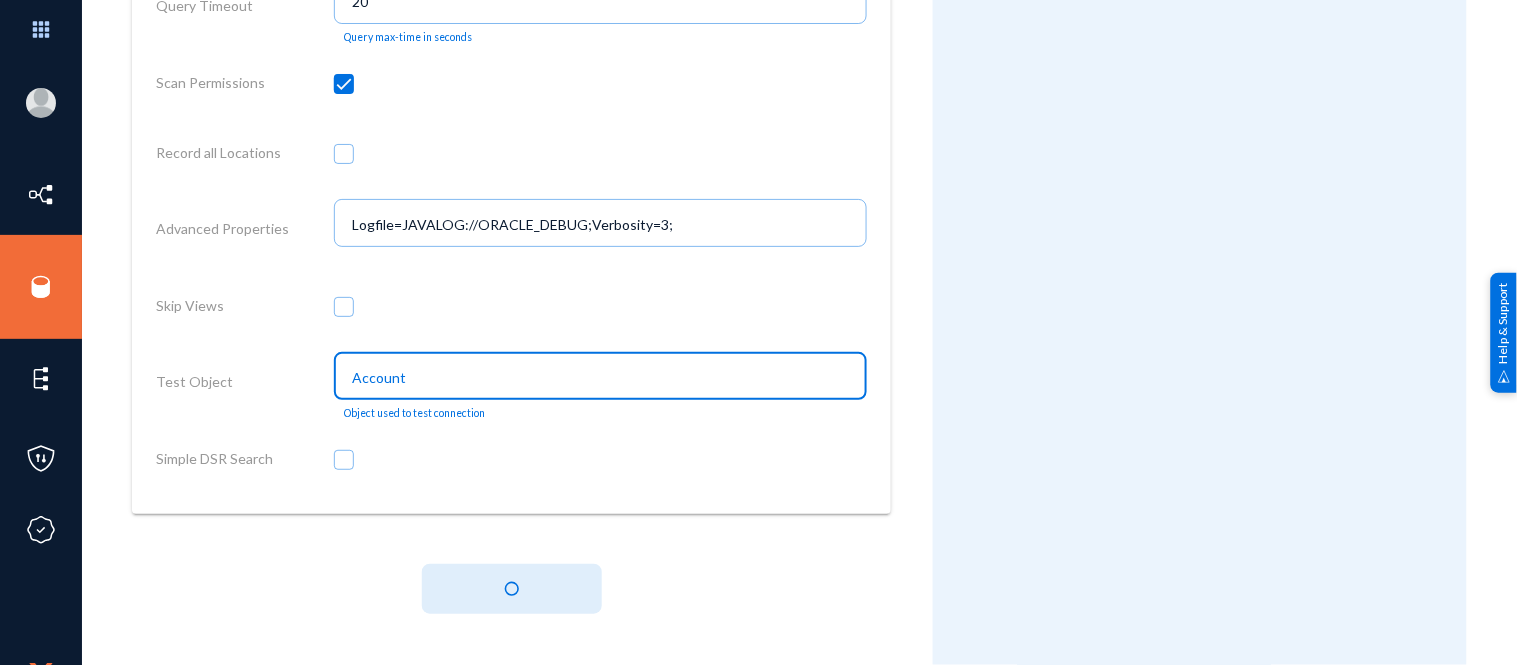 drag, startPoint x: 468, startPoint y: 378, endPoint x: 251, endPoint y: 346, distance: 219.34676 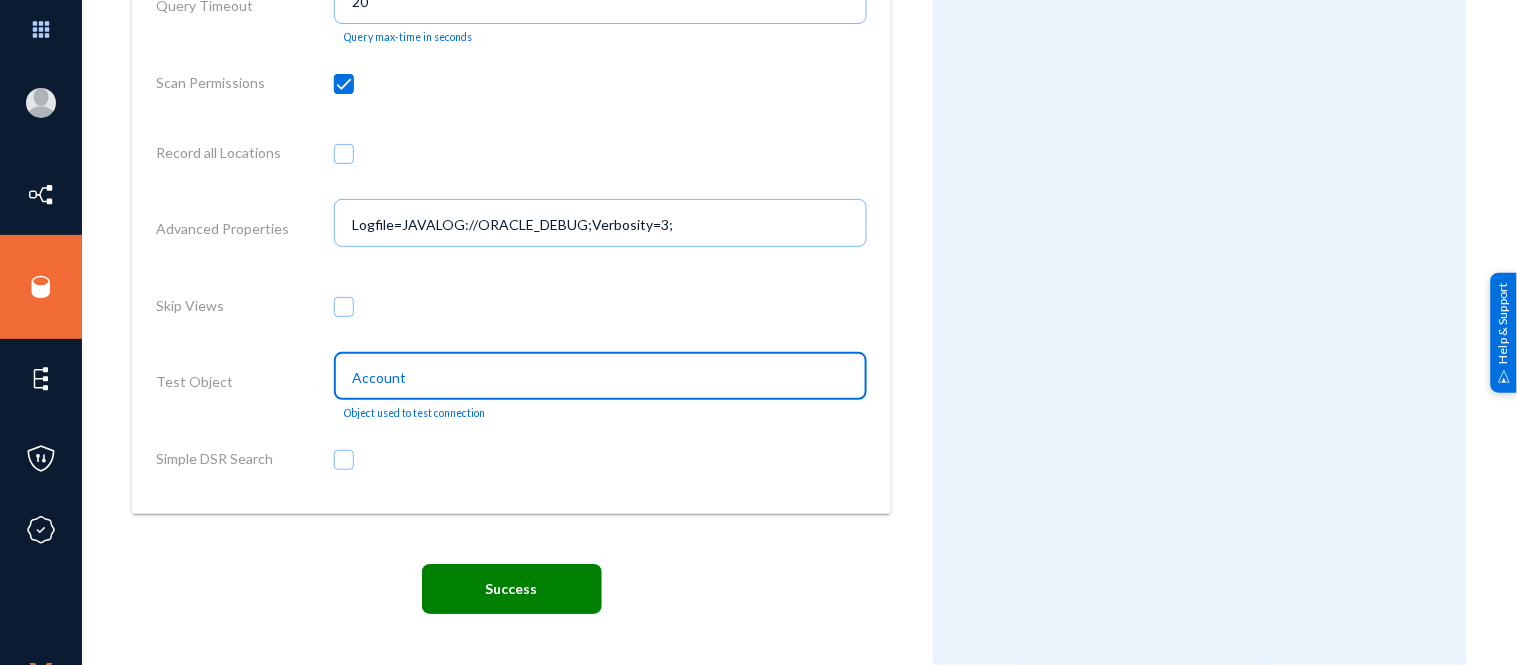 paste on "Employee" 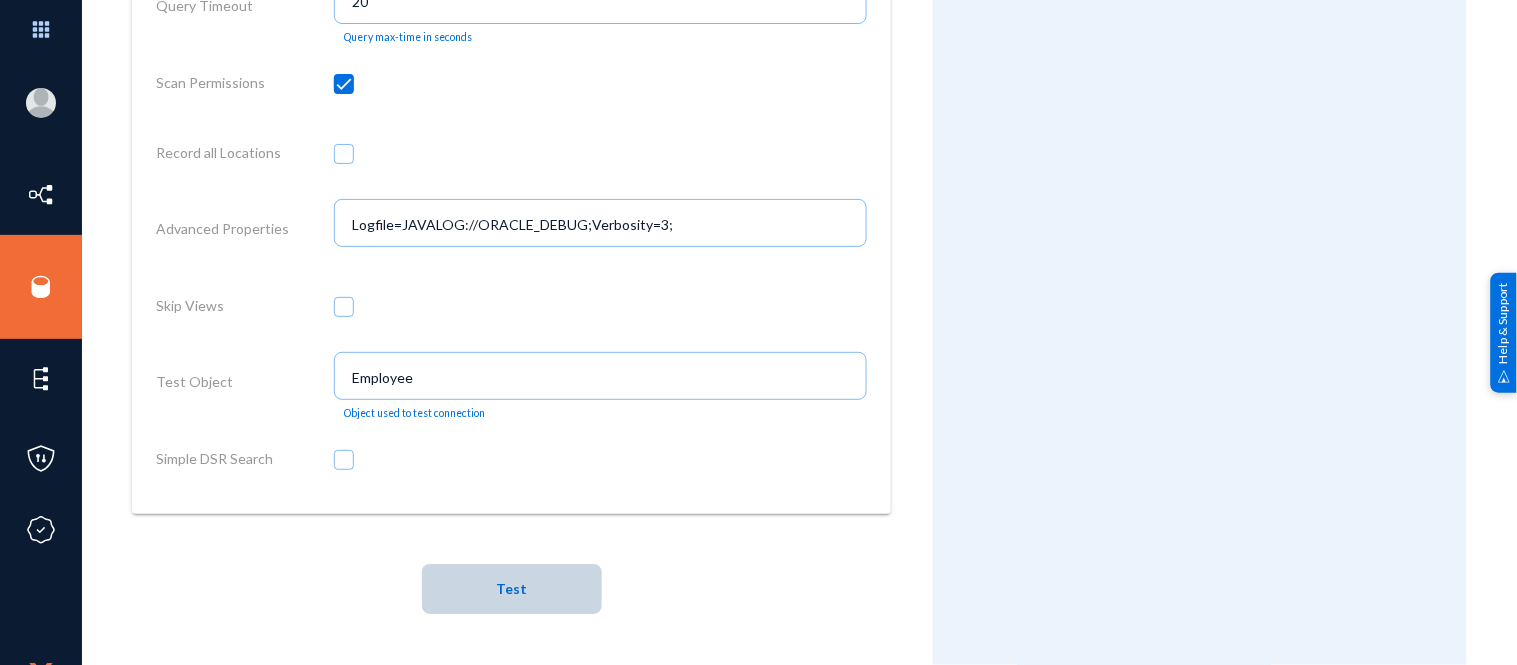 click on "Test" 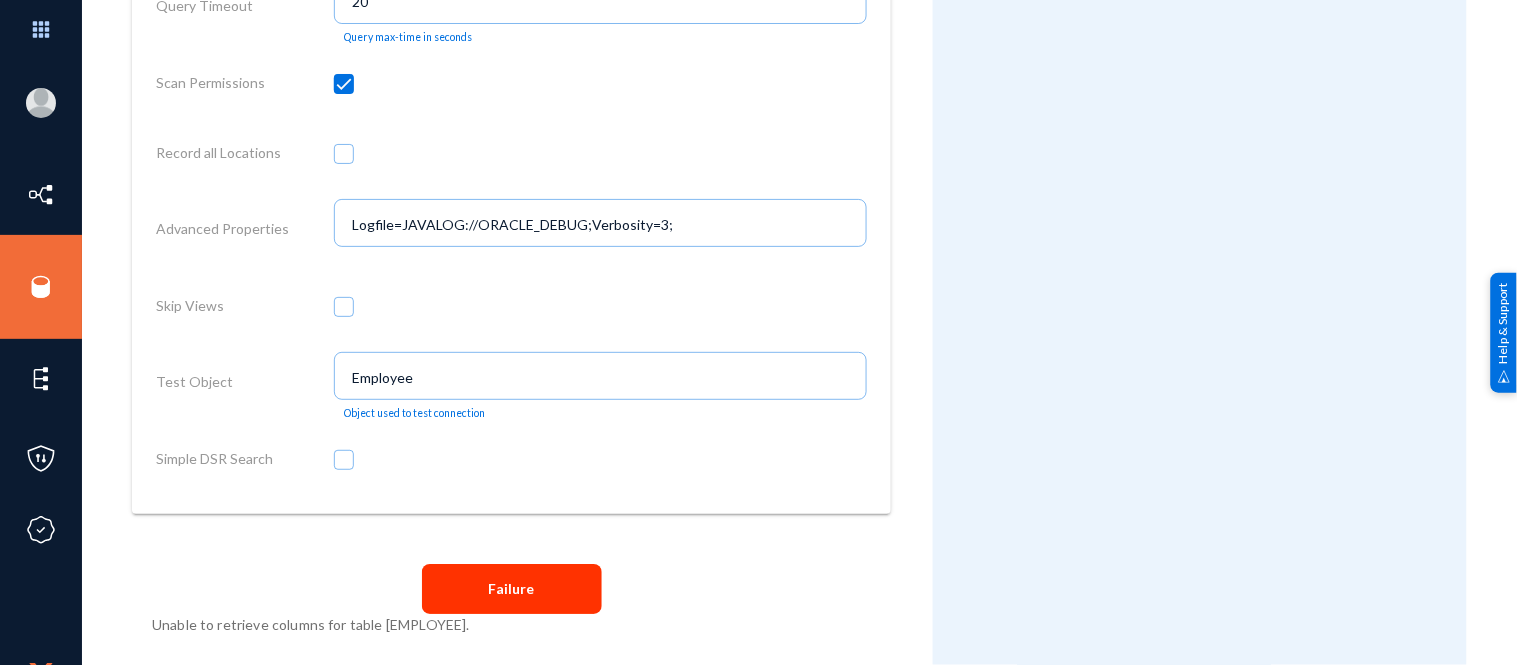 drag, startPoint x: 435, startPoint y: 387, endPoint x: 301, endPoint y: 331, distance: 145.23085 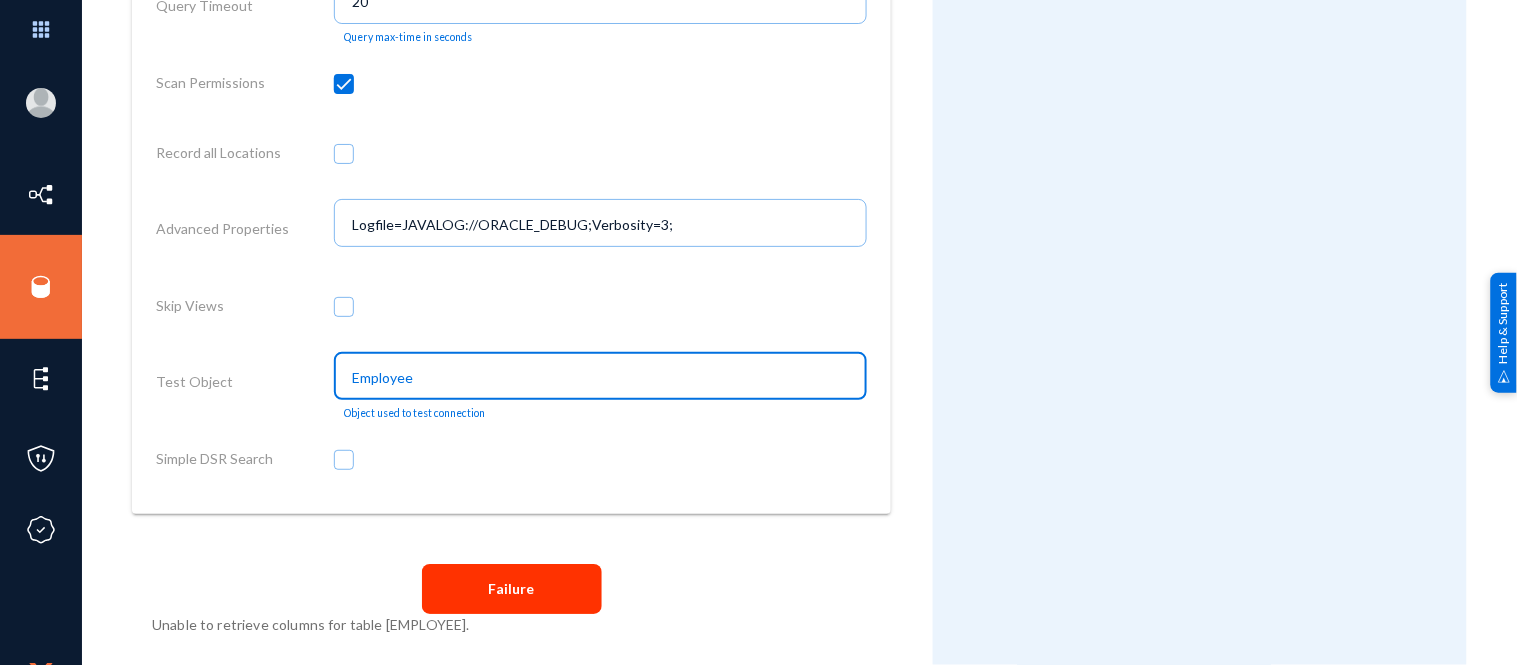 click on "Employee" at bounding box center [604, 378] 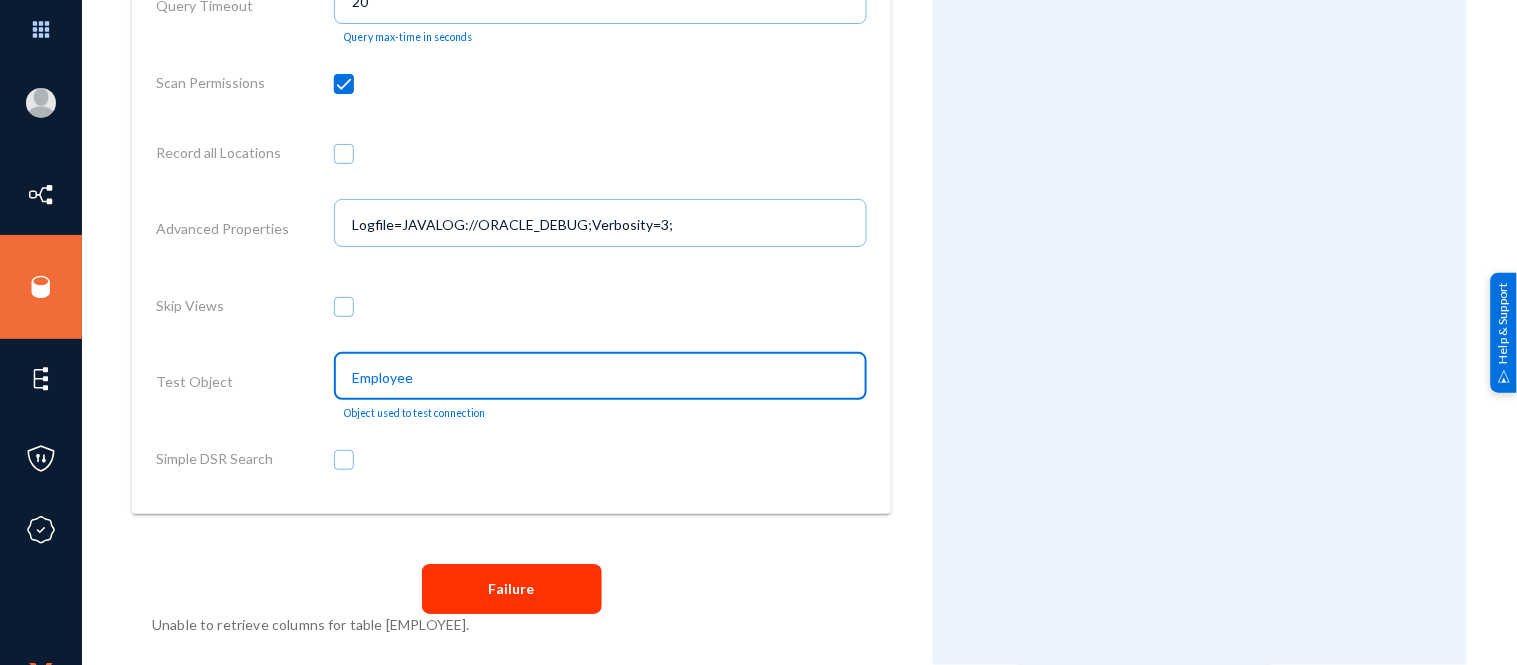 paste on "Contact" 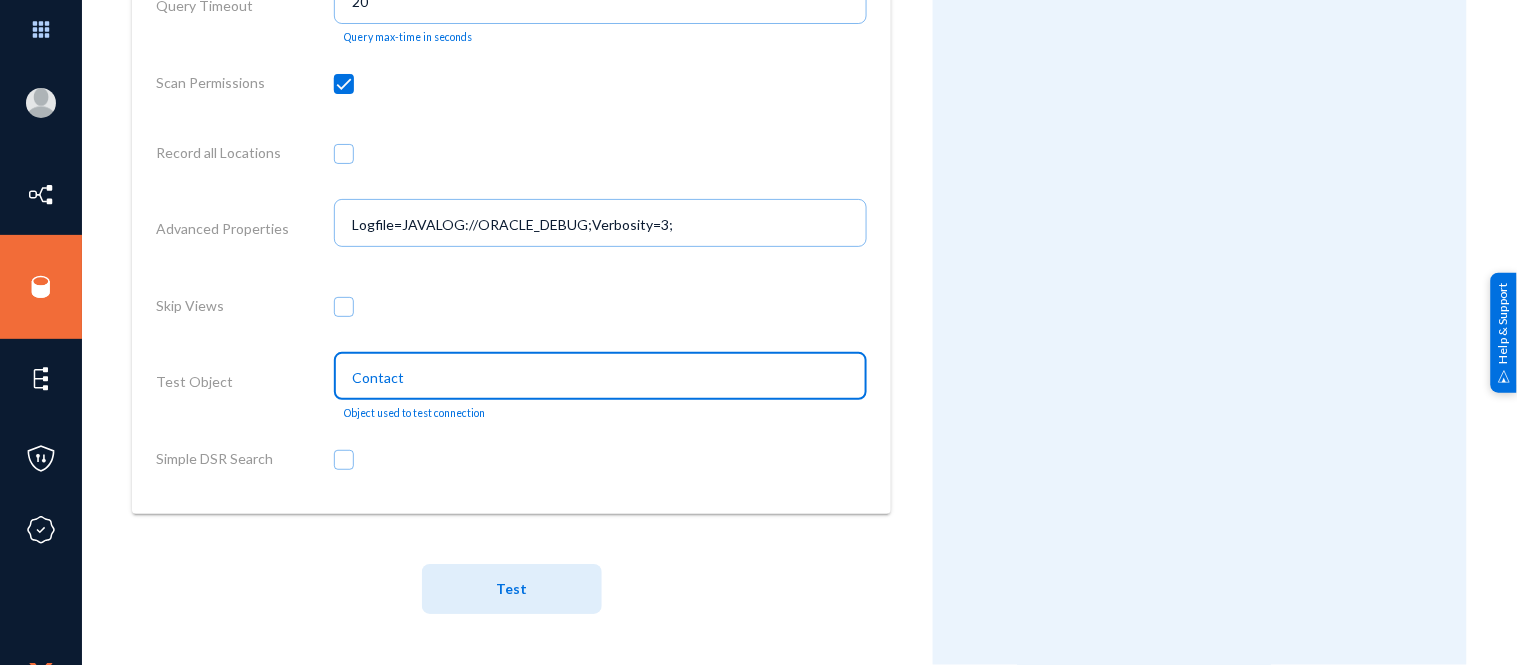 type on "Contact" 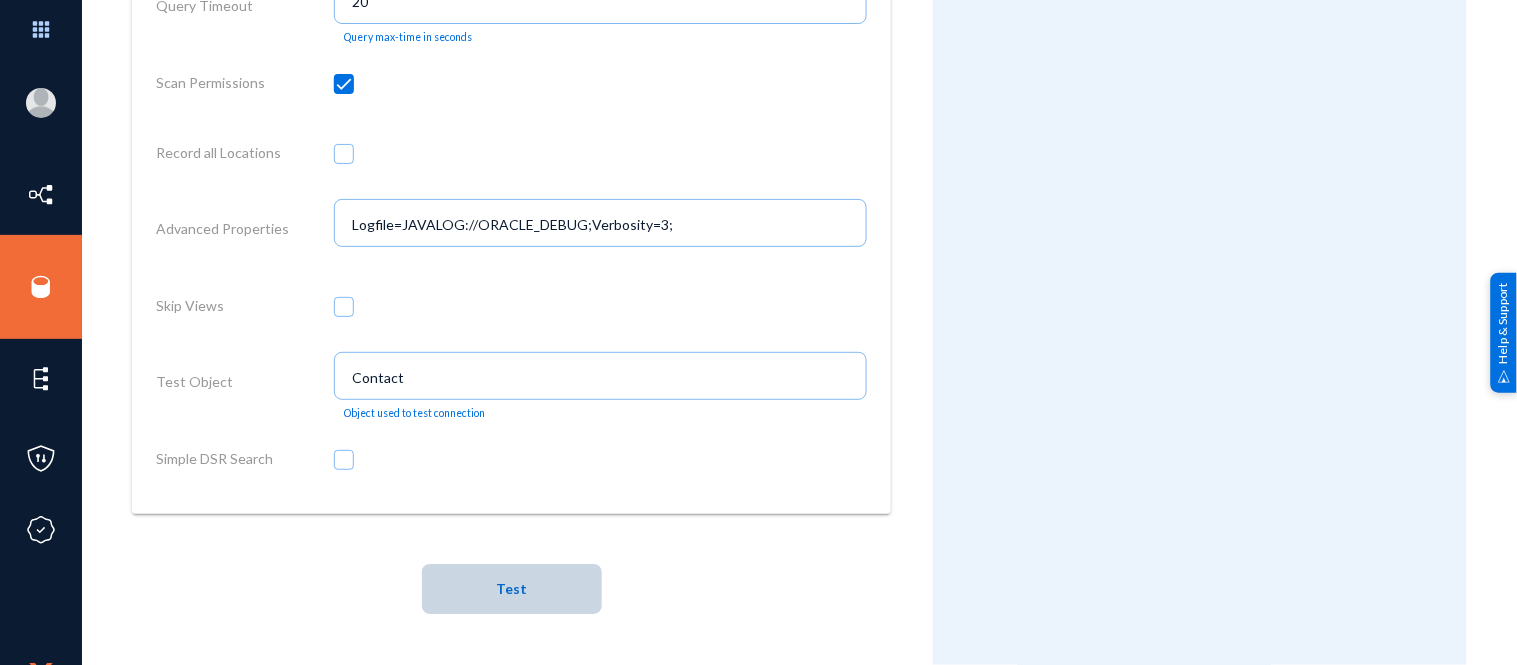 click on "Test" 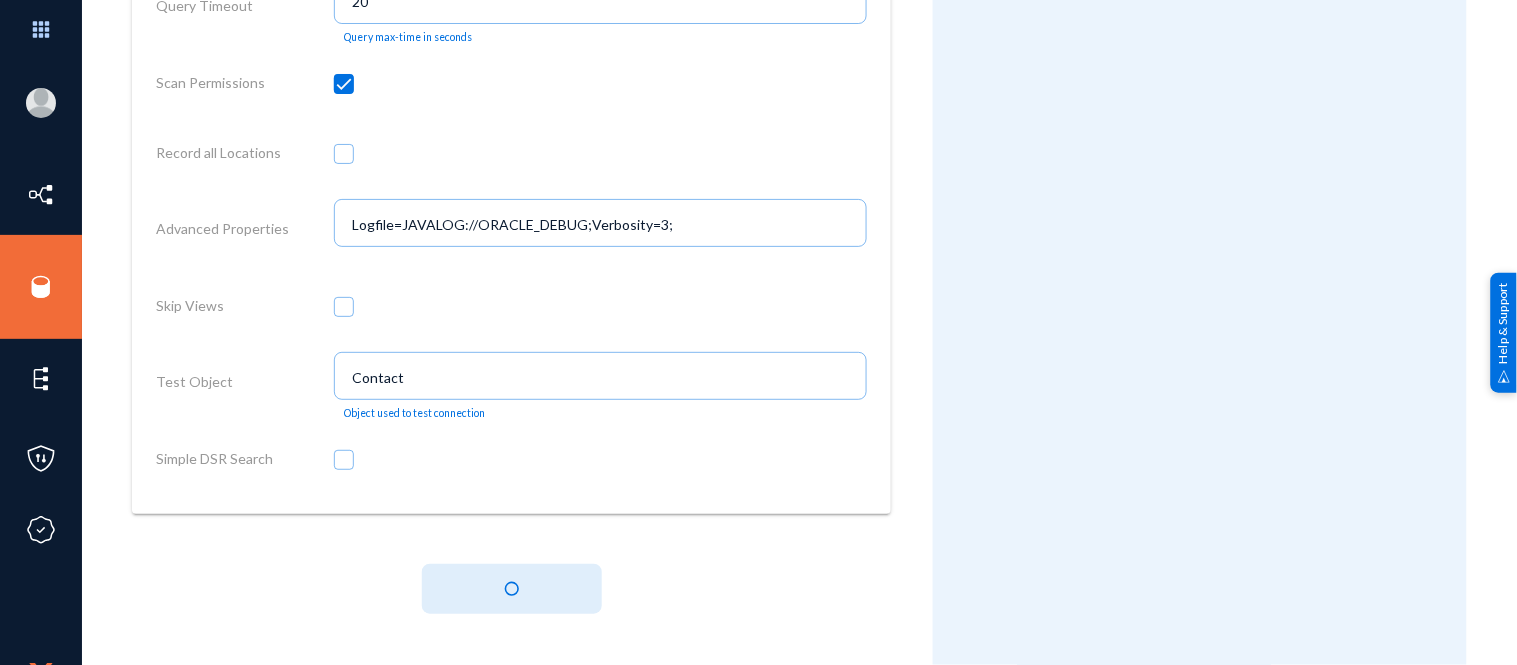 type 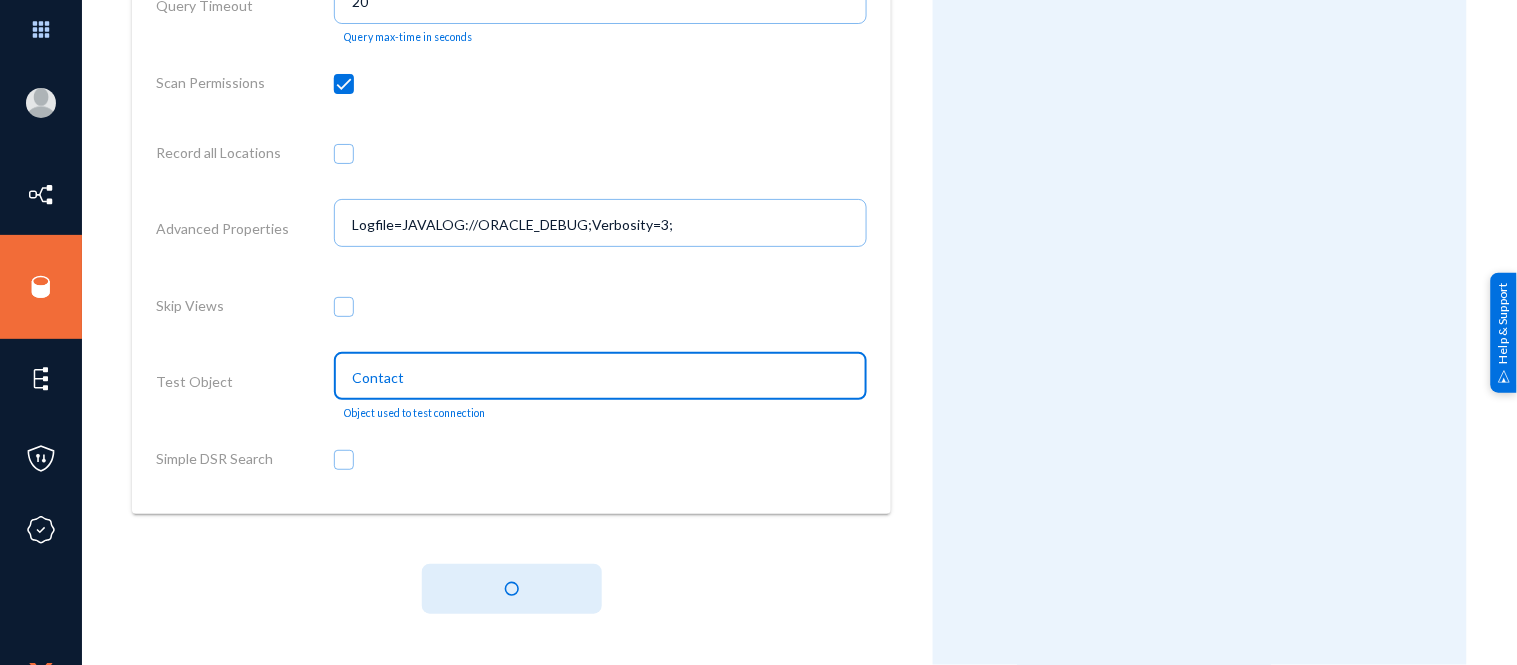 drag, startPoint x: 485, startPoint y: 374, endPoint x: 205, endPoint y: 377, distance: 280.01608 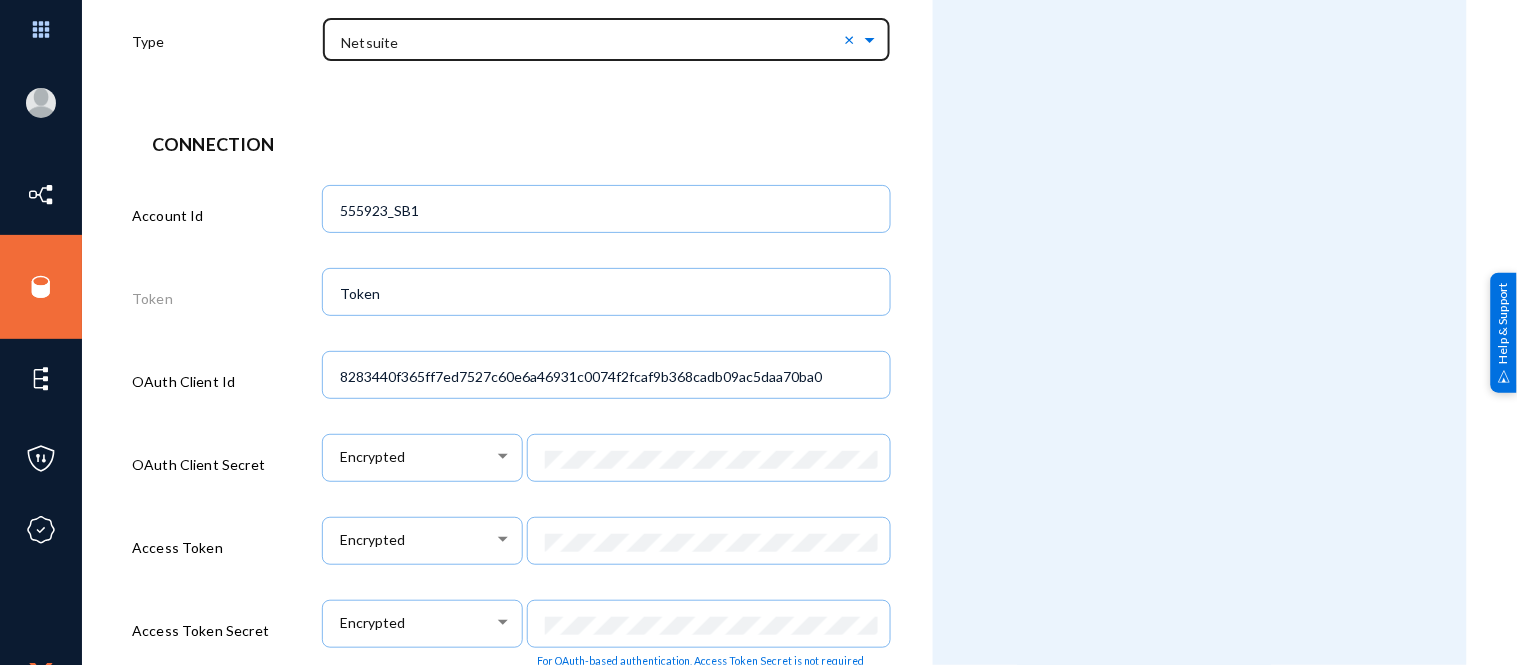 scroll, scrollTop: 0, scrollLeft: 0, axis: both 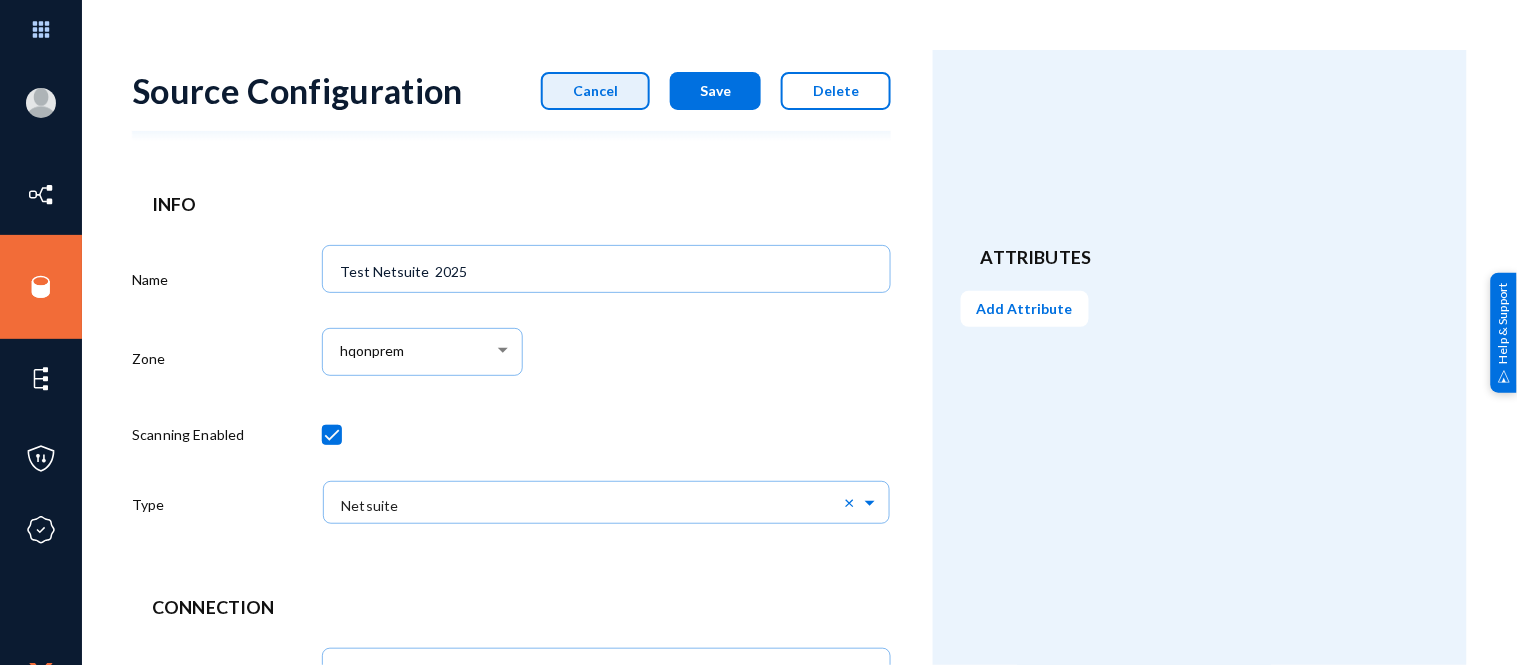 click on "Cancel" 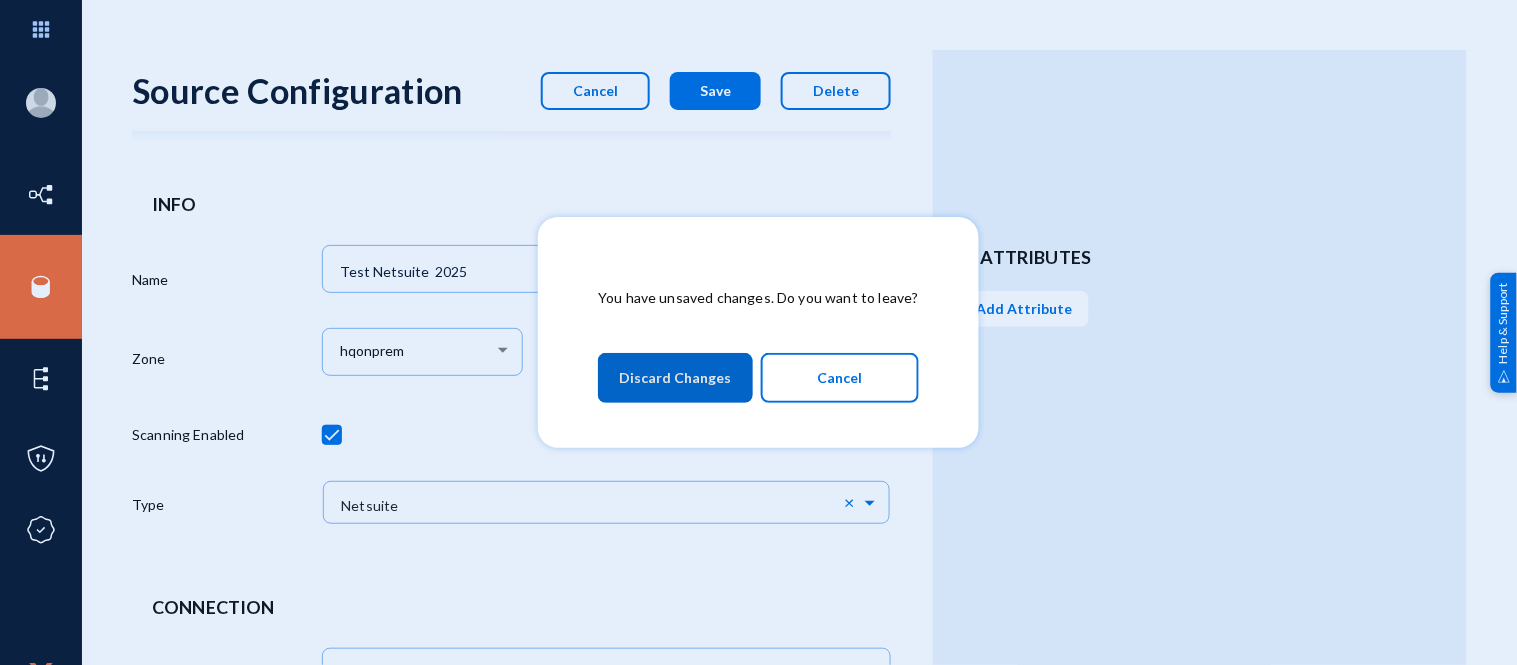 click on "Discard Changes" at bounding box center (675, 378) 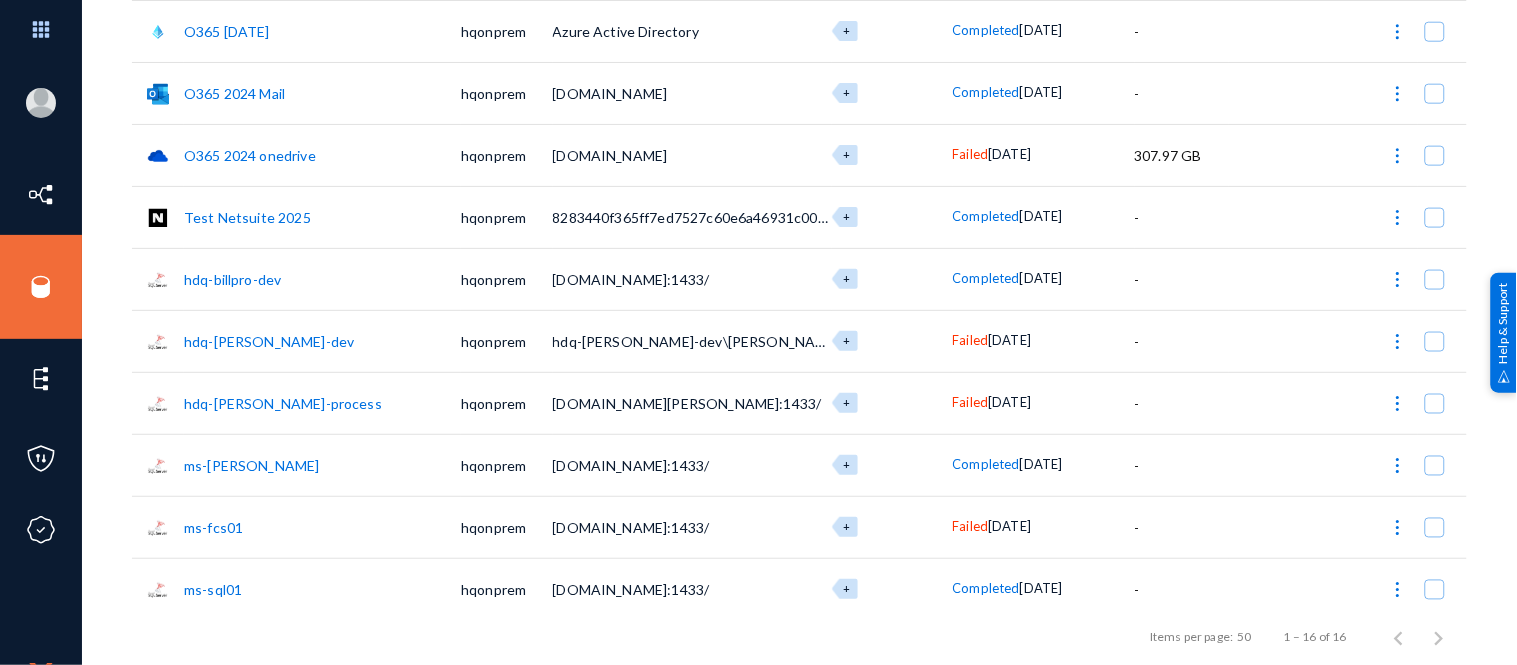 scroll, scrollTop: 575, scrollLeft: 0, axis: vertical 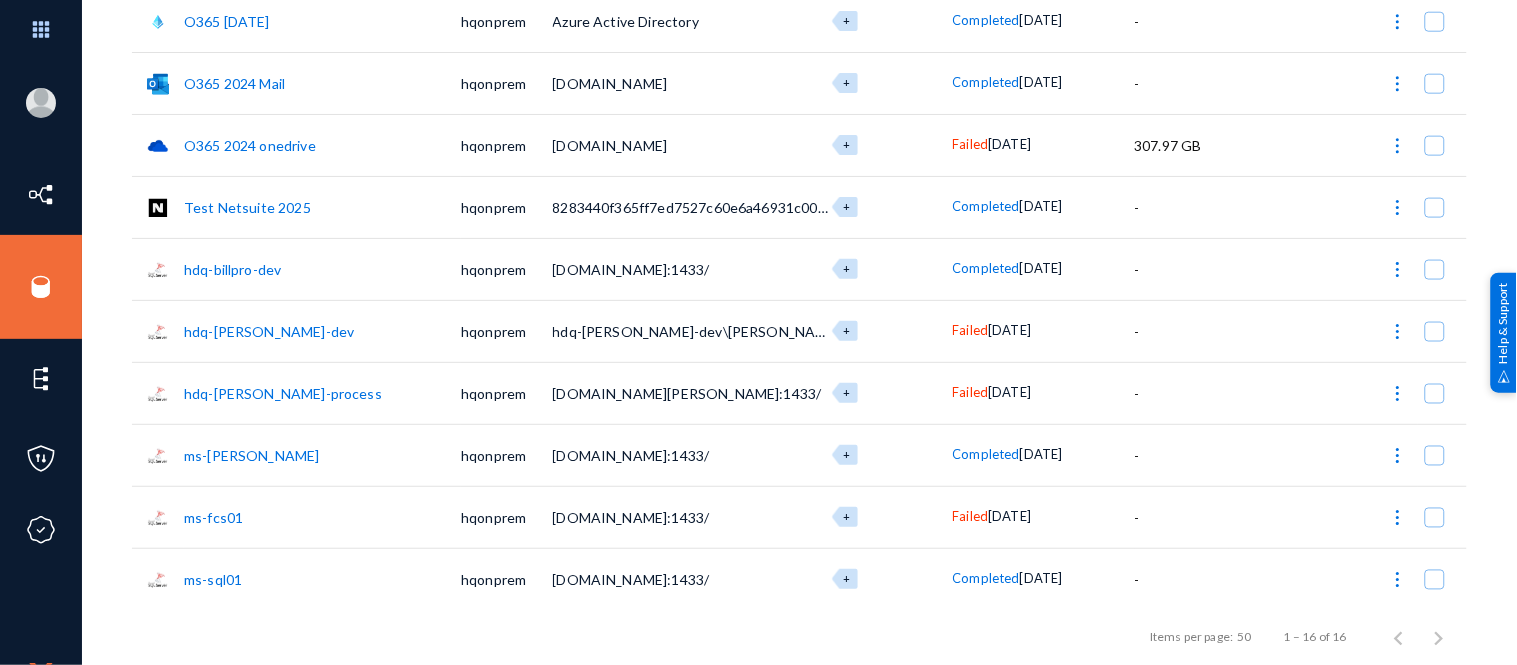 click on "Test Netsuite  2025" 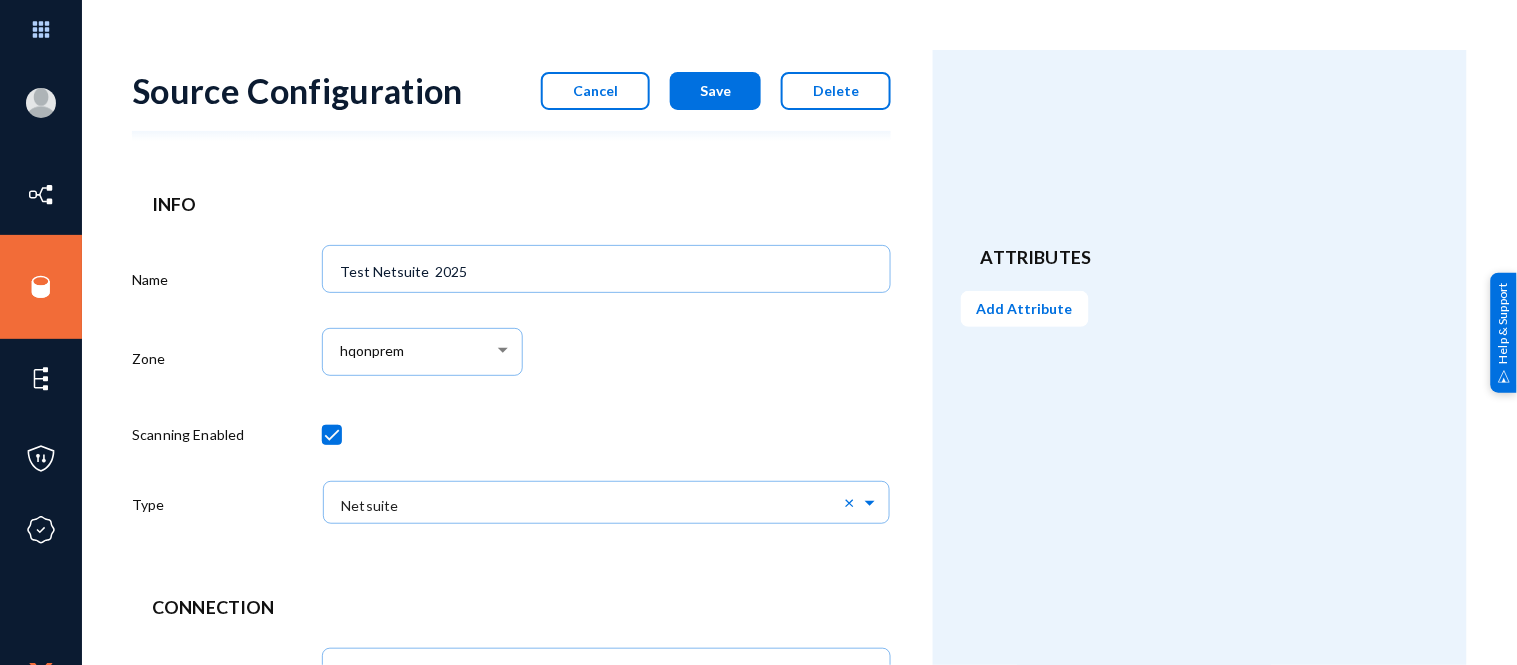 scroll, scrollTop: 846, scrollLeft: 0, axis: vertical 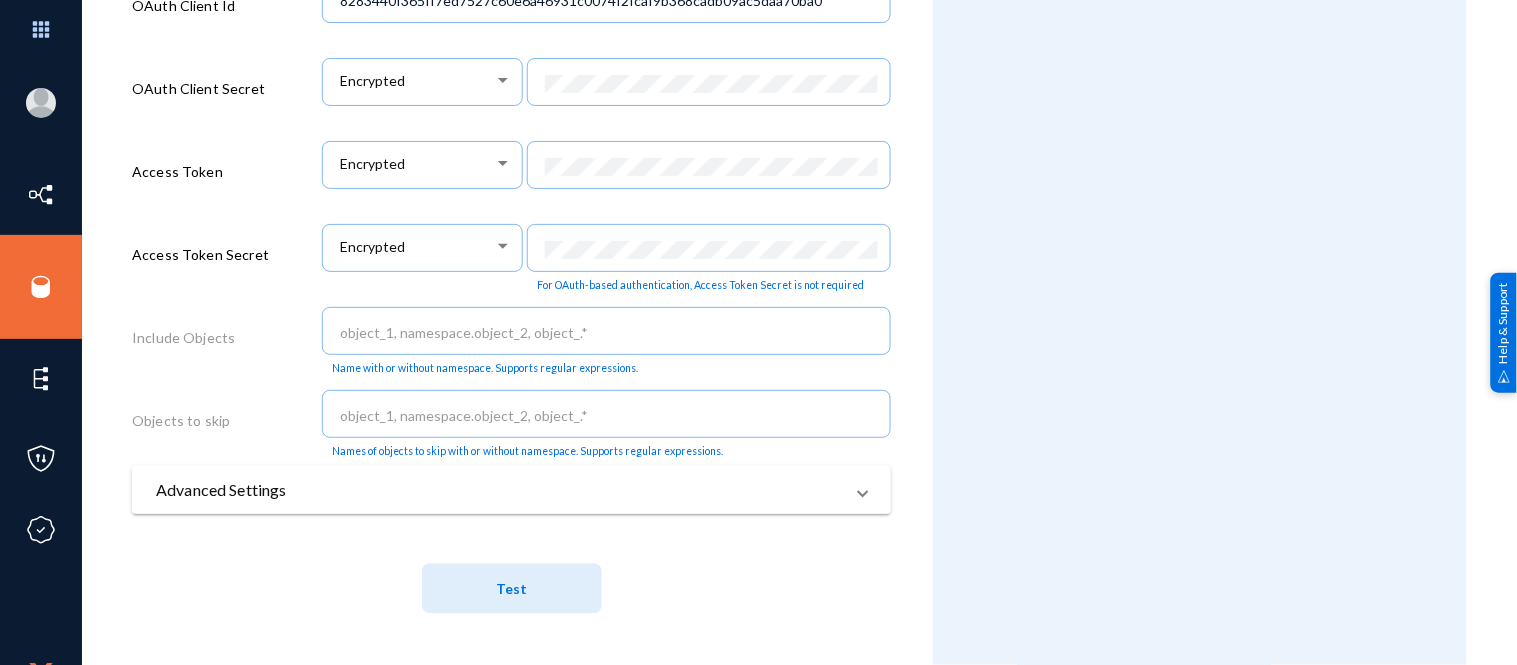 click on "Advanced Settings" at bounding box center (511, 490) 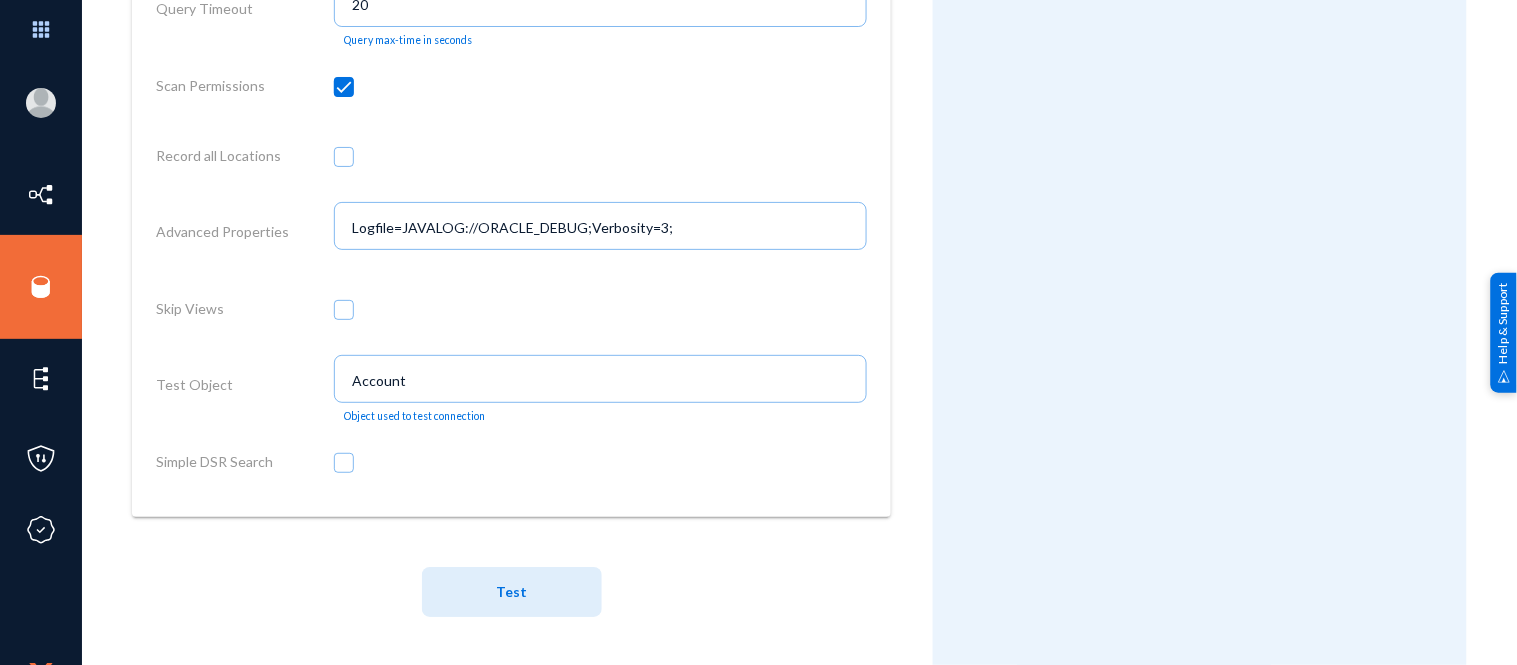 scroll, scrollTop: 1571, scrollLeft: 0, axis: vertical 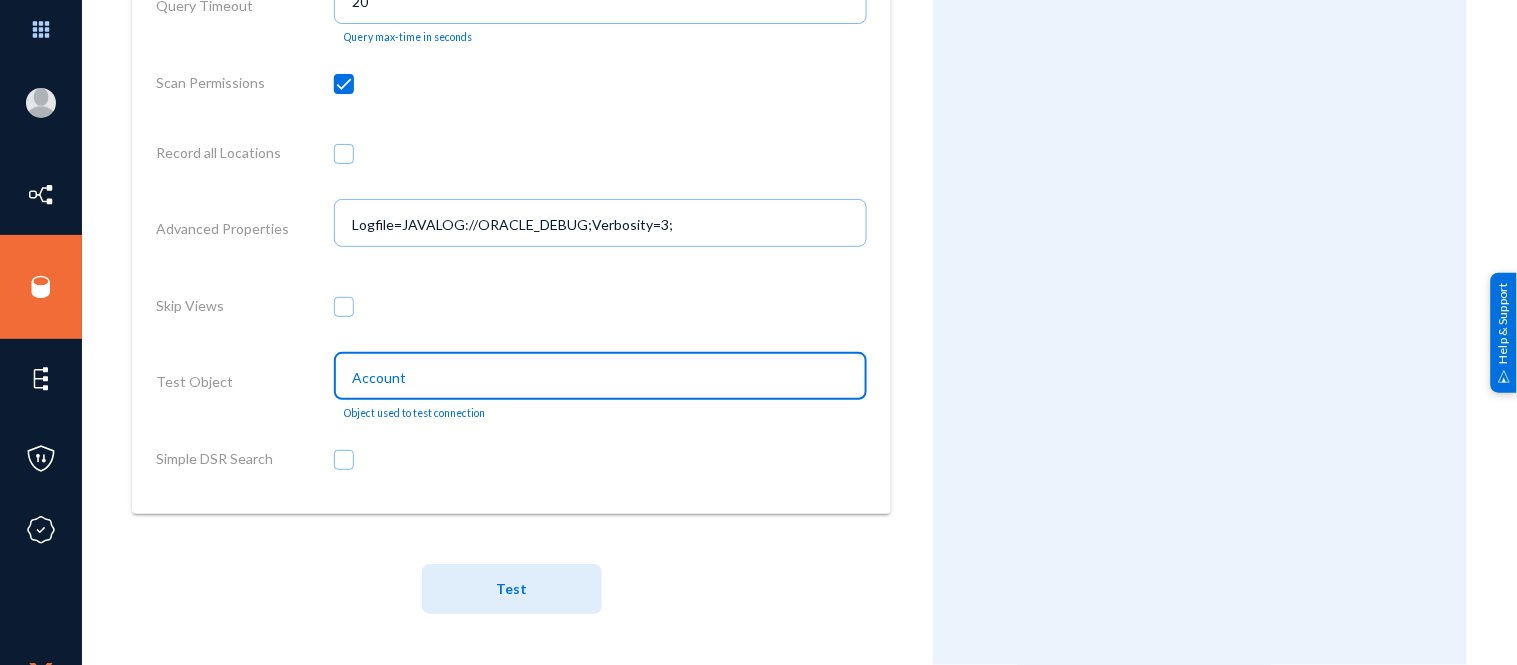 drag, startPoint x: 445, startPoint y: 376, endPoint x: 246, endPoint y: 351, distance: 200.56421 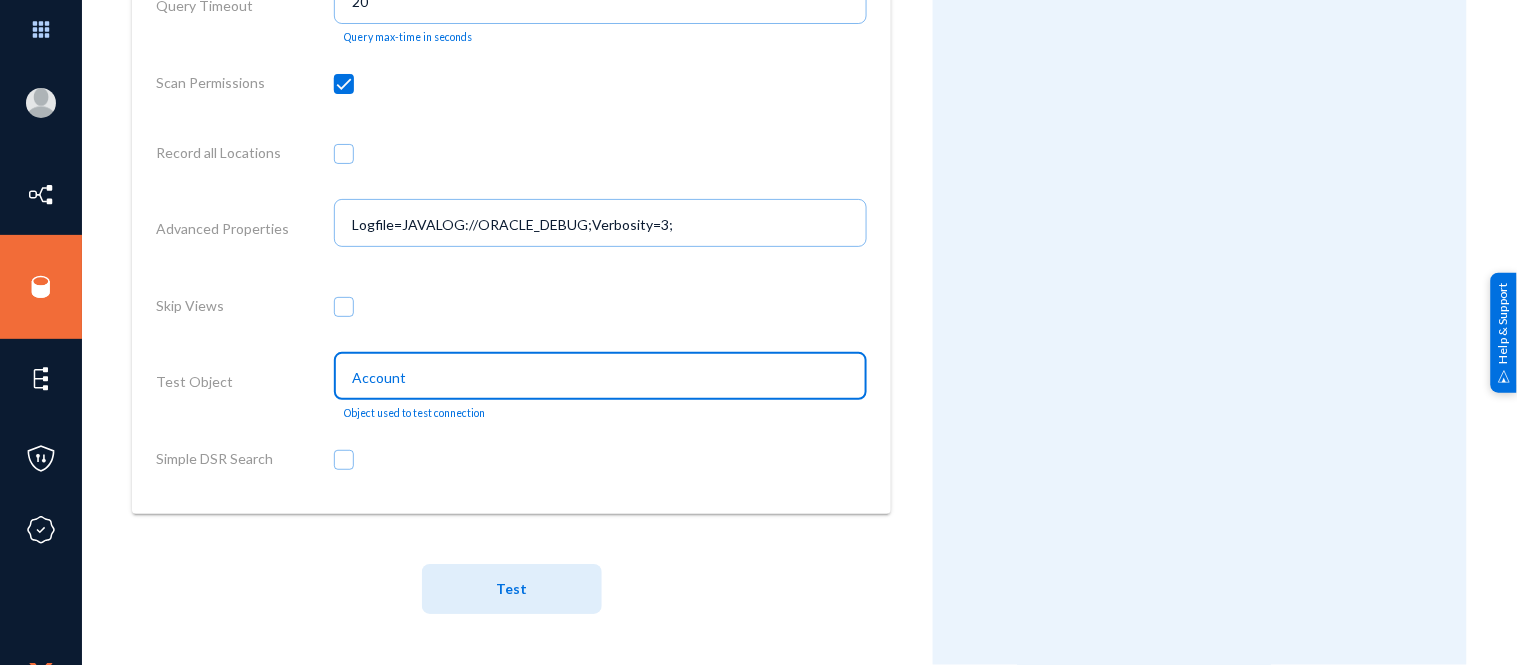 click on "Test Object Account Object used to test connection" at bounding box center (511, 386) 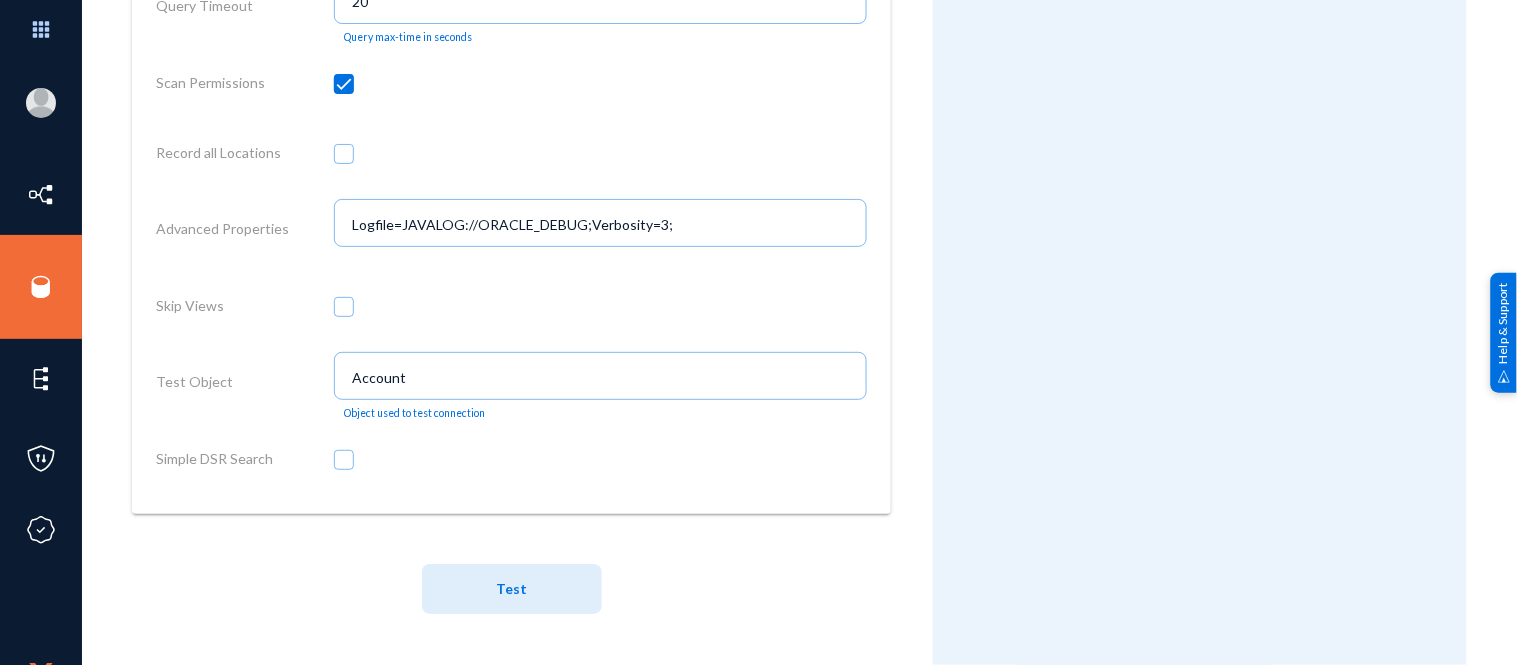 click on "Test Object" at bounding box center (245, 386) 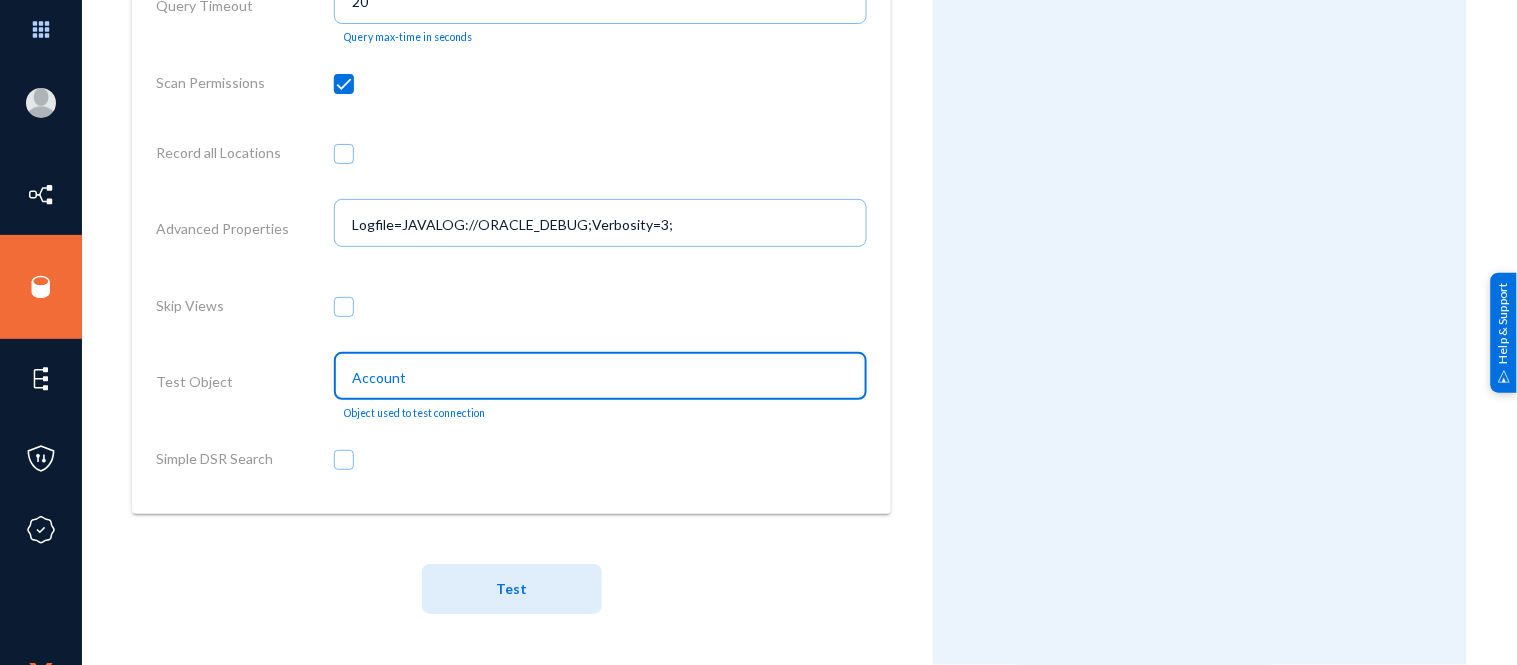 click on "Account" at bounding box center (604, 378) 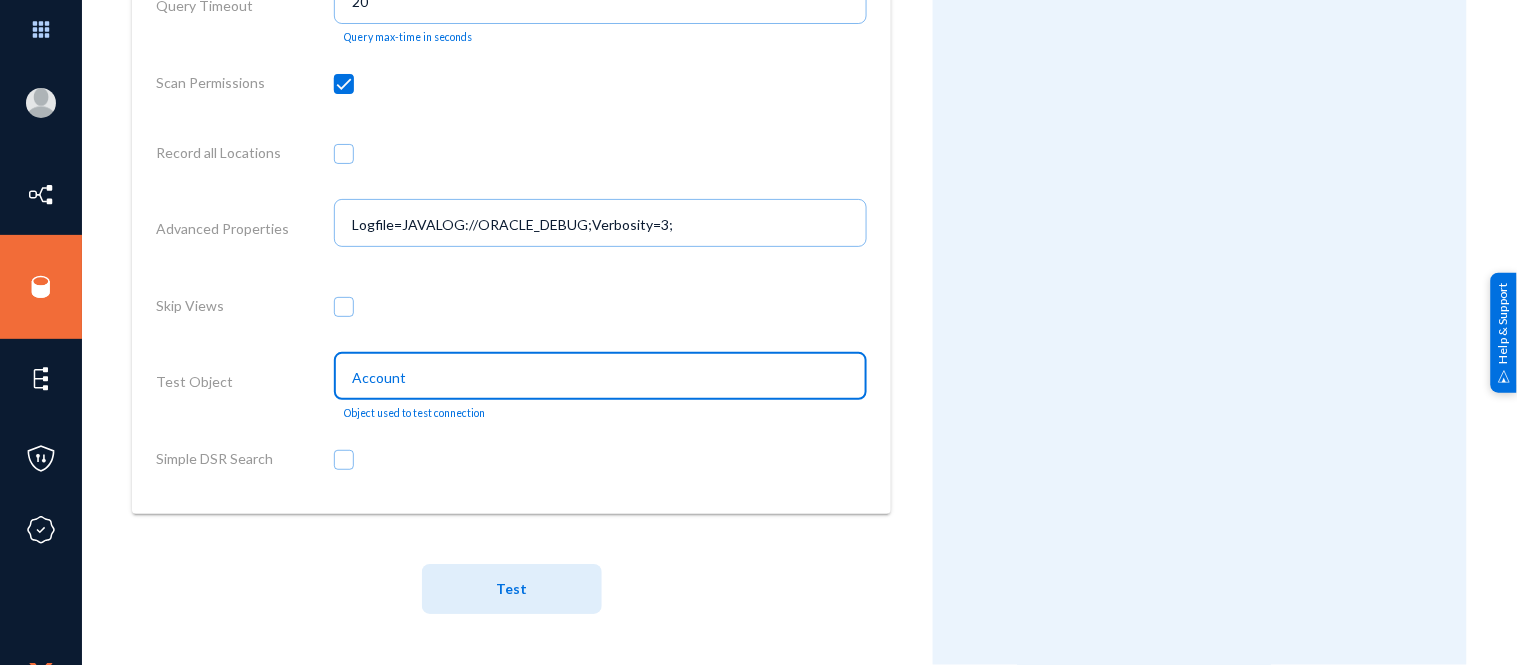 paste on "Customer" 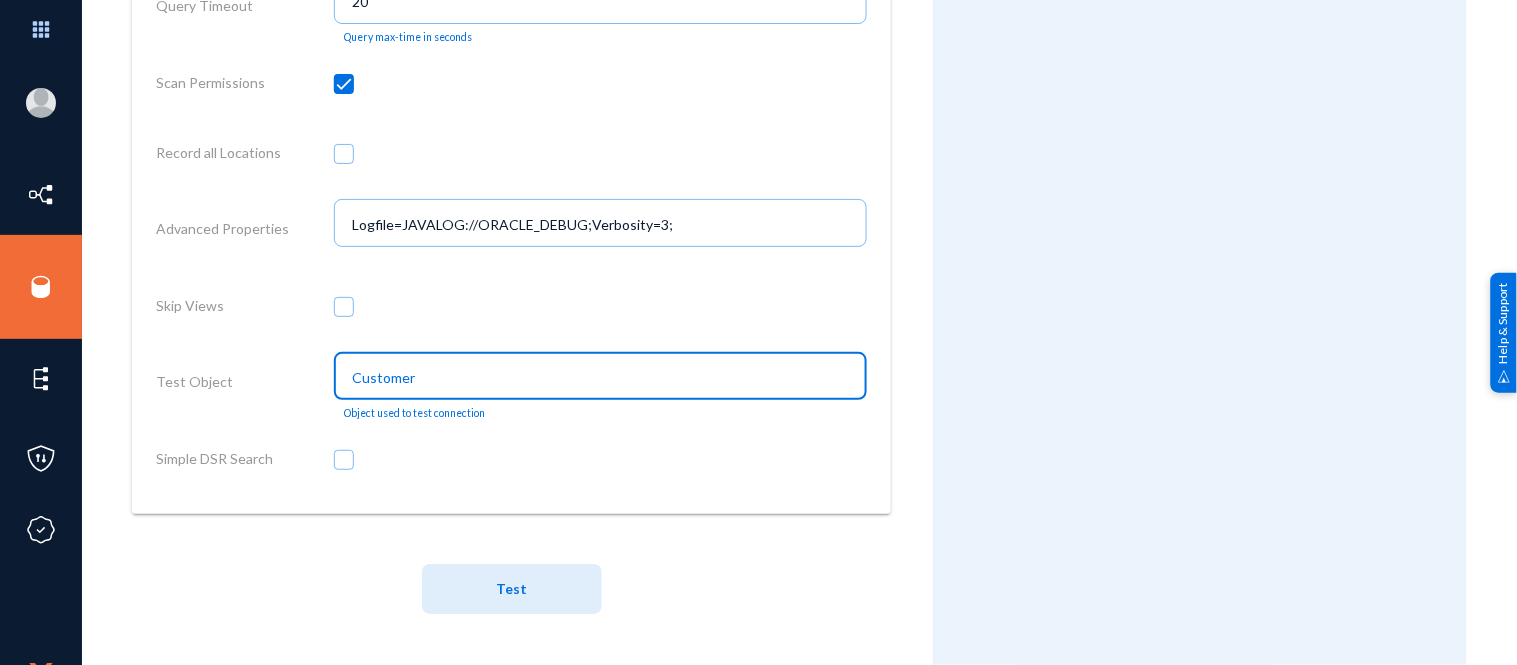 type on "Customer" 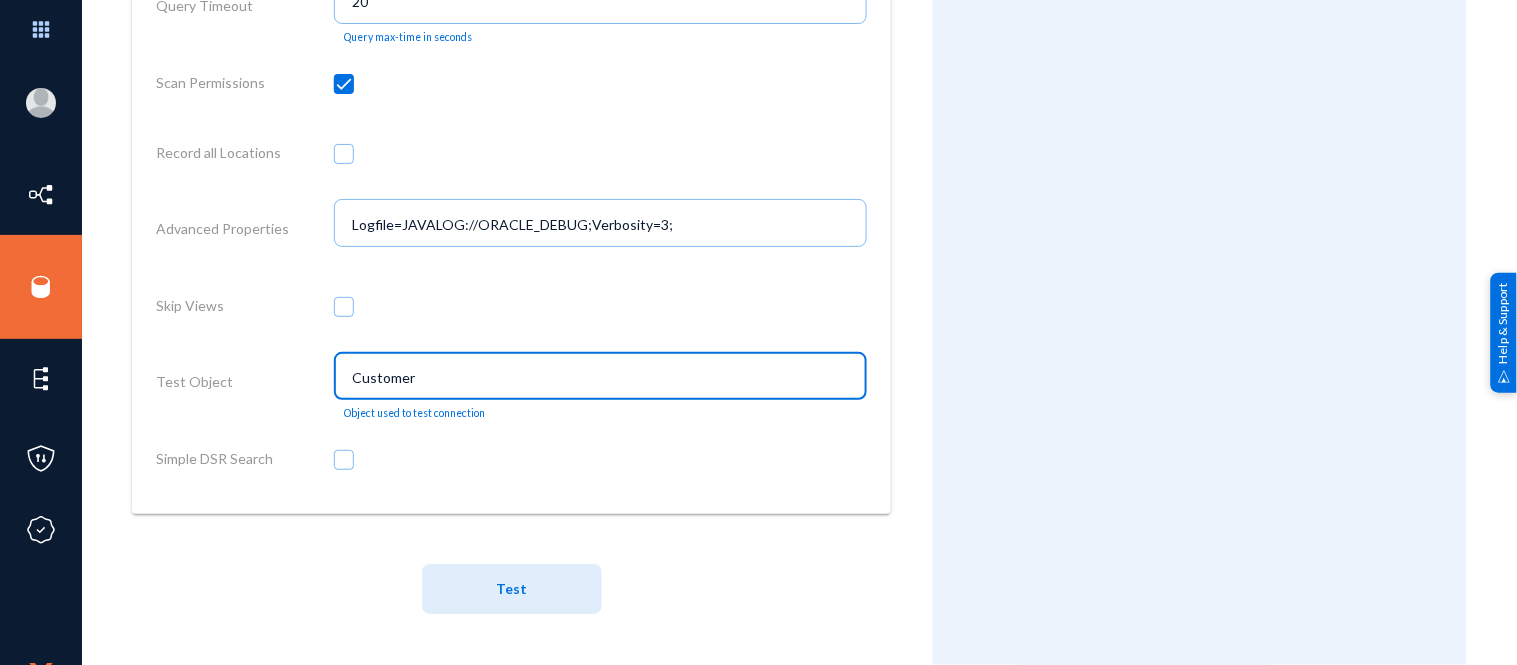 click on "Test" 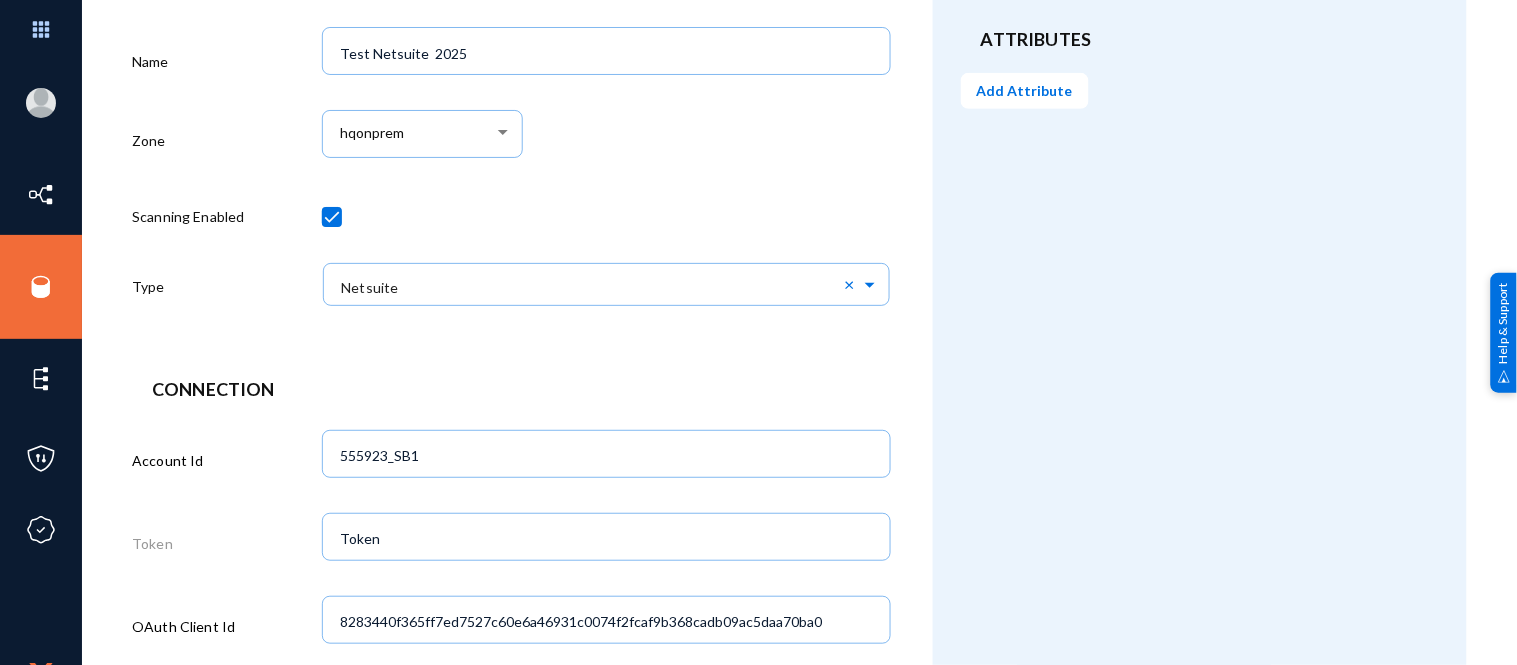 scroll, scrollTop: 217, scrollLeft: 0, axis: vertical 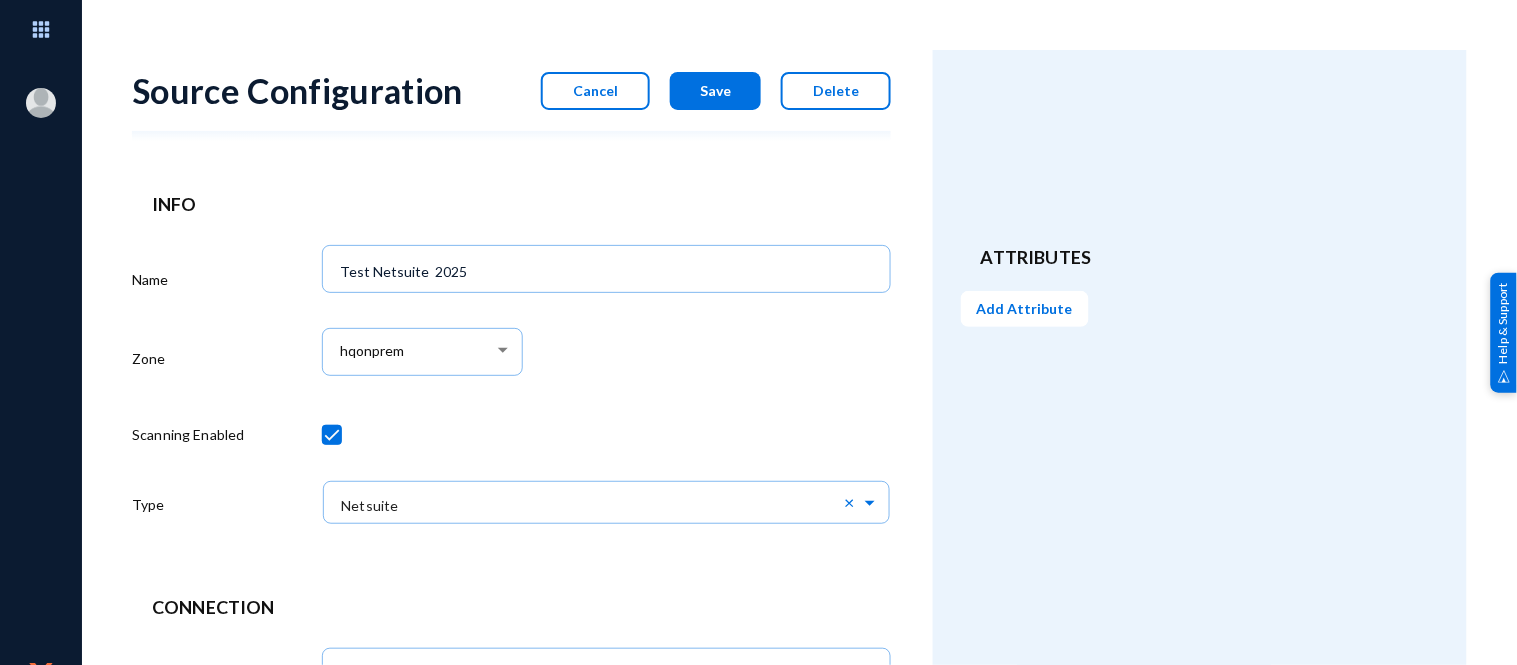 click on "Source Configuration  Cancel   Save   Delete" 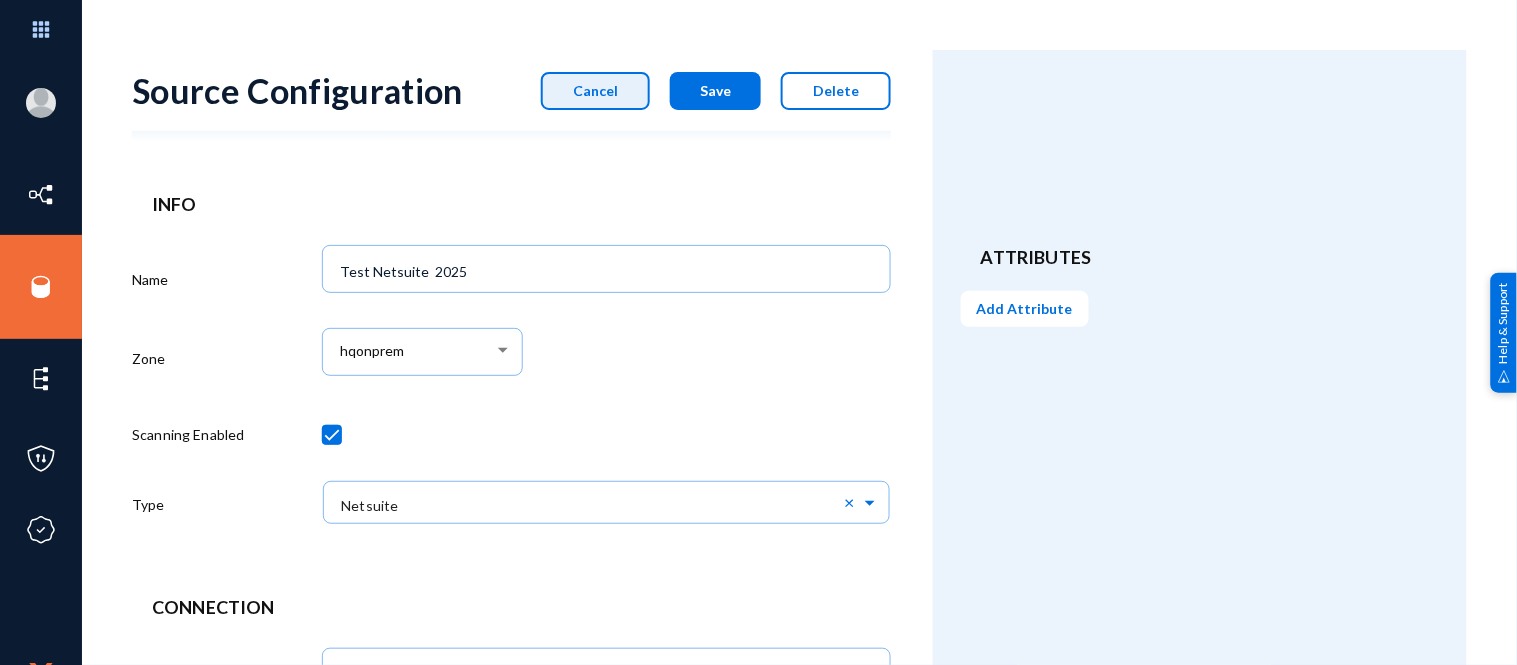 click on "Cancel" 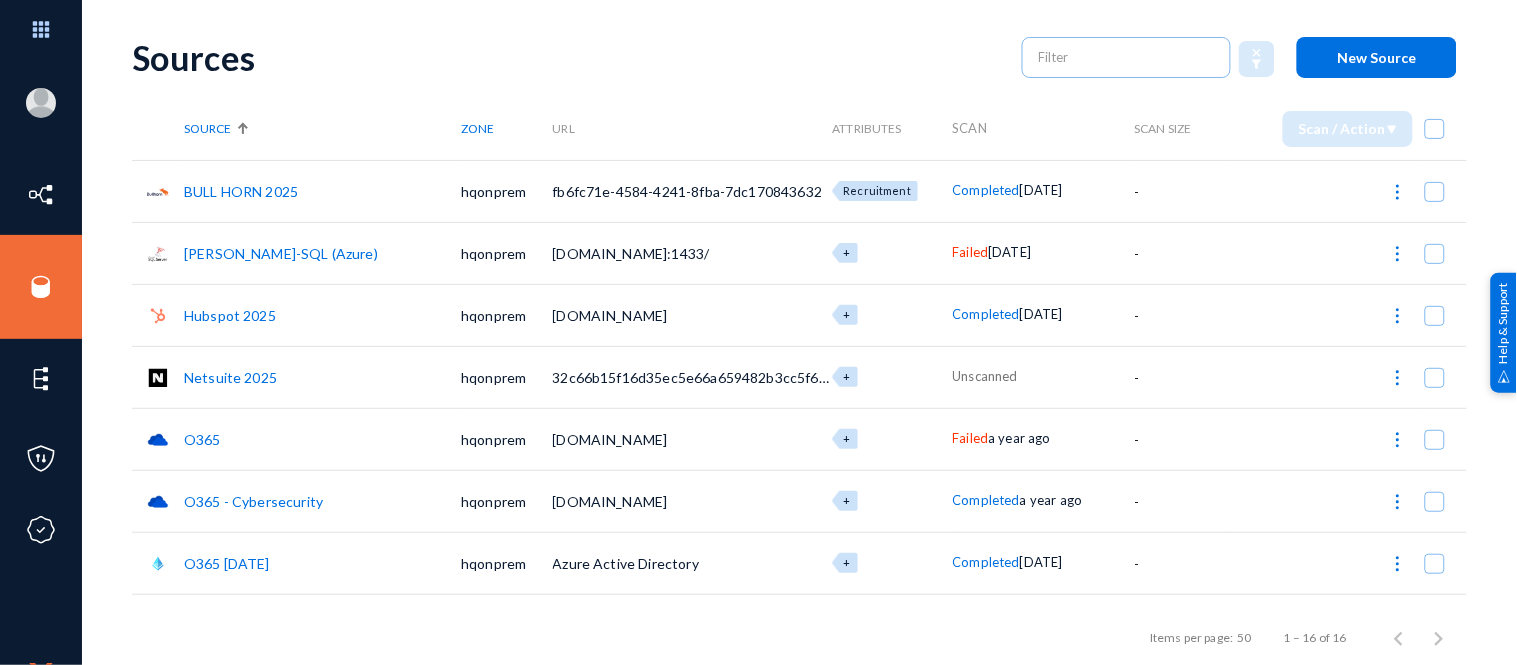 scroll, scrollTop: 27, scrollLeft: 0, axis: vertical 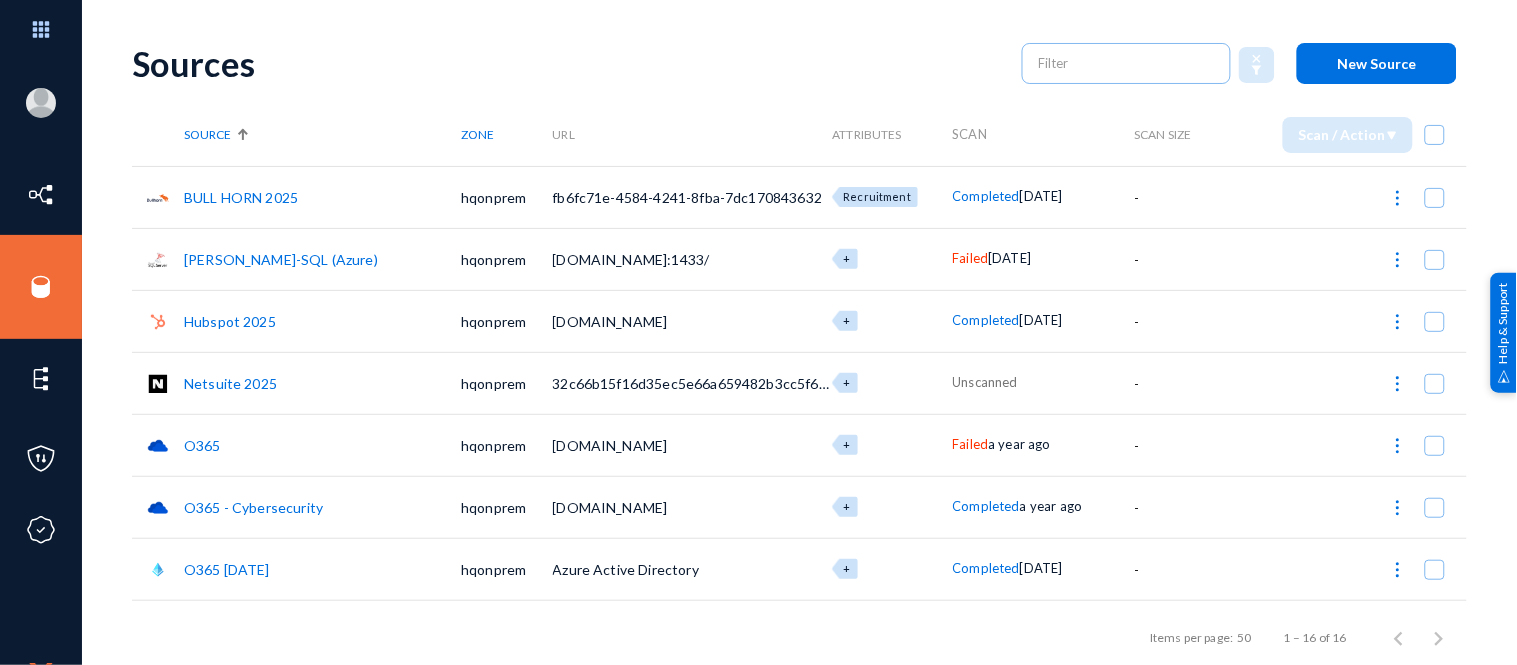 click on "Netsuite 2025" 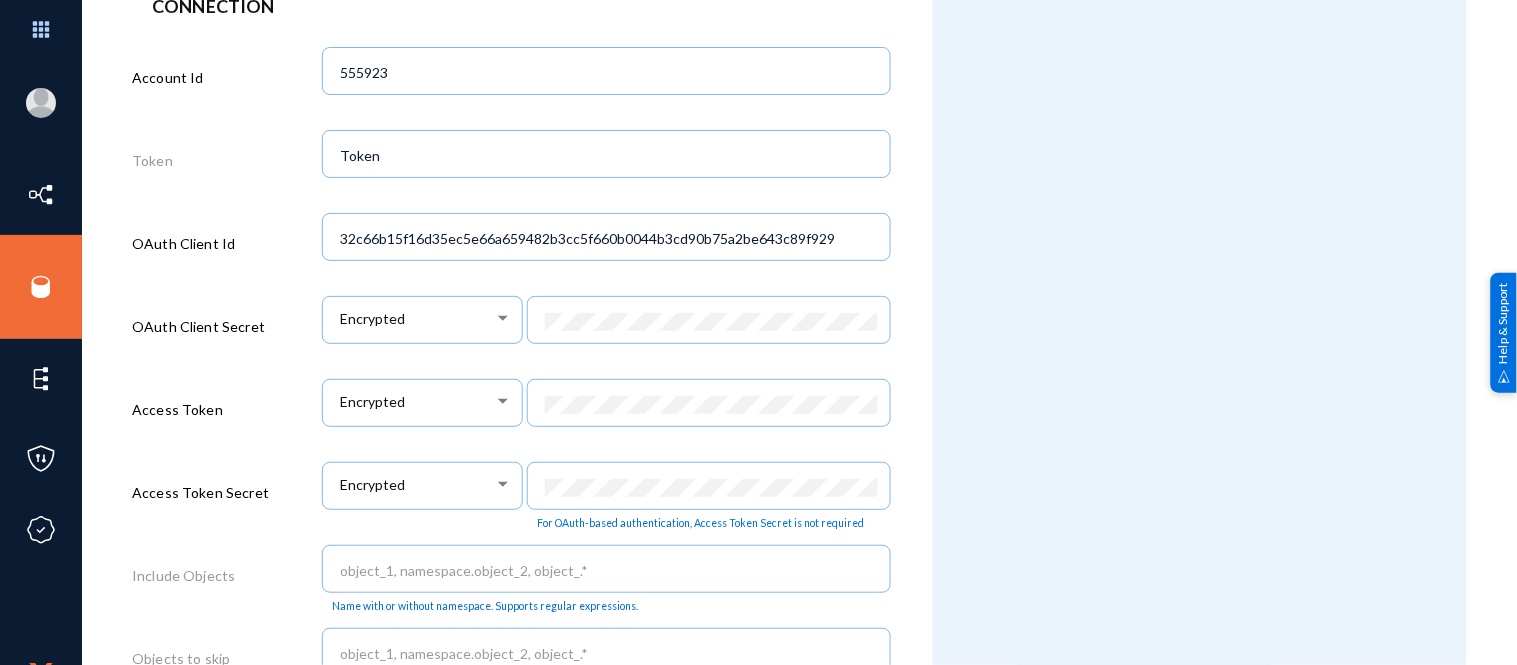 scroll, scrollTop: 846, scrollLeft: 0, axis: vertical 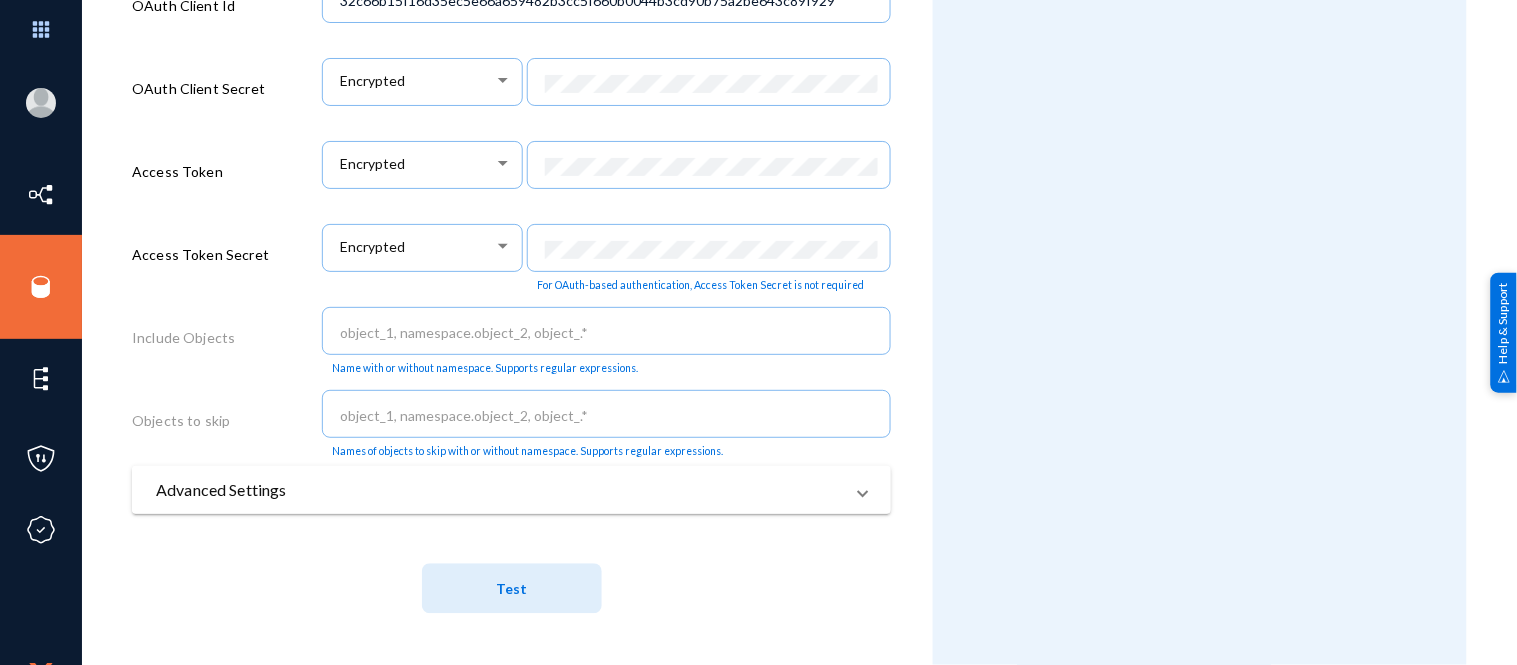 click on "Advanced Settings" at bounding box center (499, 490) 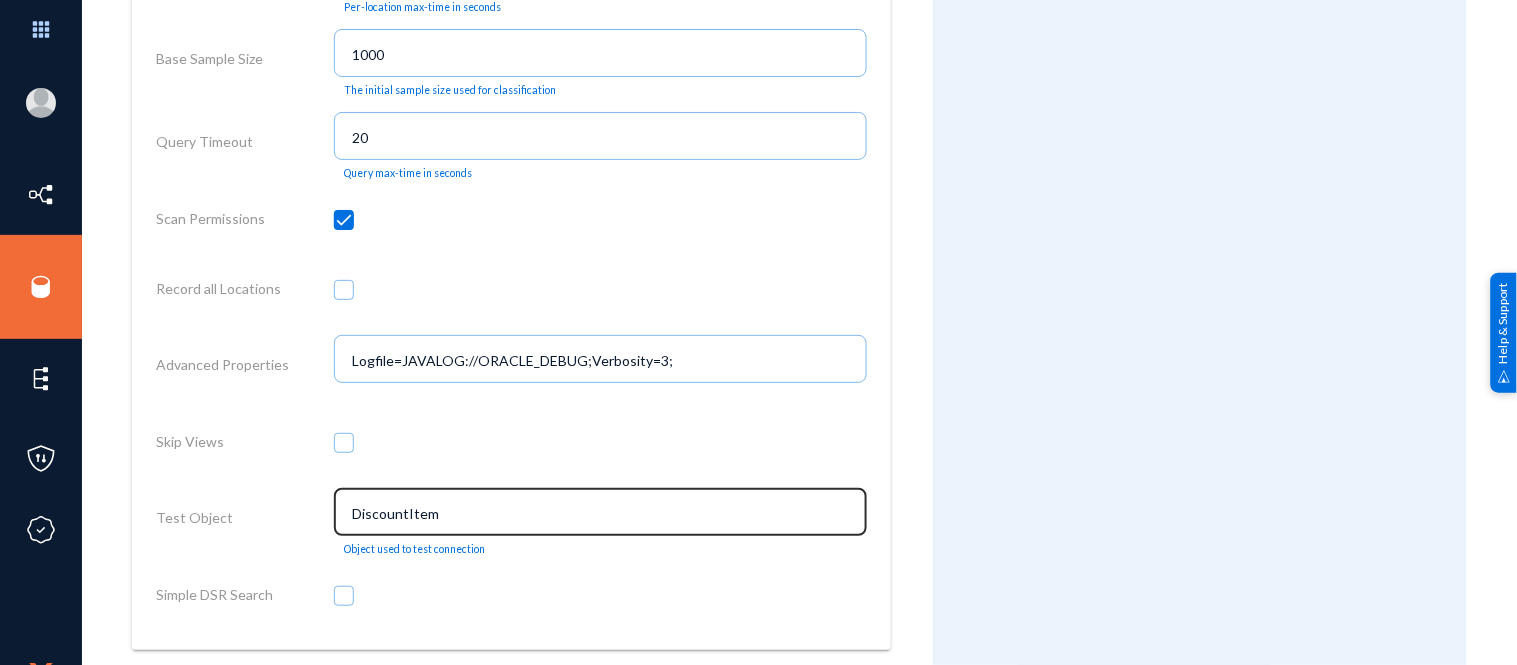 scroll, scrollTop: 1577, scrollLeft: 0, axis: vertical 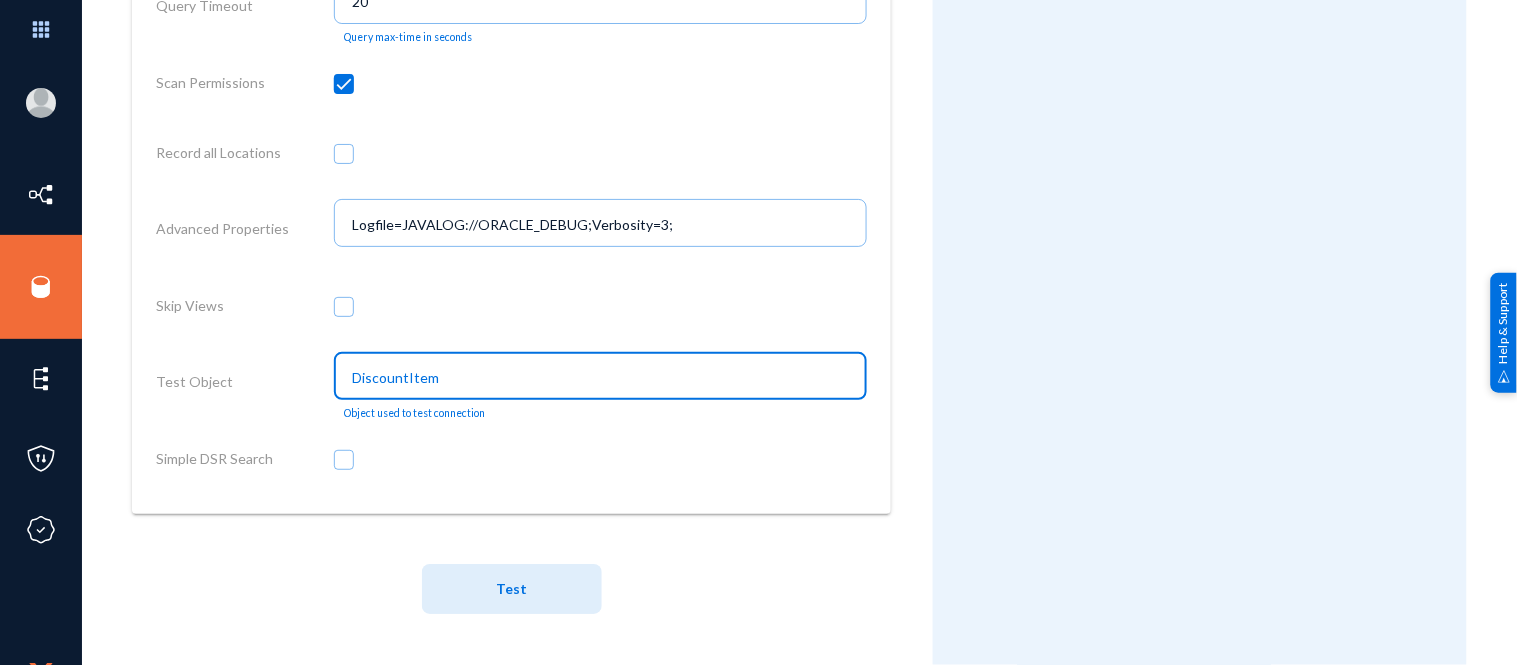 drag, startPoint x: 462, startPoint y: 382, endPoint x: 274, endPoint y: 337, distance: 193.31064 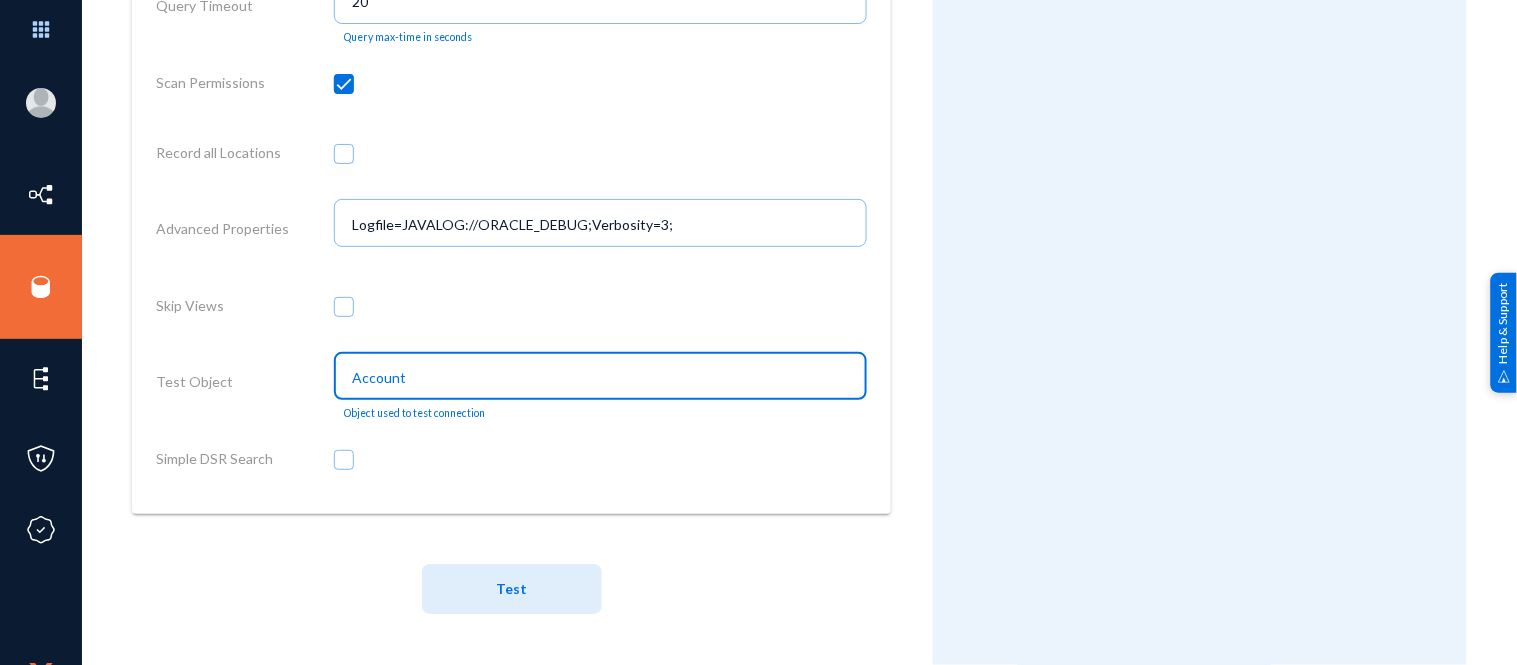 type on "Account" 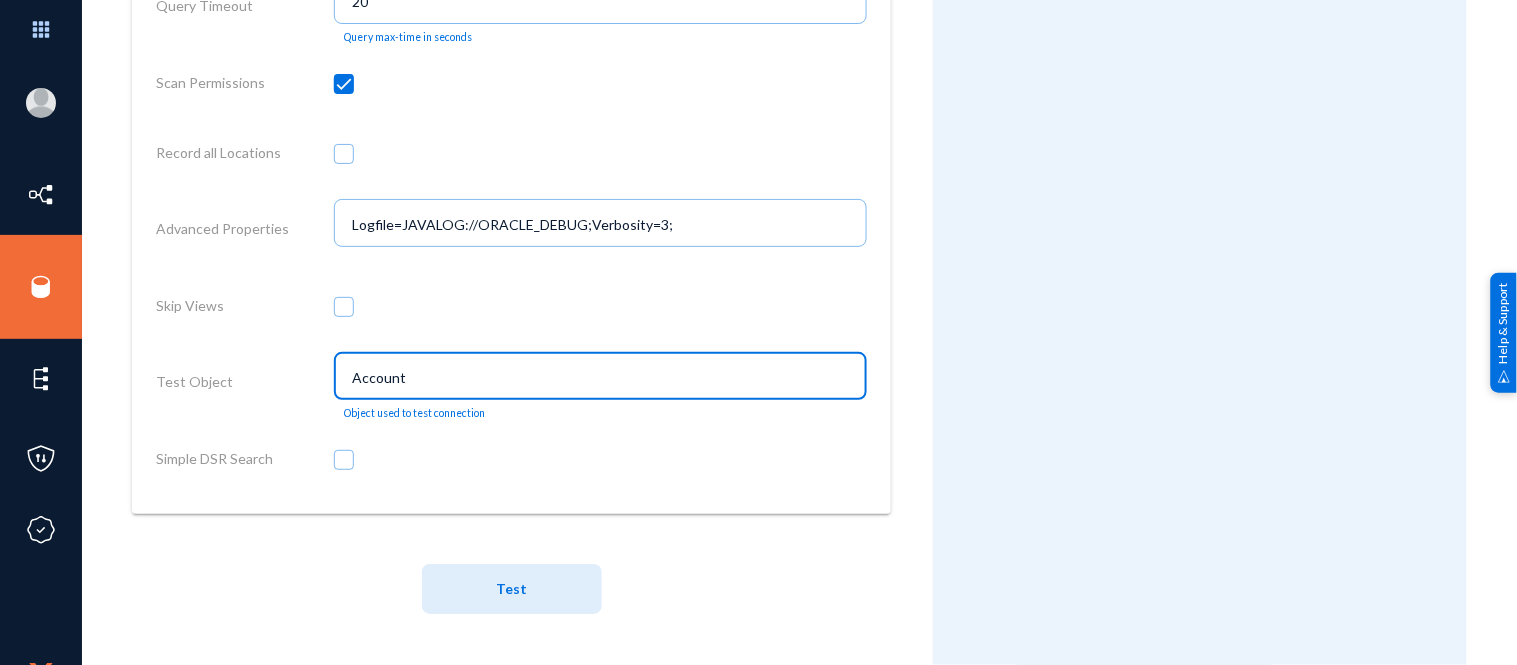 click on "Logfile=JAVALOG://ORACLE_DEBUG;Verbosity=3;" at bounding box center (600, 233) 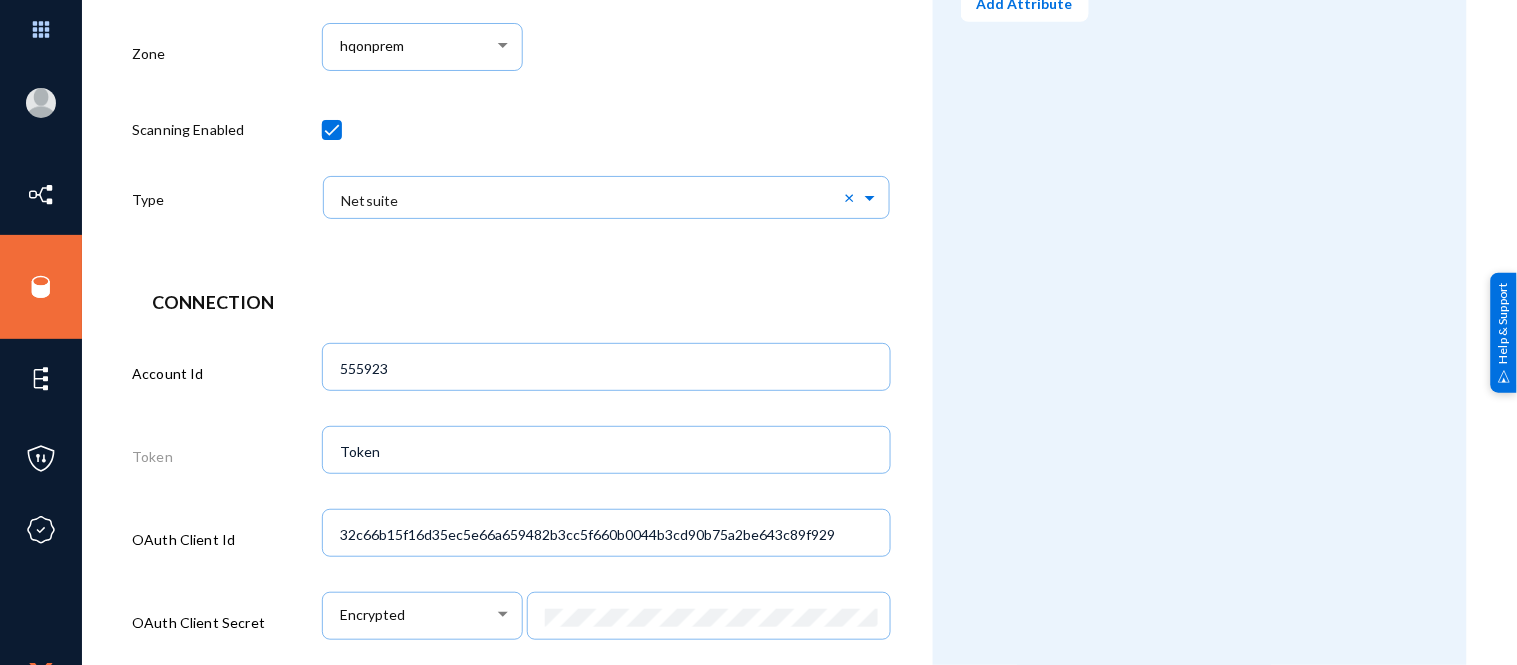 scroll, scrollTop: 300, scrollLeft: 0, axis: vertical 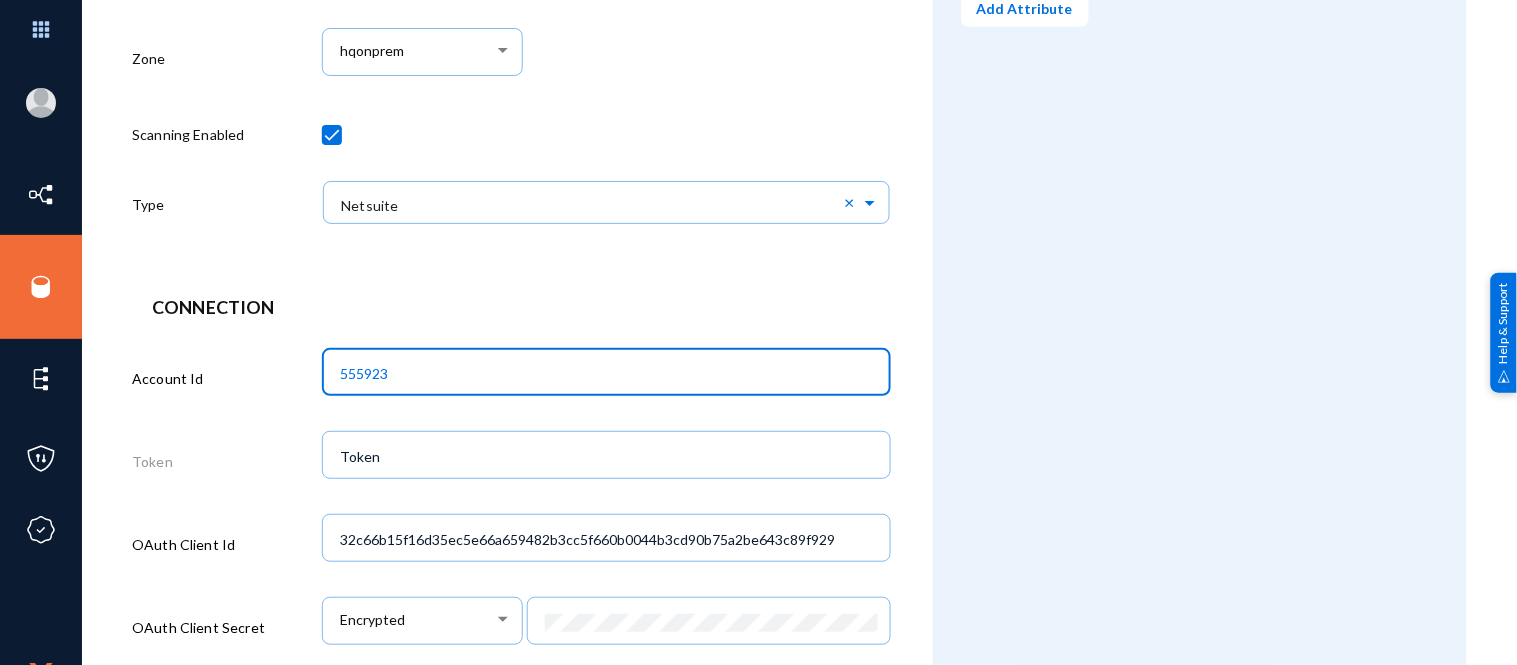 click on "555923" at bounding box center [610, 374] 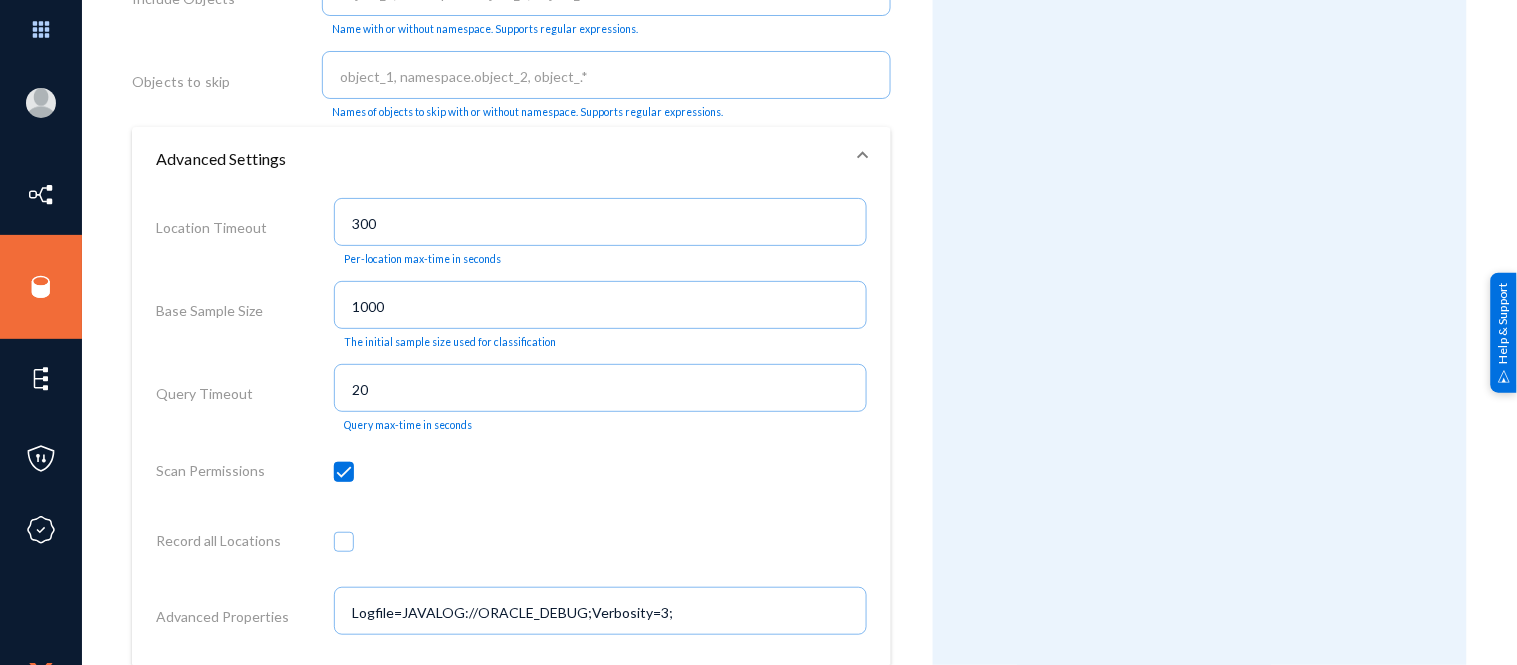 scroll, scrollTop: 1577, scrollLeft: 0, axis: vertical 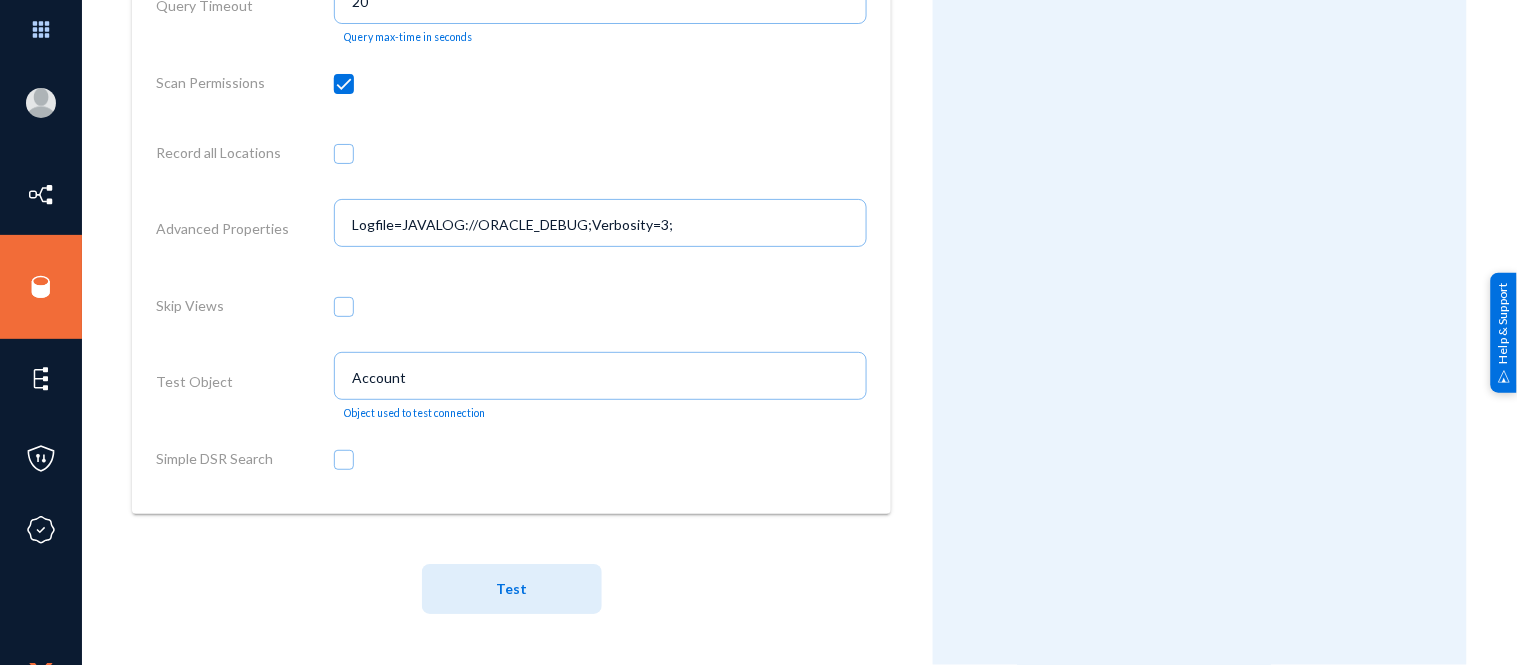 type on "55592" 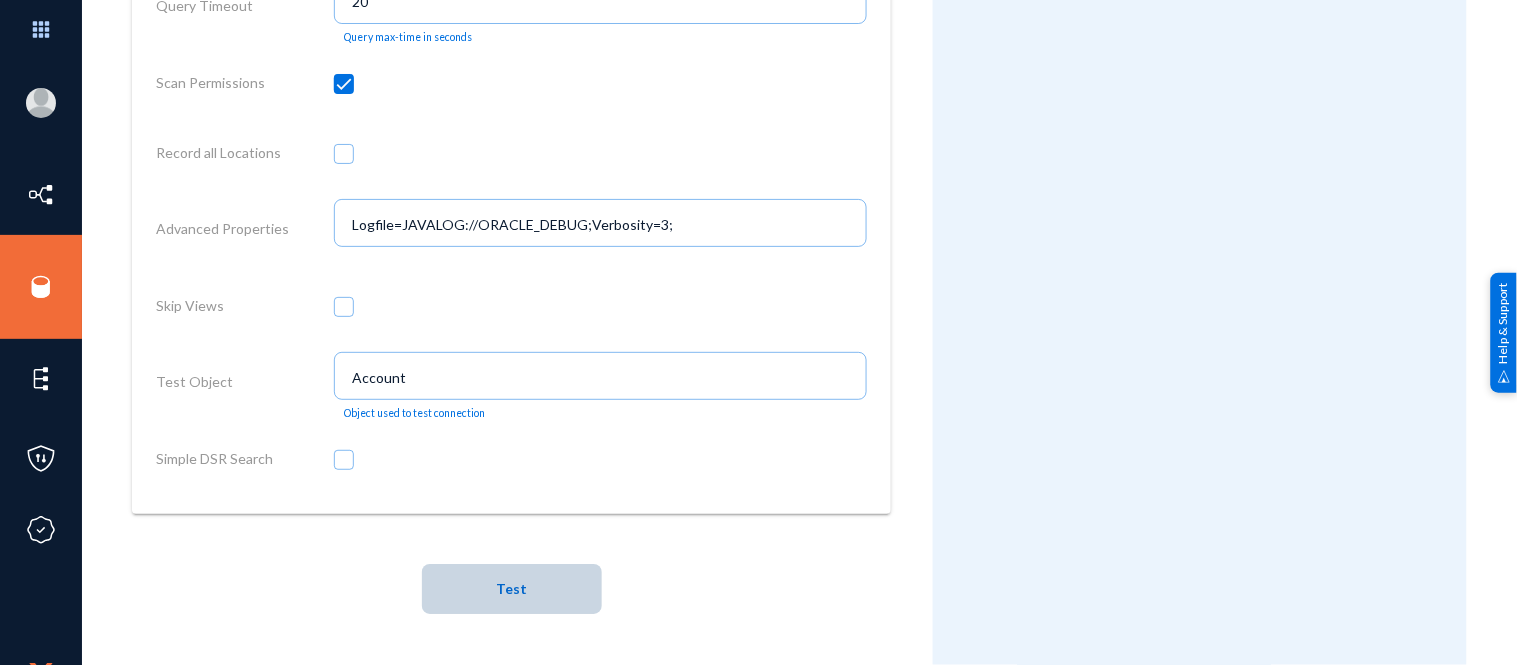 click on "Test" 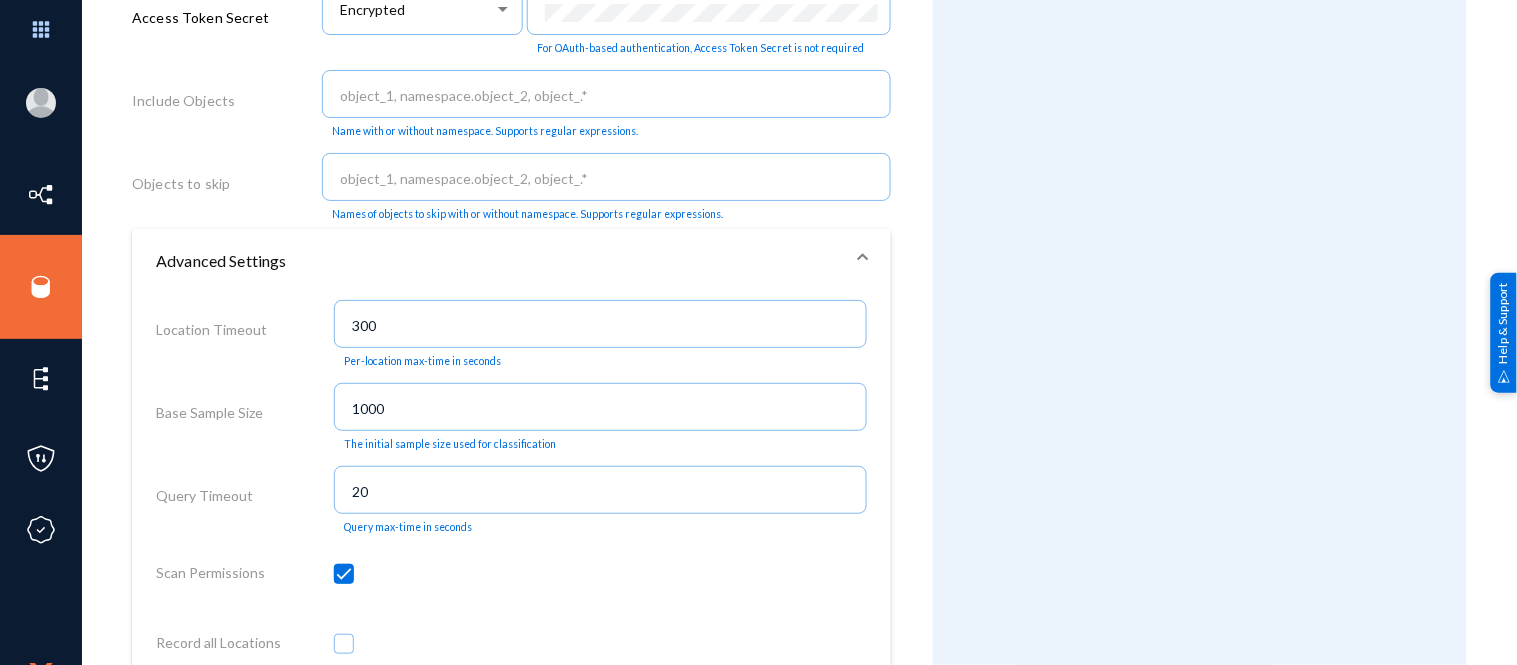 scroll, scrollTop: 1577, scrollLeft: 0, axis: vertical 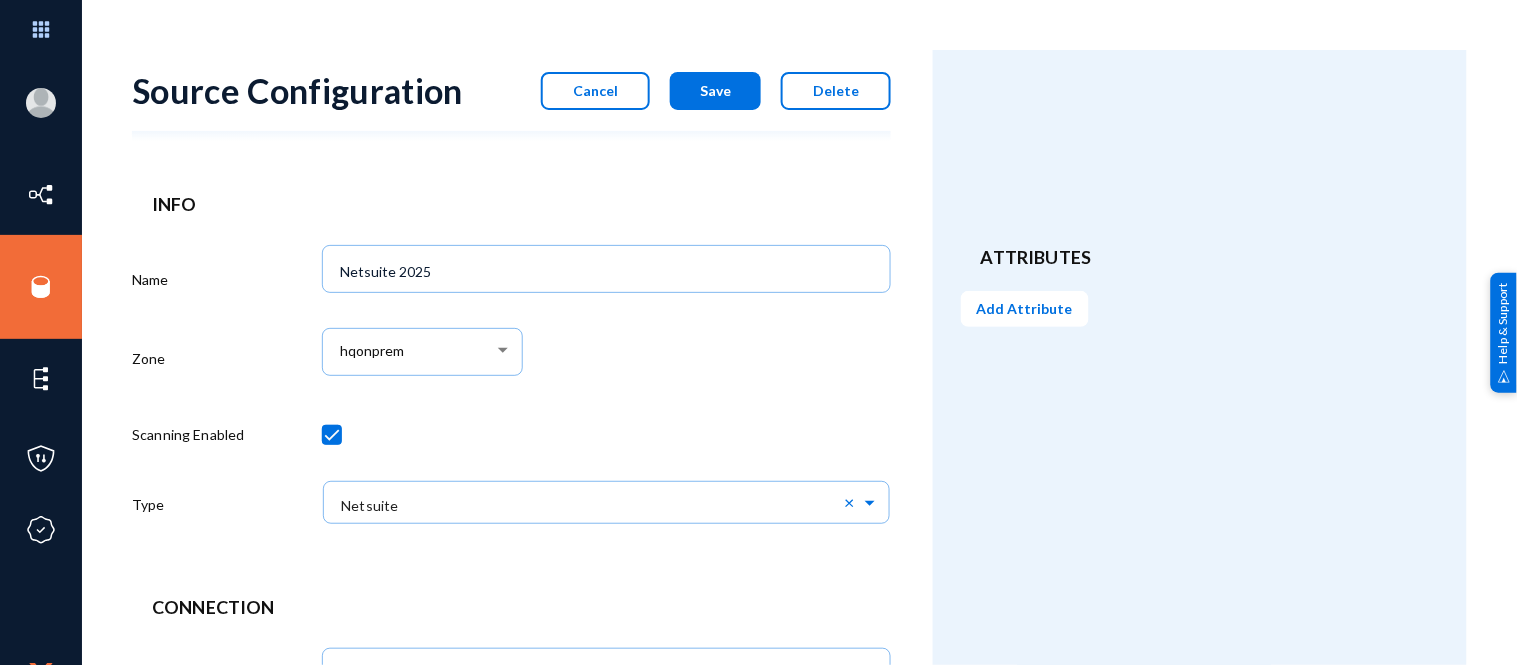 click on "Cancel" 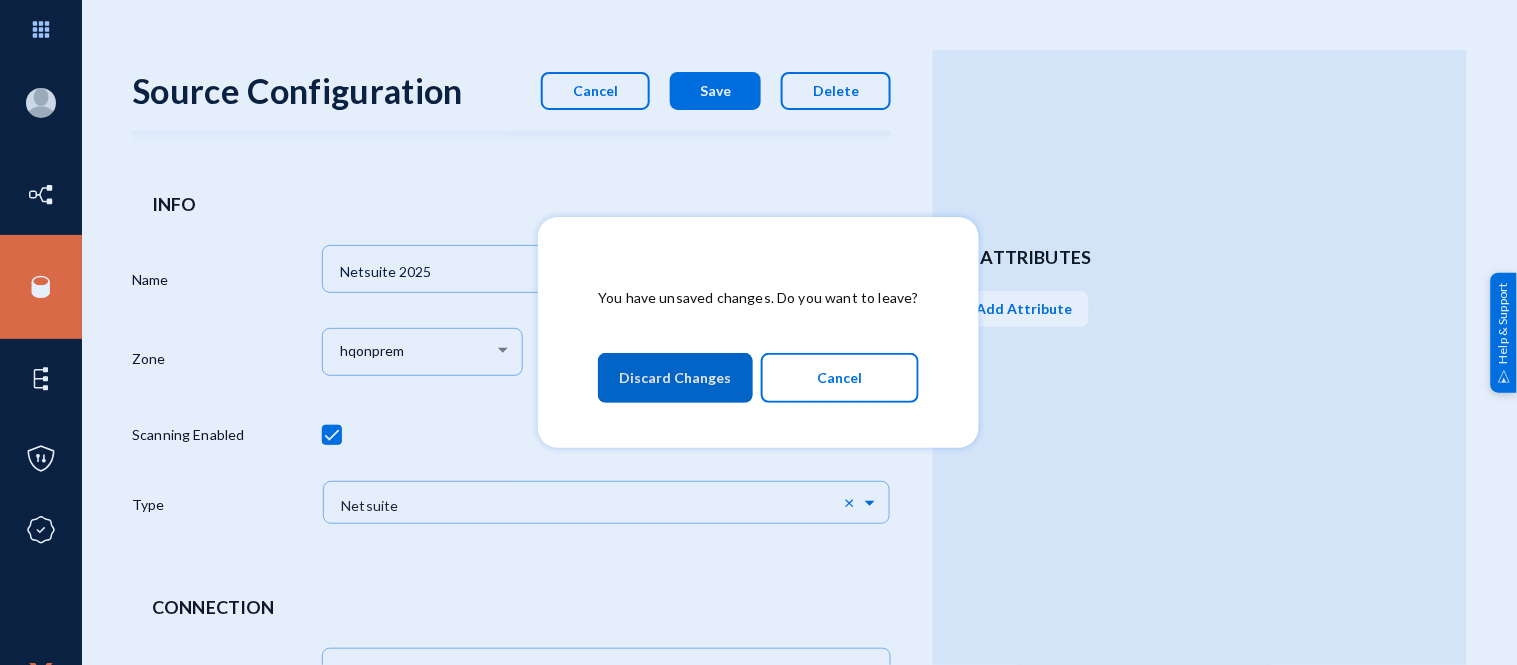 click on "Discard Changes" at bounding box center [675, 378] 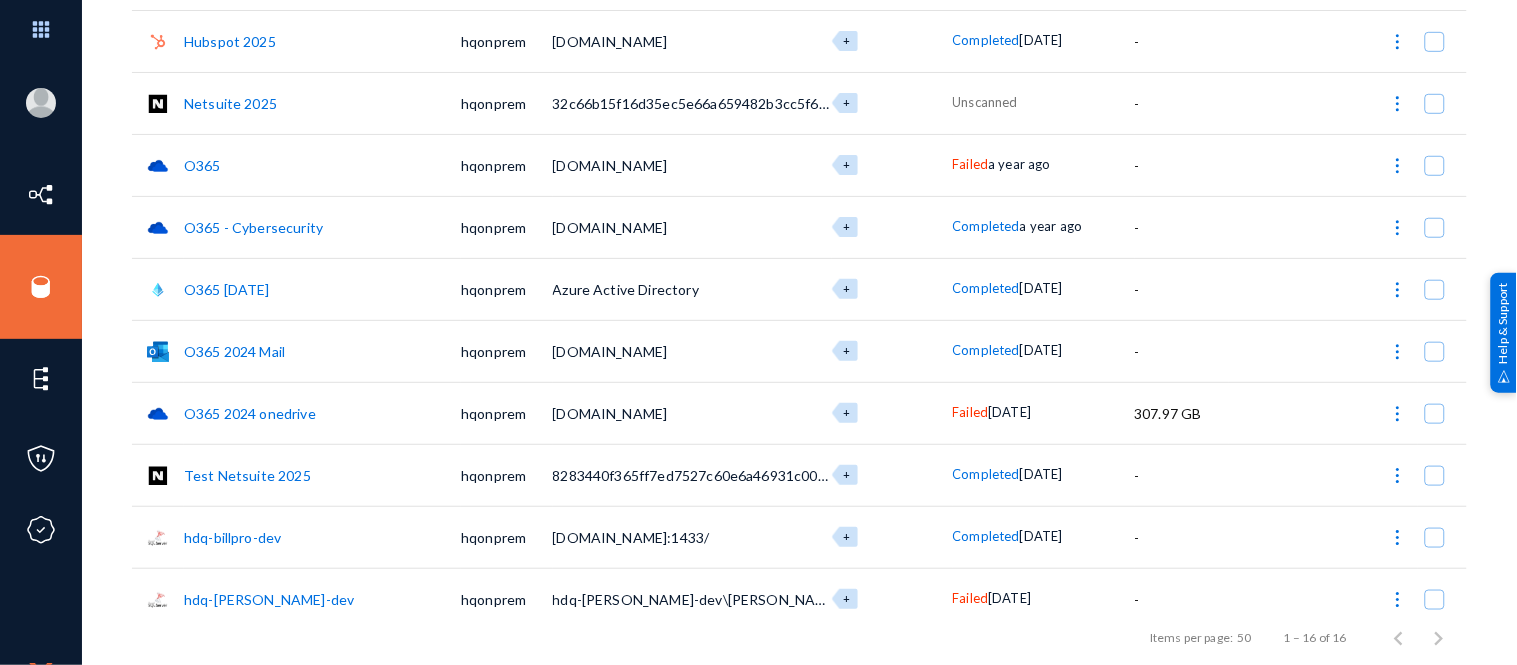 scroll, scrollTop: 306, scrollLeft: 0, axis: vertical 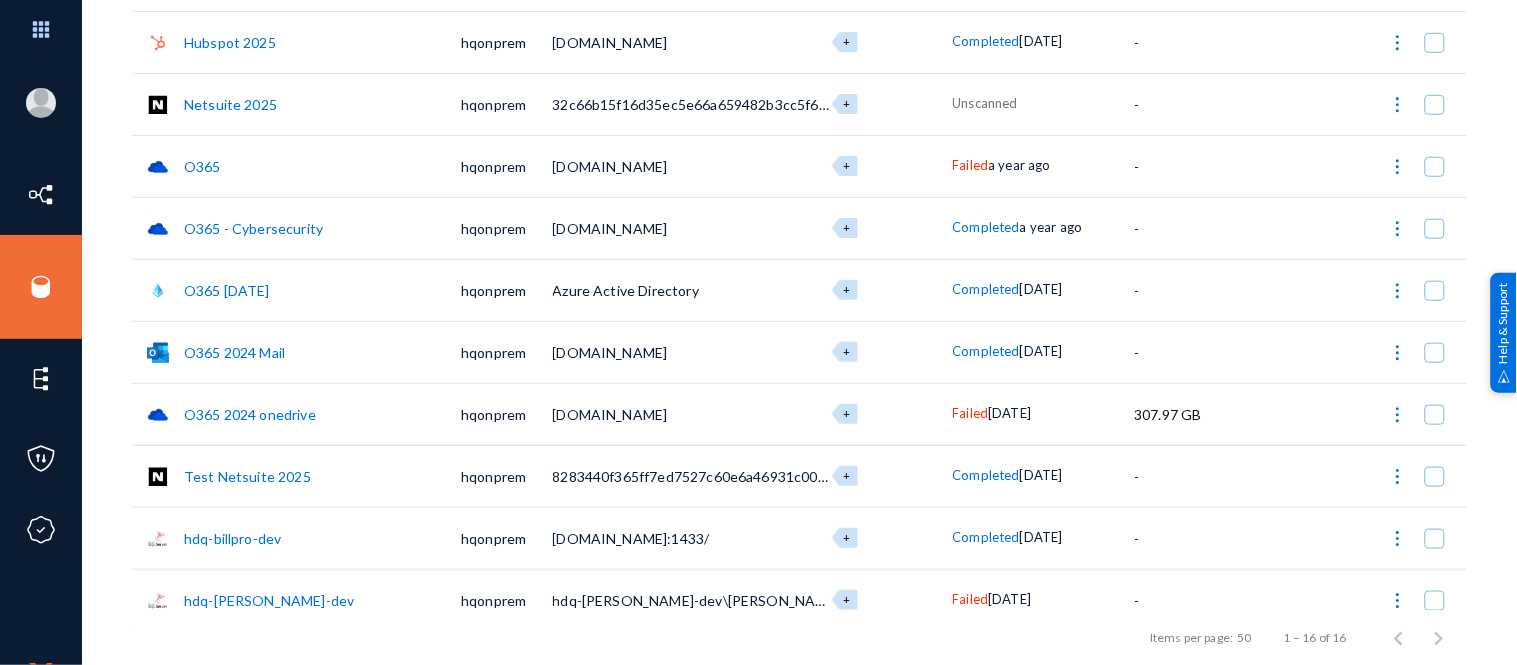 click on "Netsuite 2025" 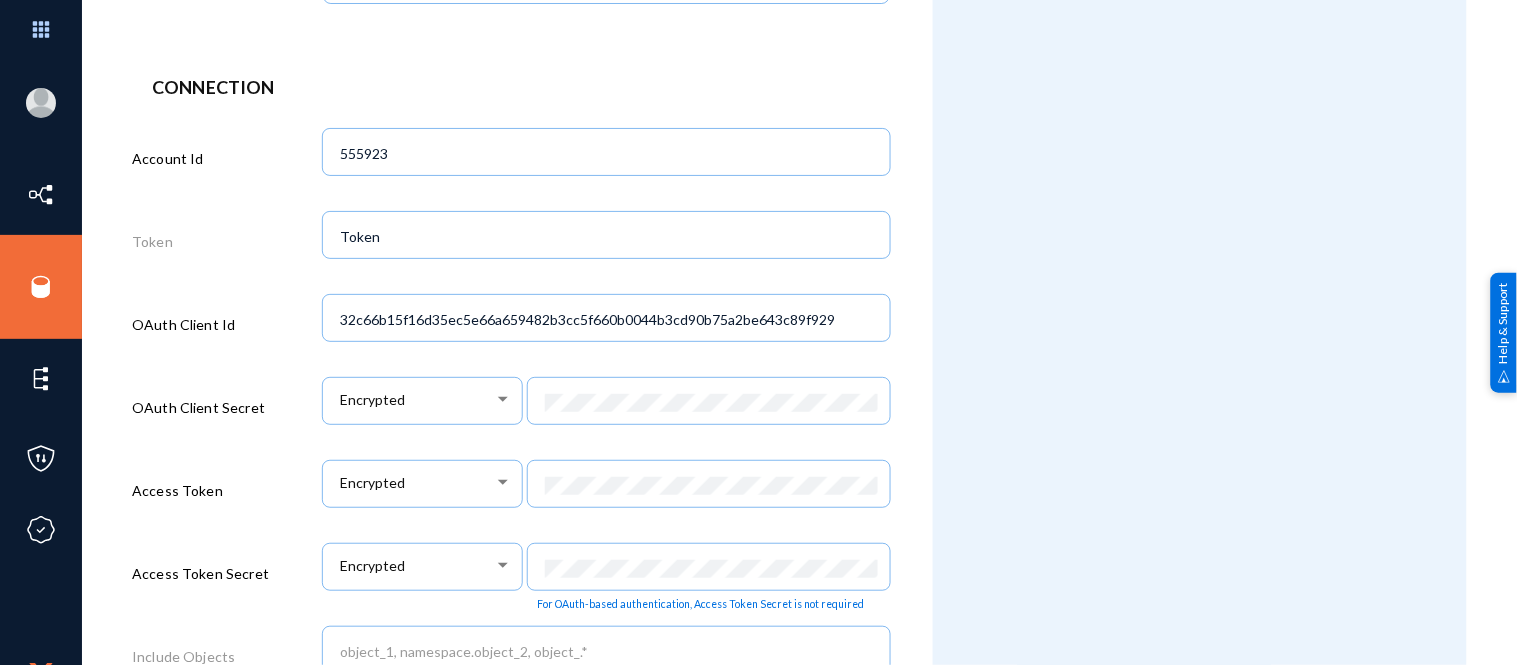 scroll, scrollTop: 460, scrollLeft: 0, axis: vertical 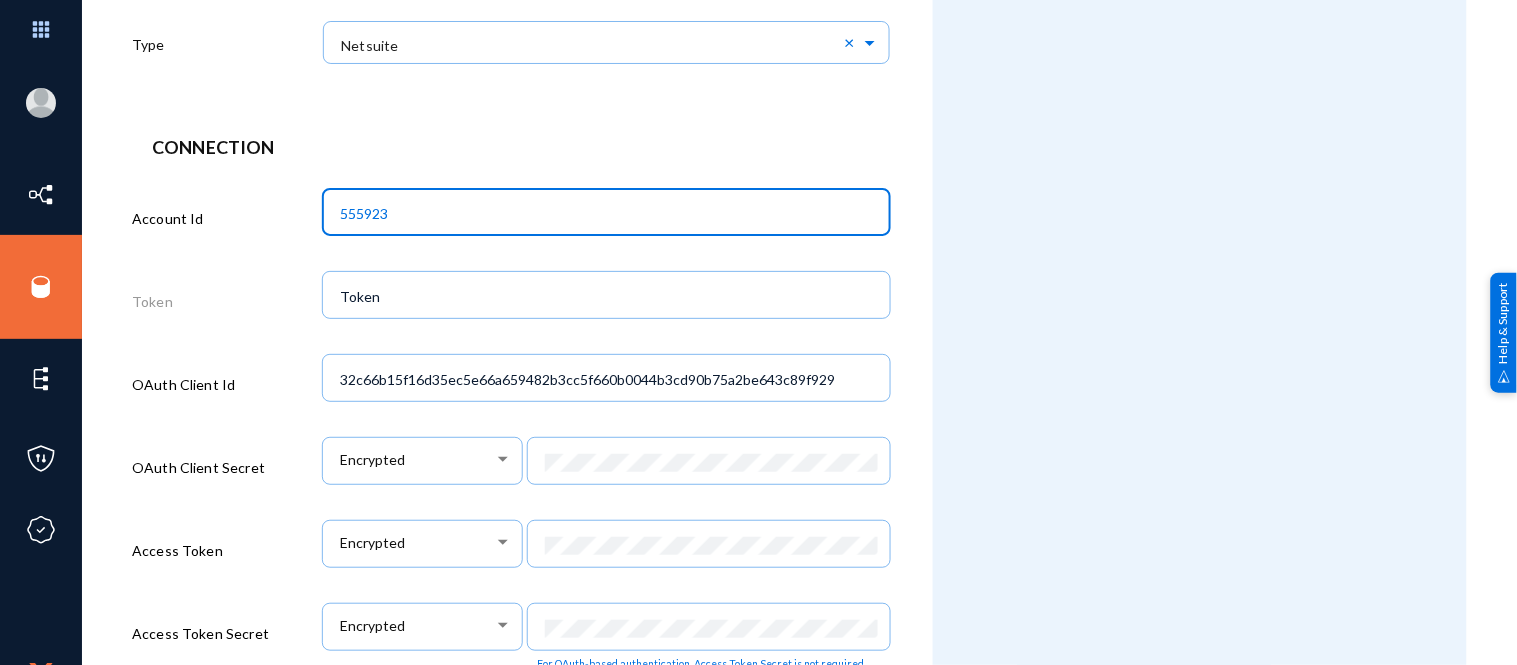 click on "555923" at bounding box center (610, 214) 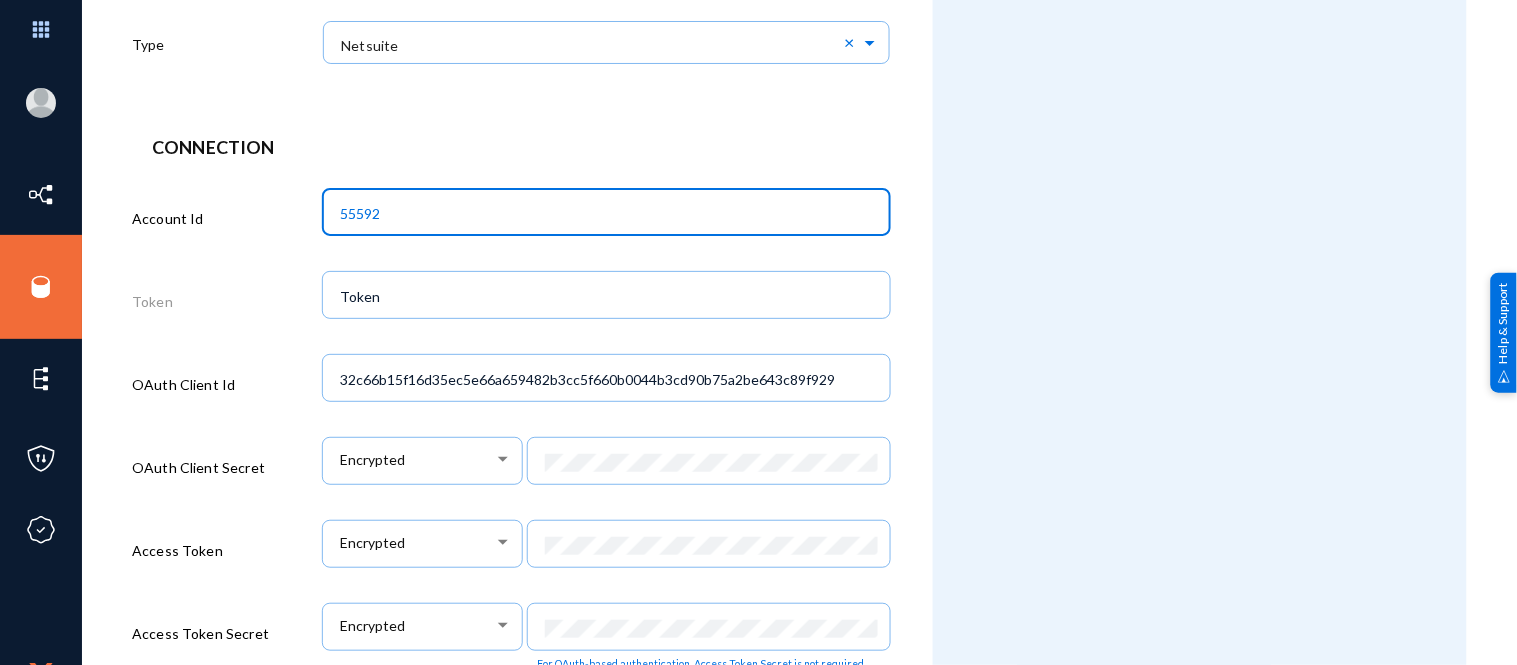 scroll, scrollTop: 846, scrollLeft: 0, axis: vertical 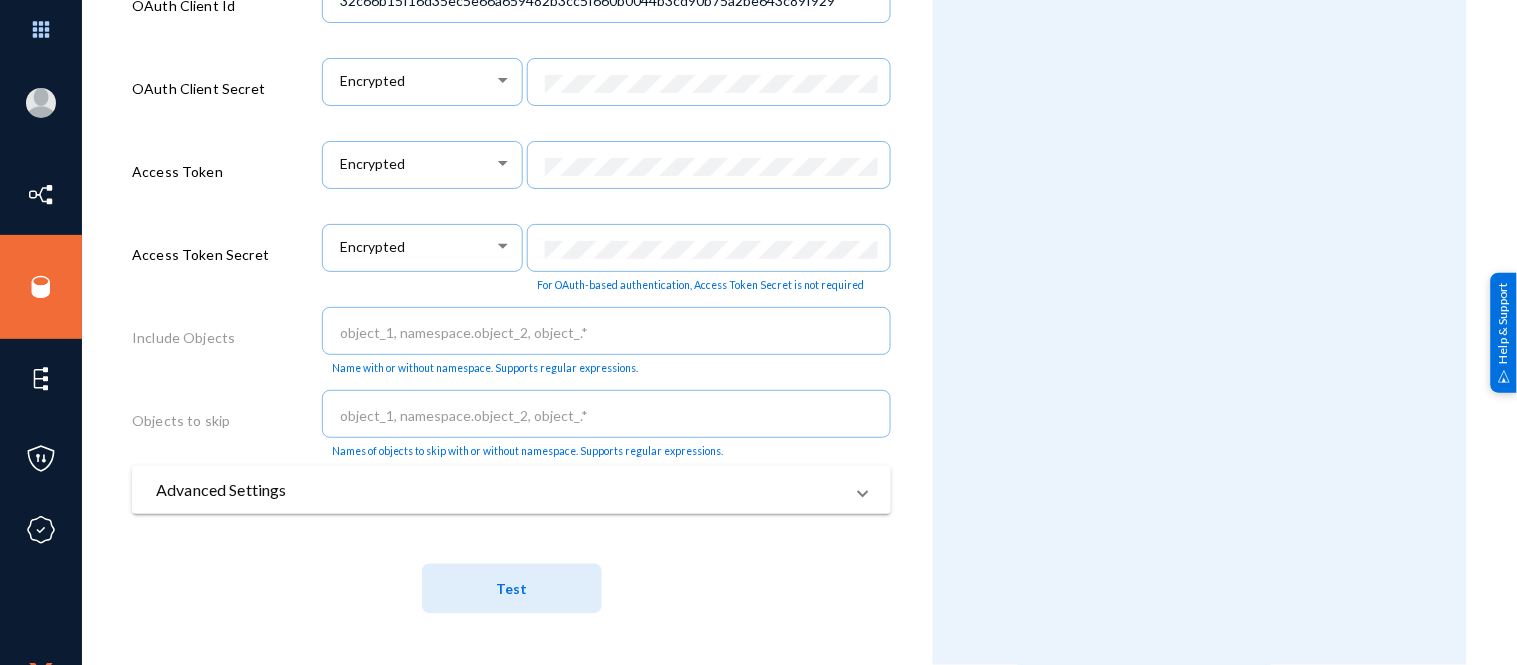 type on "55592" 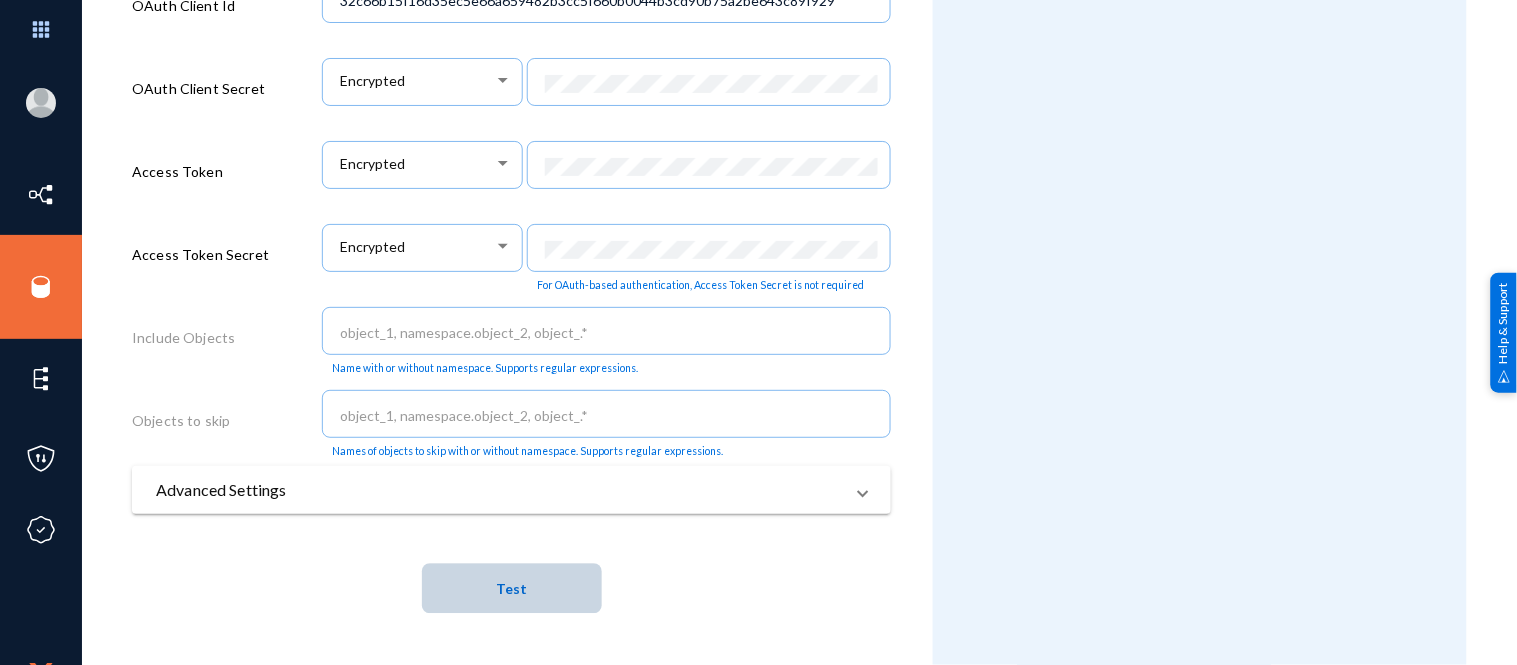 click on "Test" 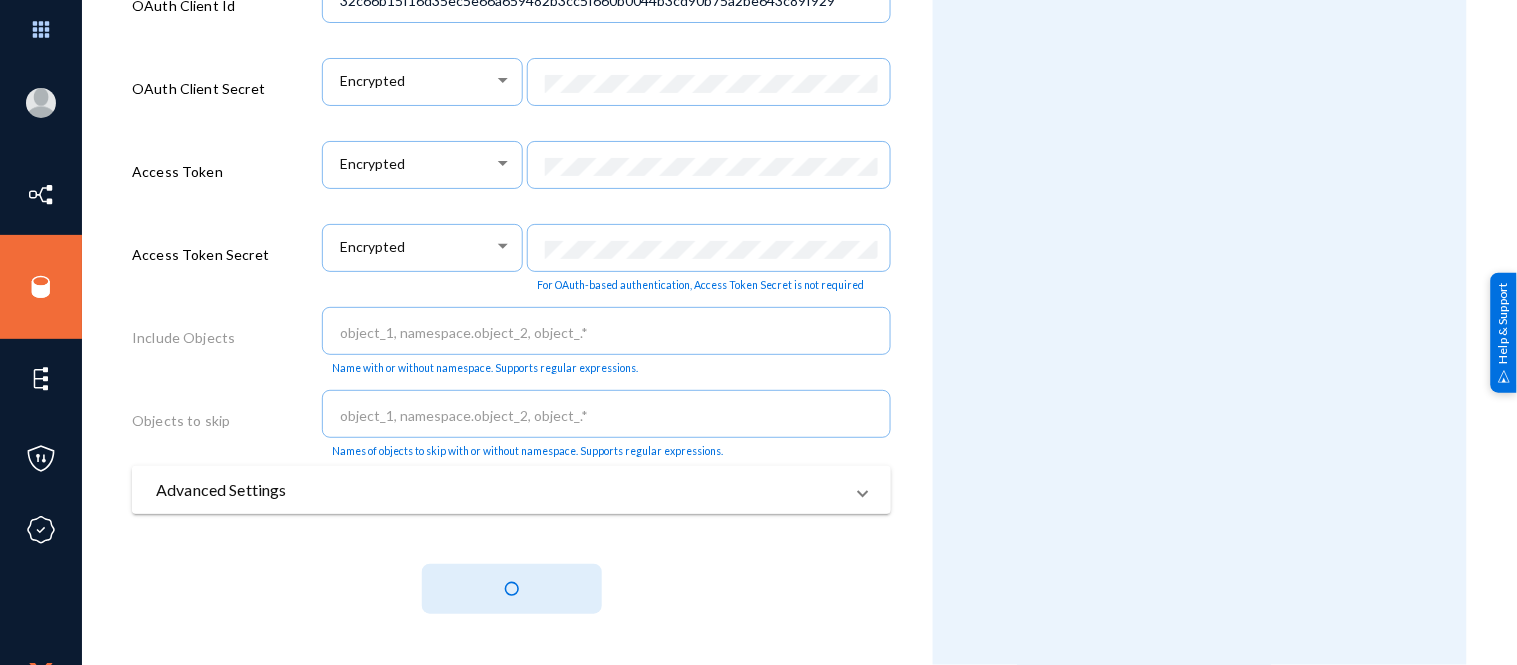 click on "Advanced Settings" at bounding box center [499, 490] 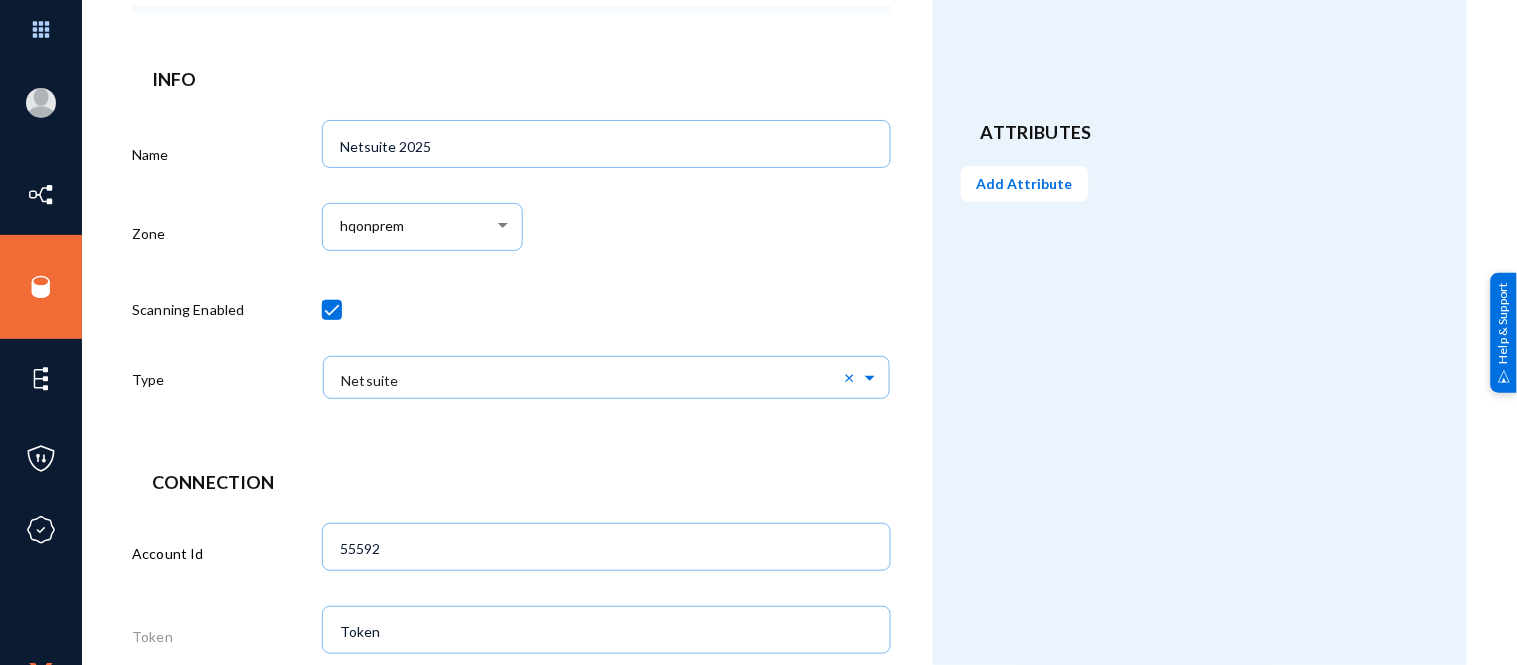 scroll, scrollTop: 0, scrollLeft: 0, axis: both 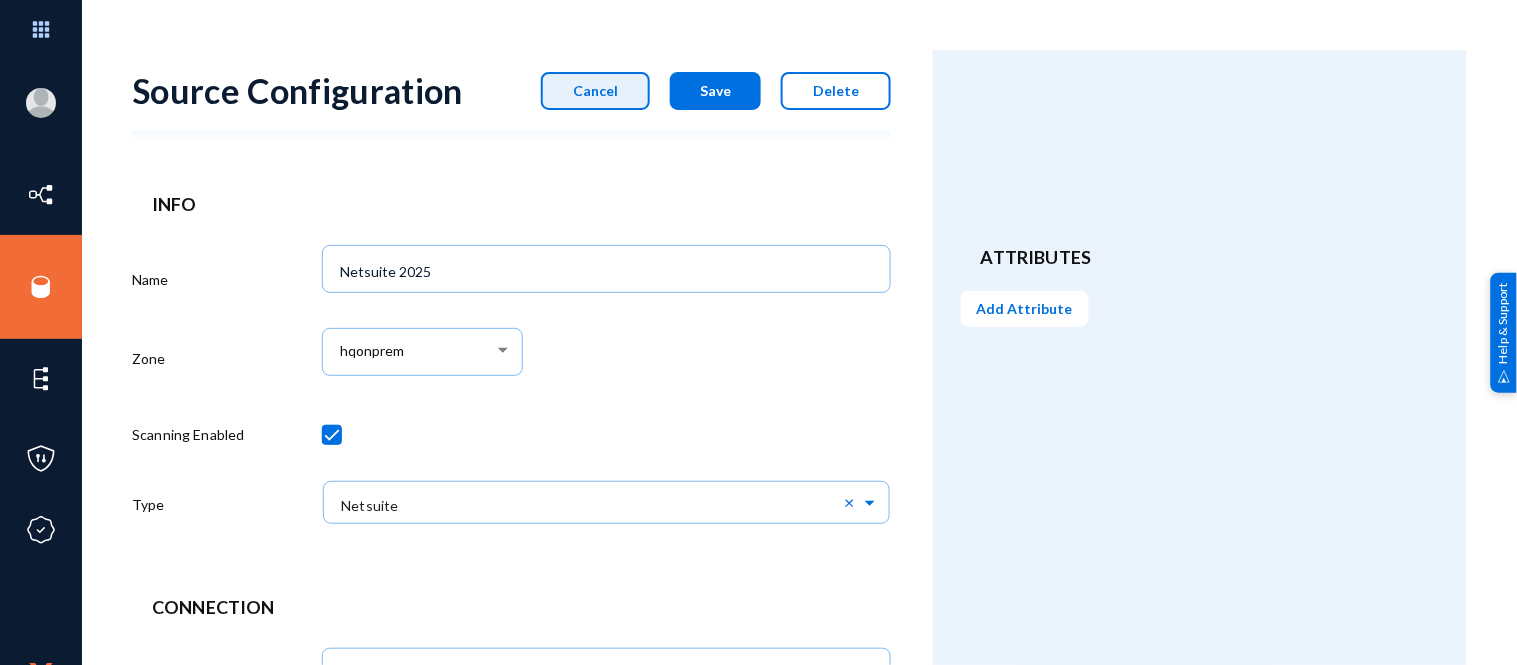 click on "Cancel" 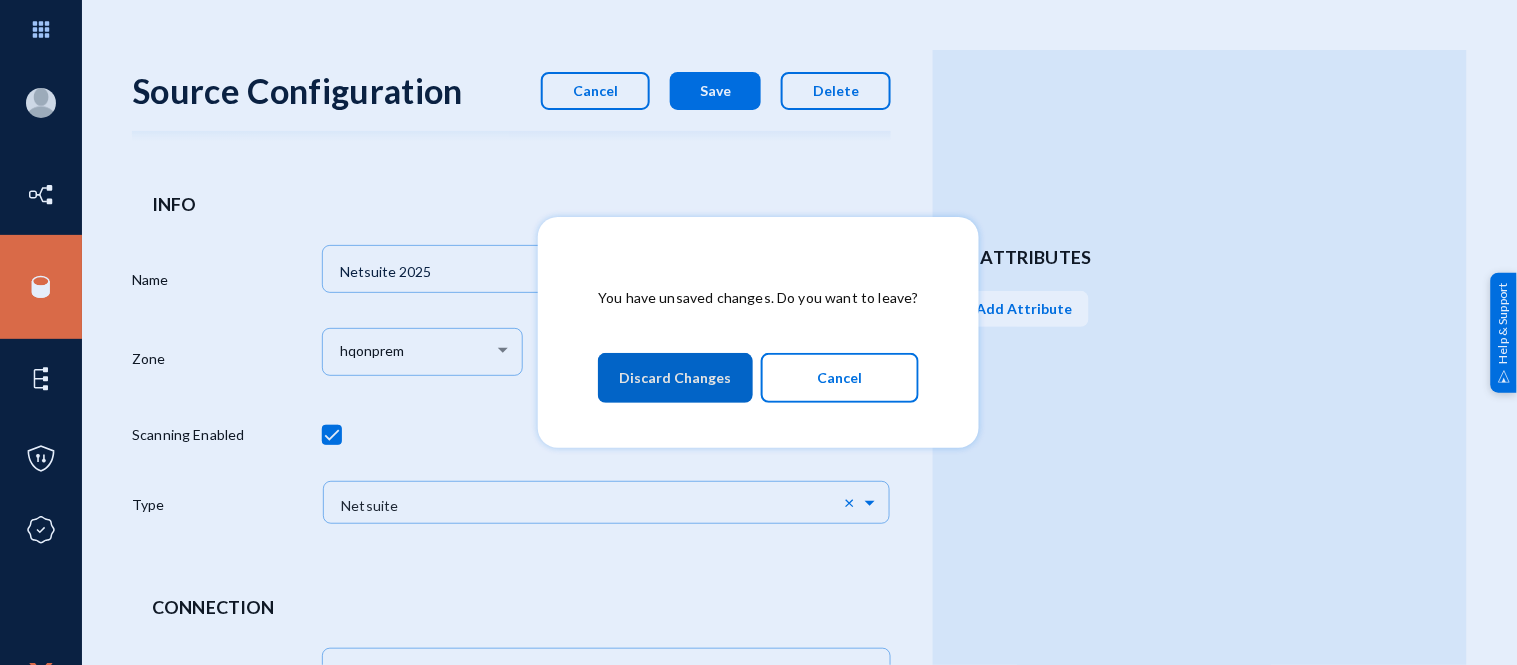 click on "Discard Changes" at bounding box center [675, 378] 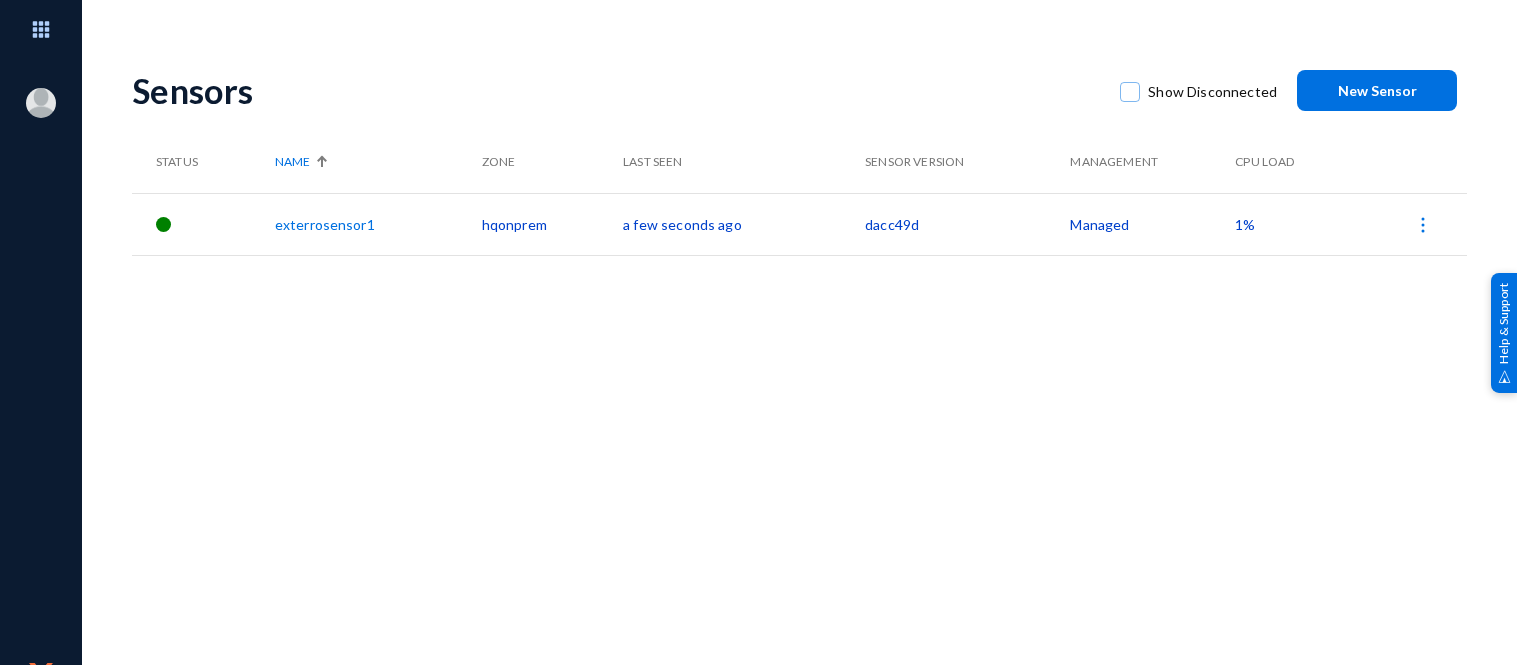 scroll, scrollTop: 0, scrollLeft: 0, axis: both 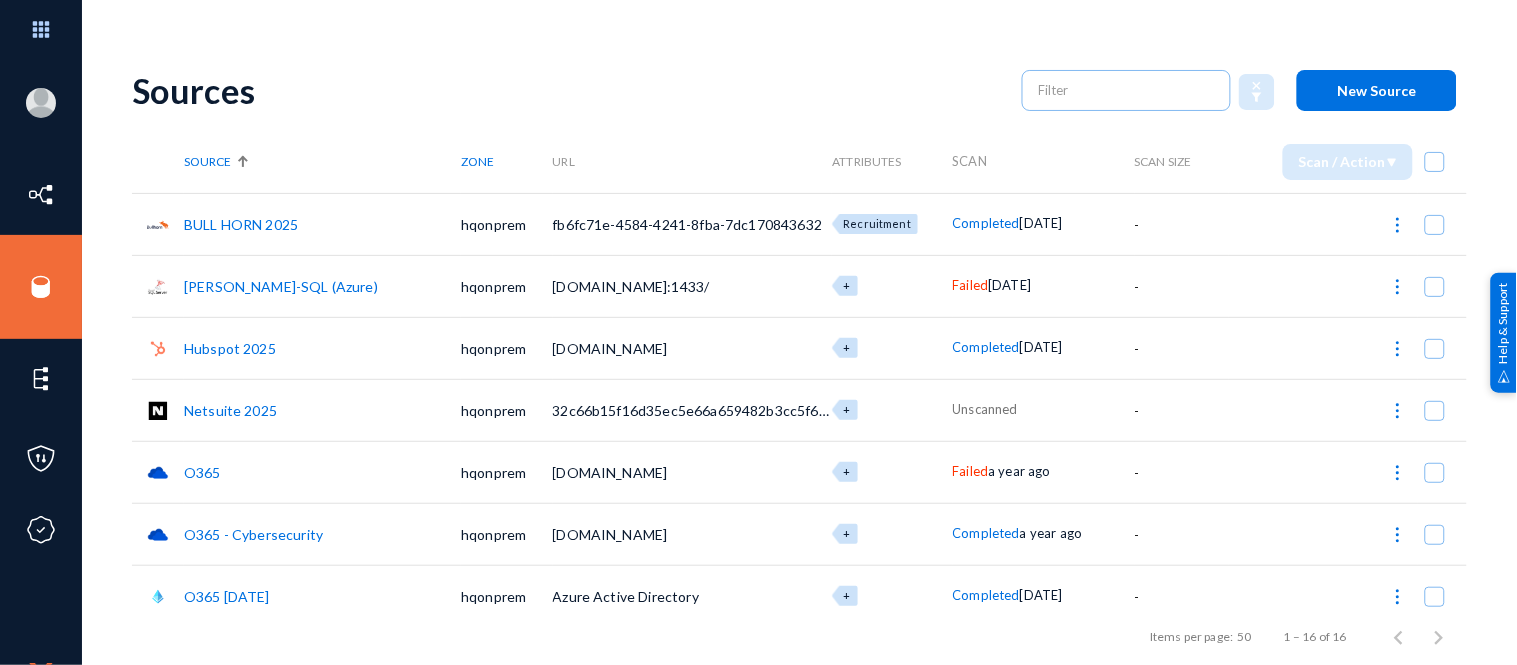 click on "Netsuite 2025" 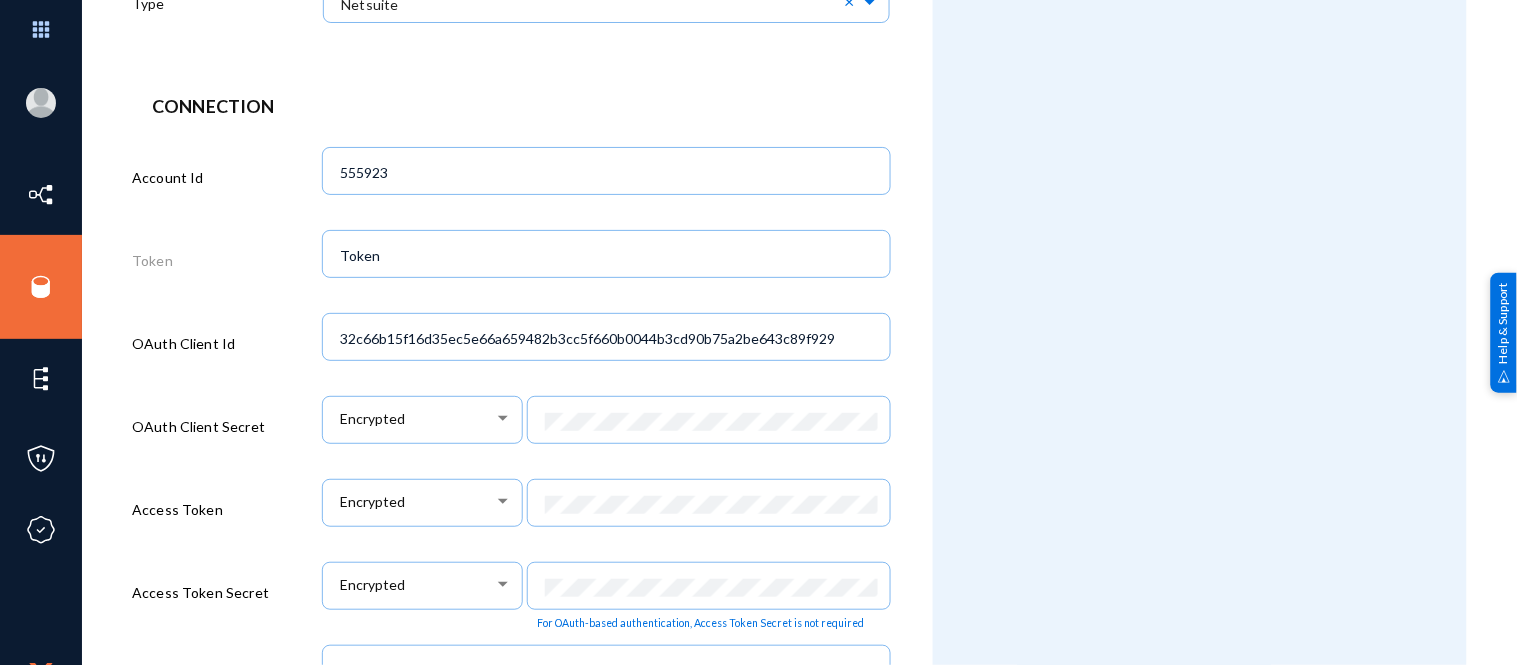 scroll, scrollTop: 498, scrollLeft: 0, axis: vertical 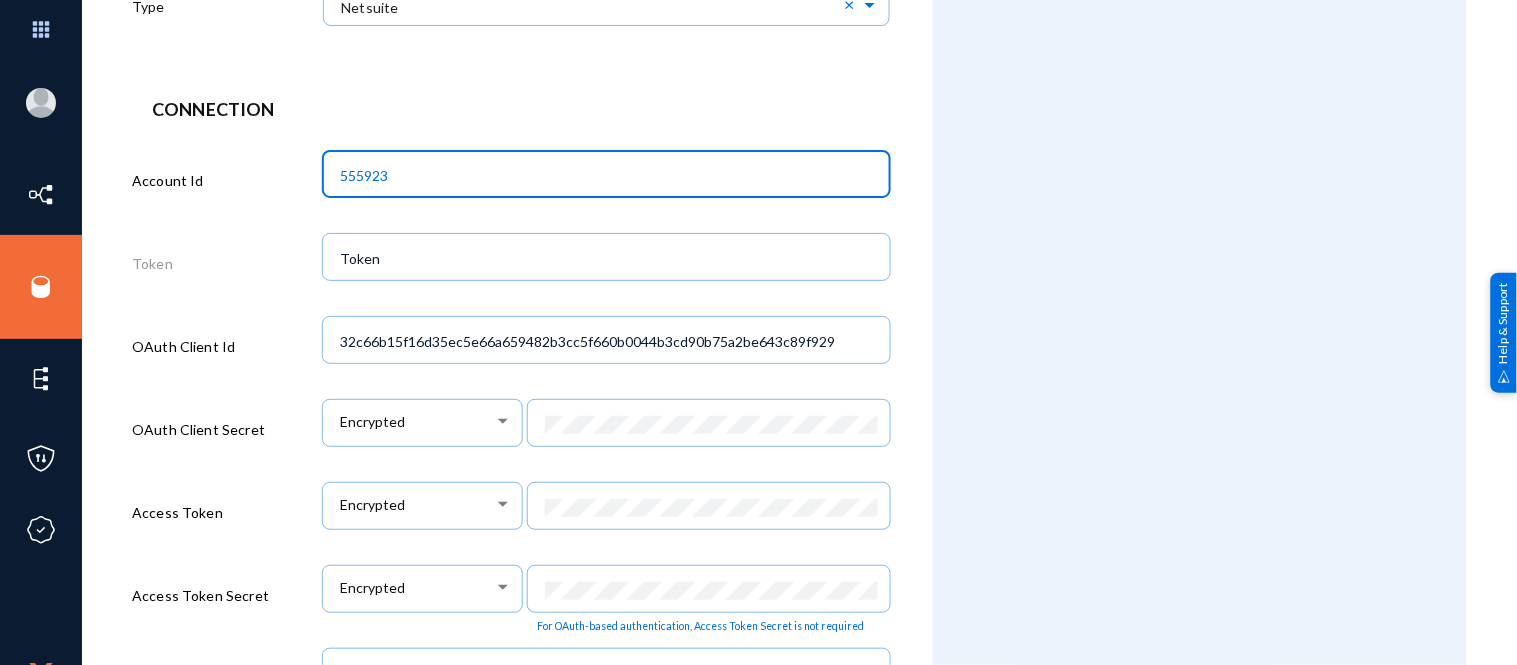 click on "555923" at bounding box center (610, 176) 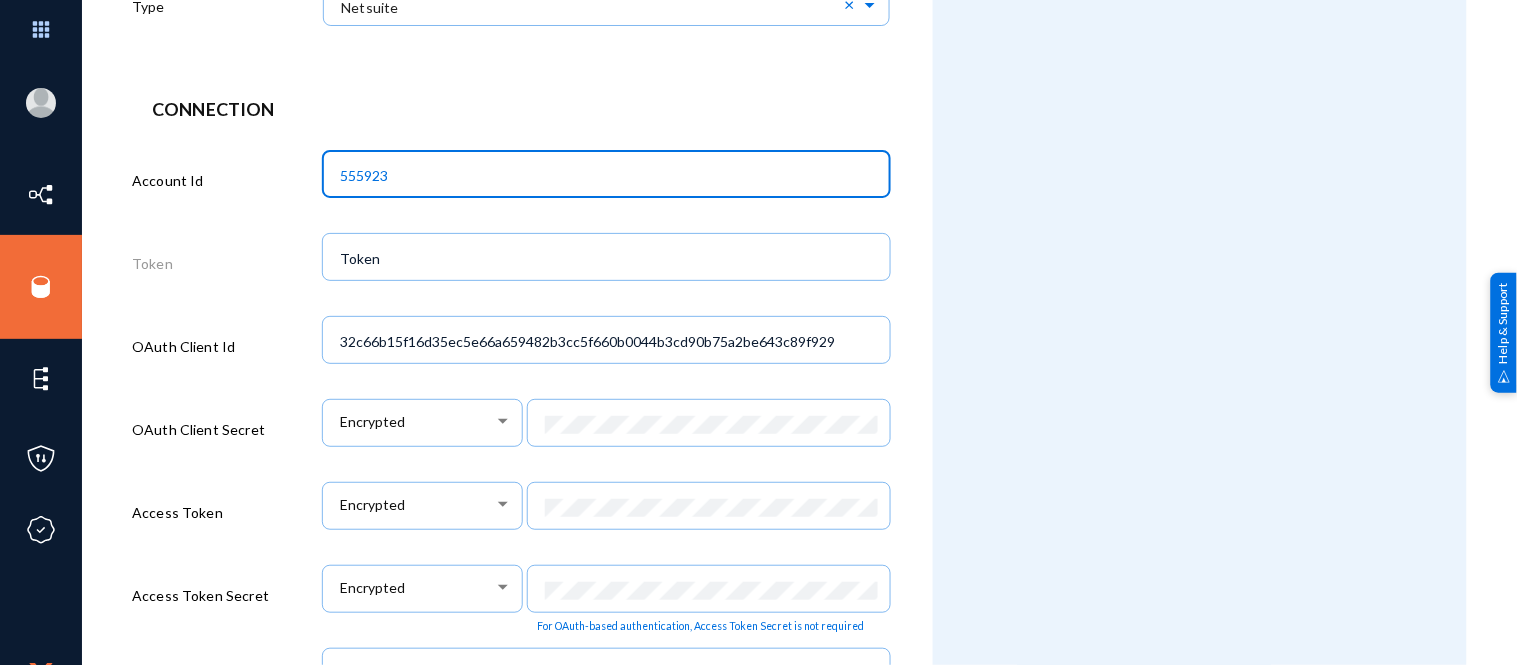 scroll, scrollTop: 846, scrollLeft: 0, axis: vertical 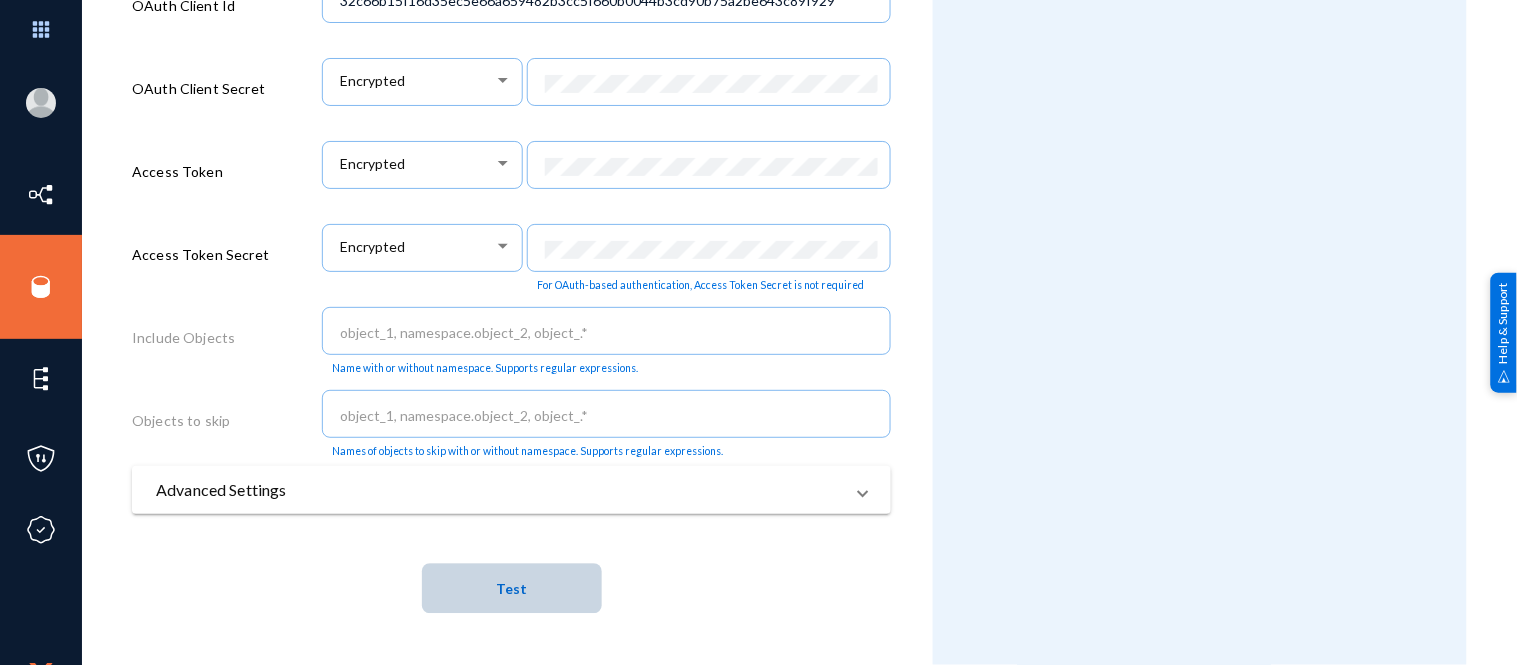 click on "Test" 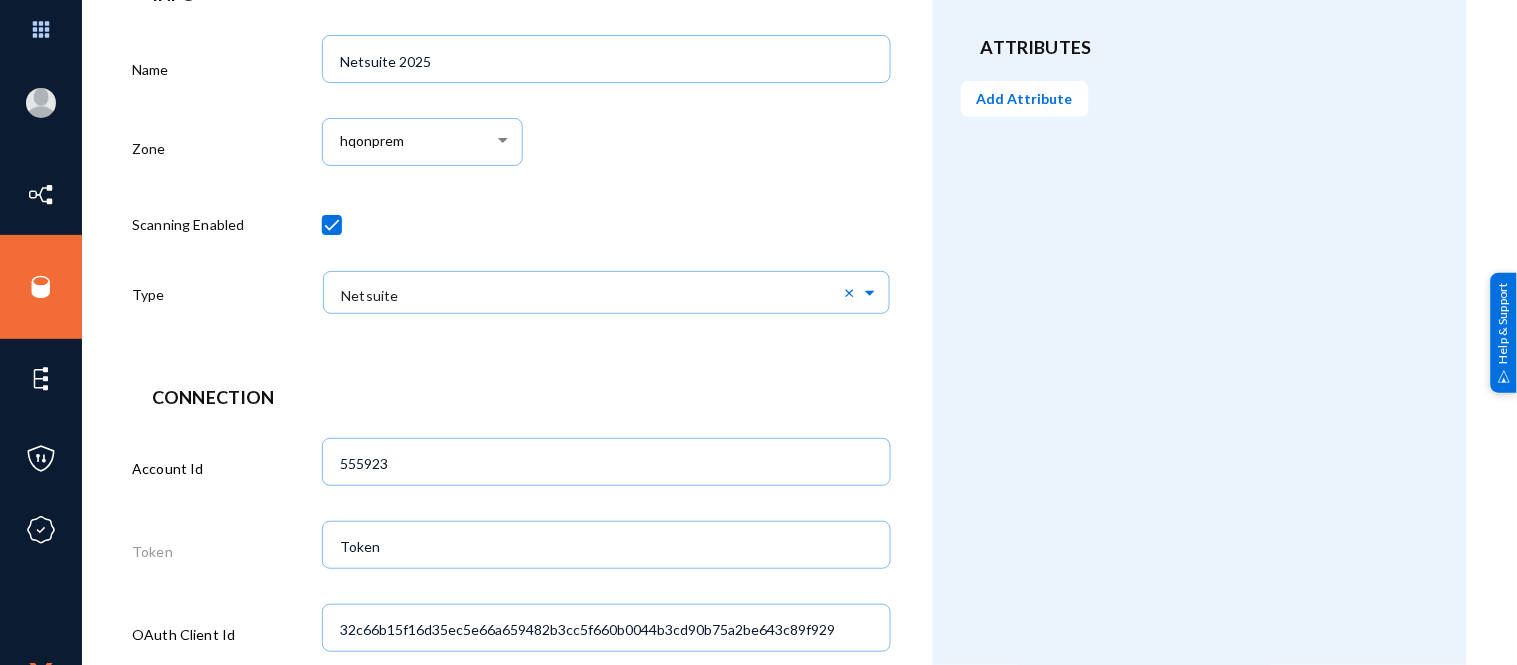 scroll, scrollTop: 0, scrollLeft: 0, axis: both 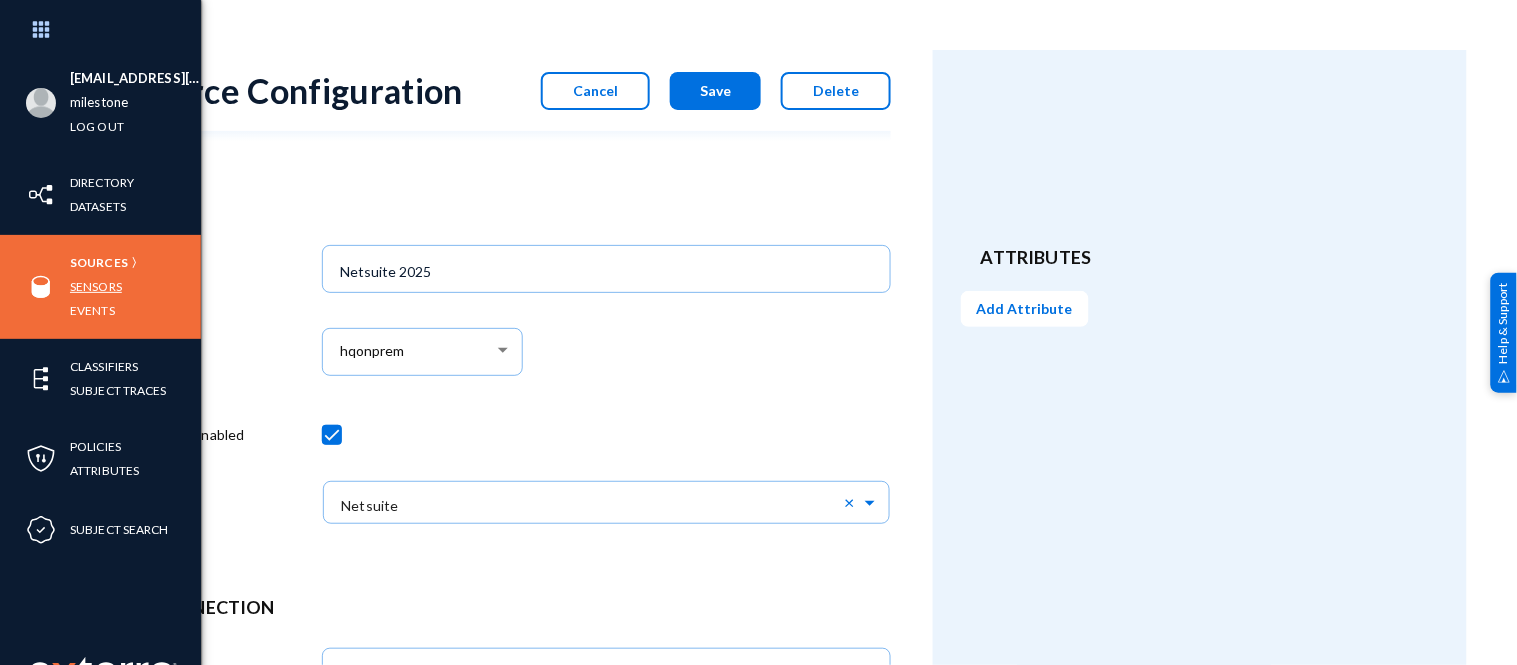 click on "Sensors" at bounding box center (96, 286) 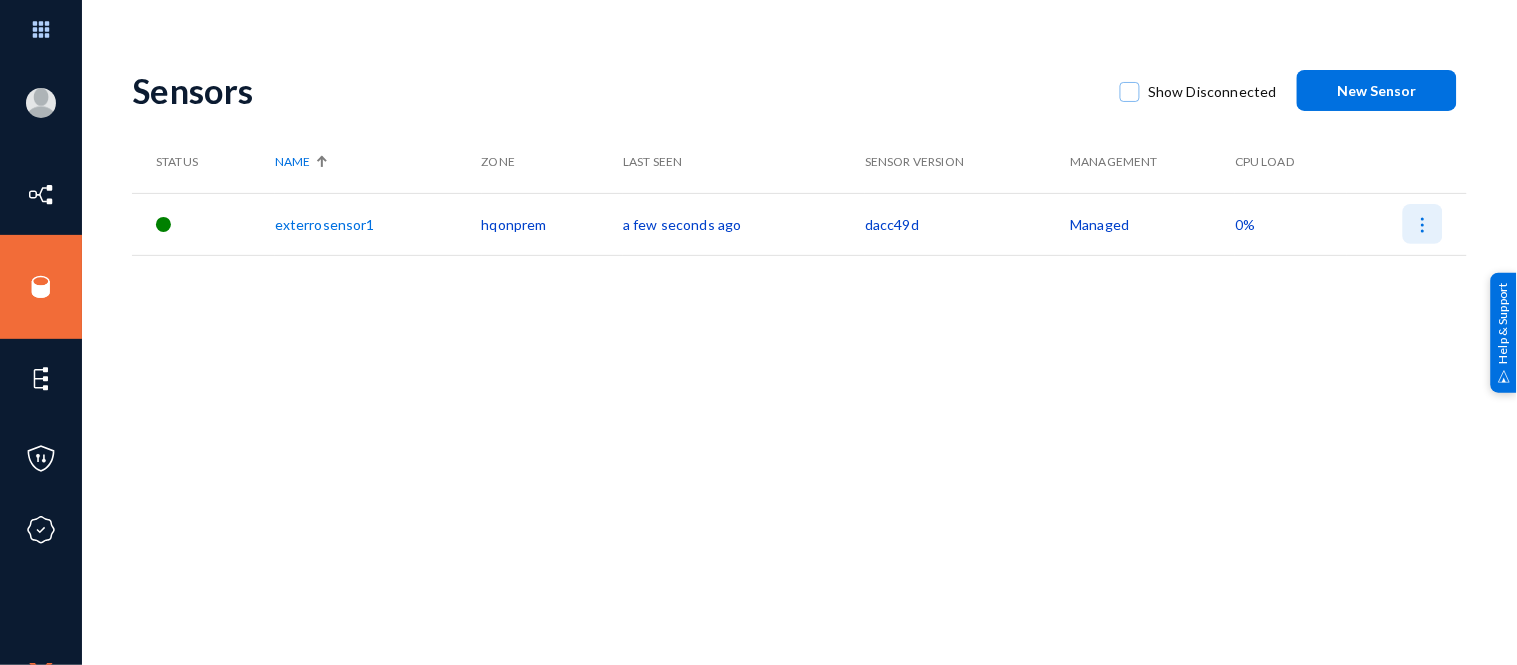 click 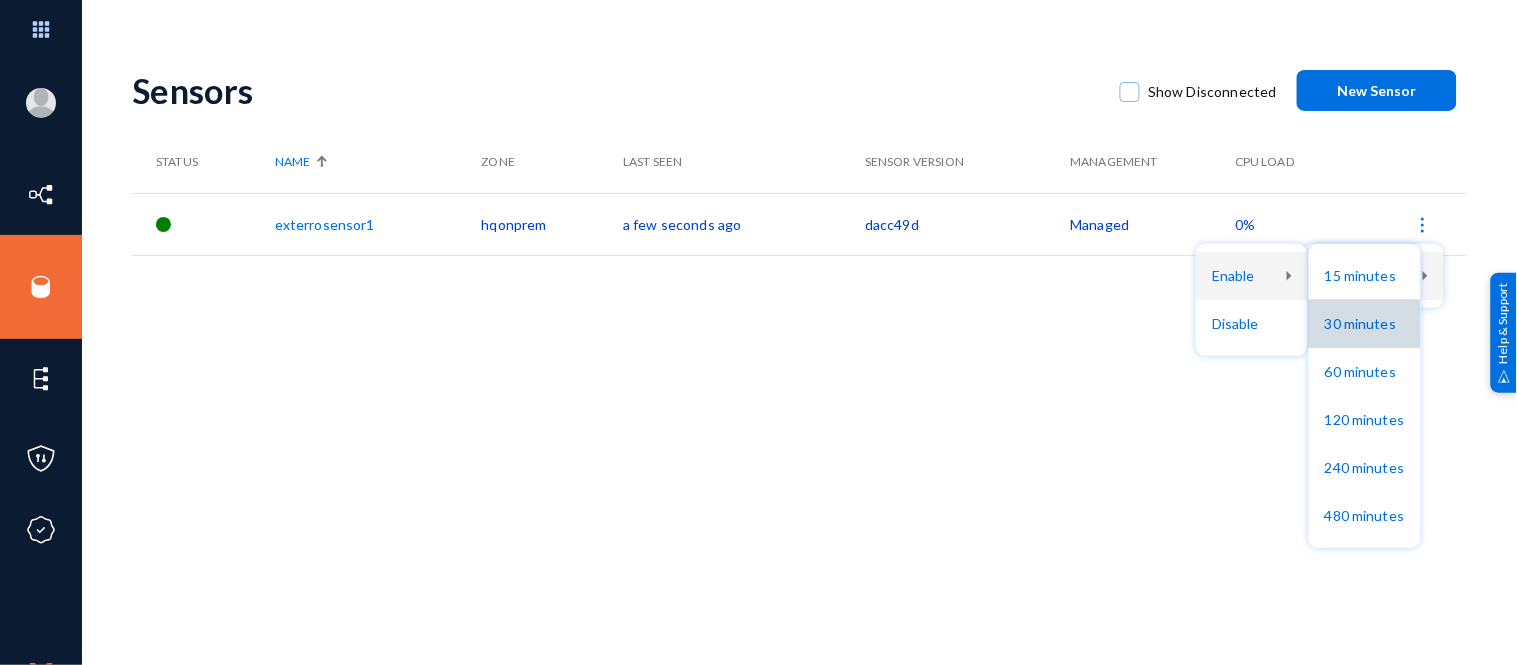 click on "30 minutes" at bounding box center (1365, 324) 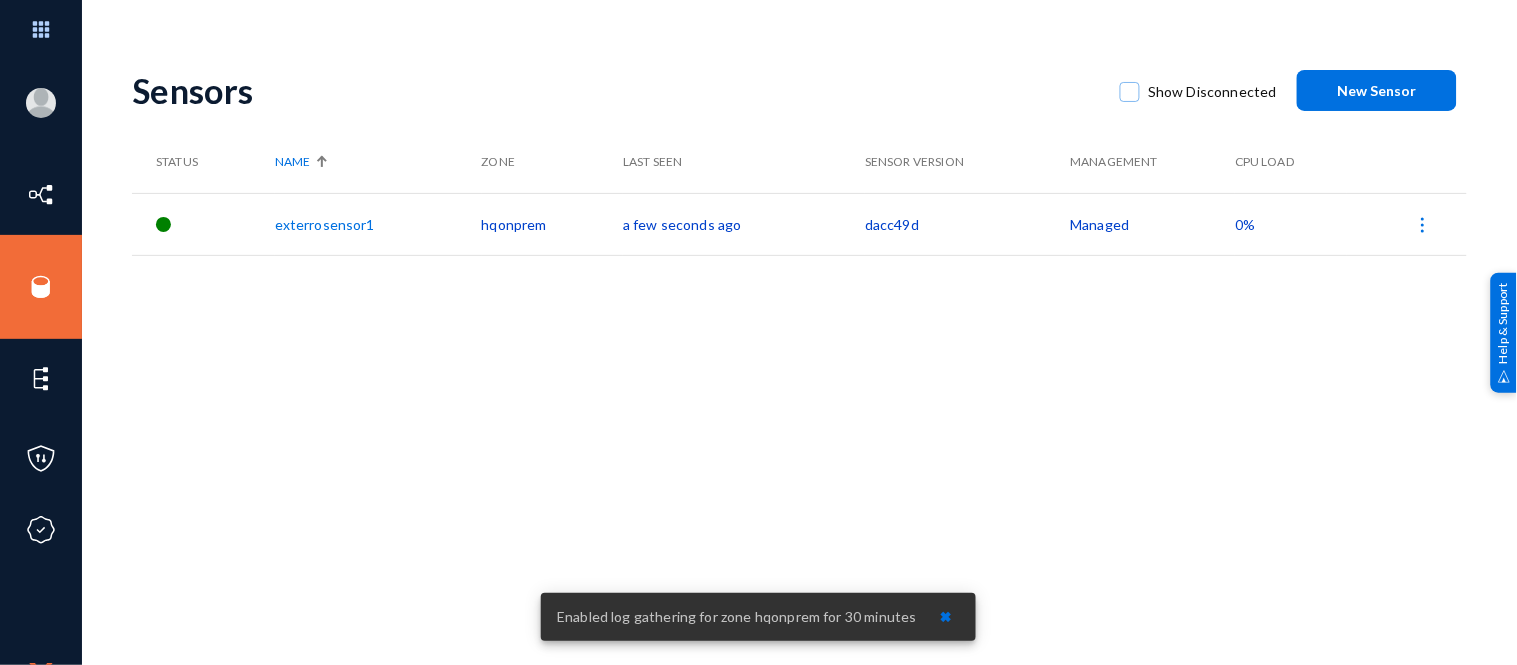 click on "Sensors   Show Disconnected  New Sensor Status Name Zone Last Seen Sensor Version Management CPU Load exterrosensor1 hqonprem a few seconds ago  dacc49d   Managed   0%" 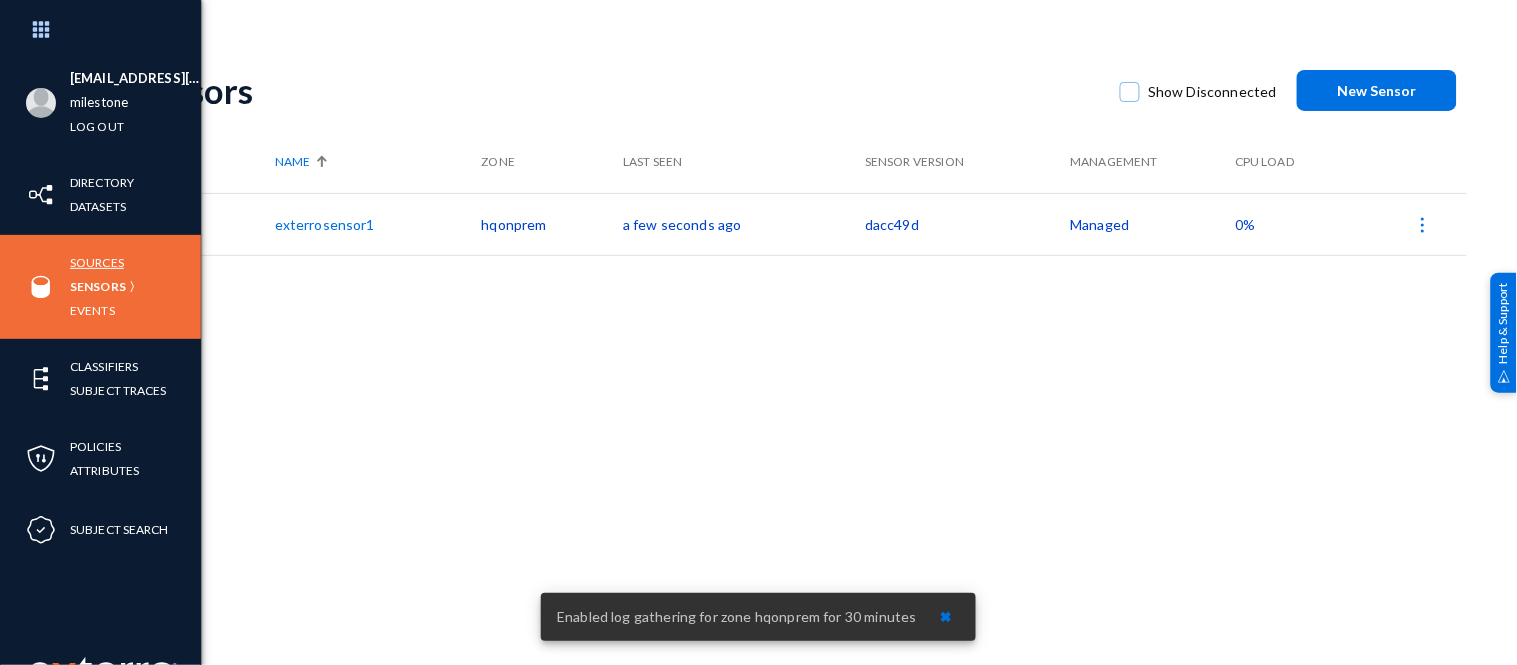 click on "Sources" at bounding box center (97, 262) 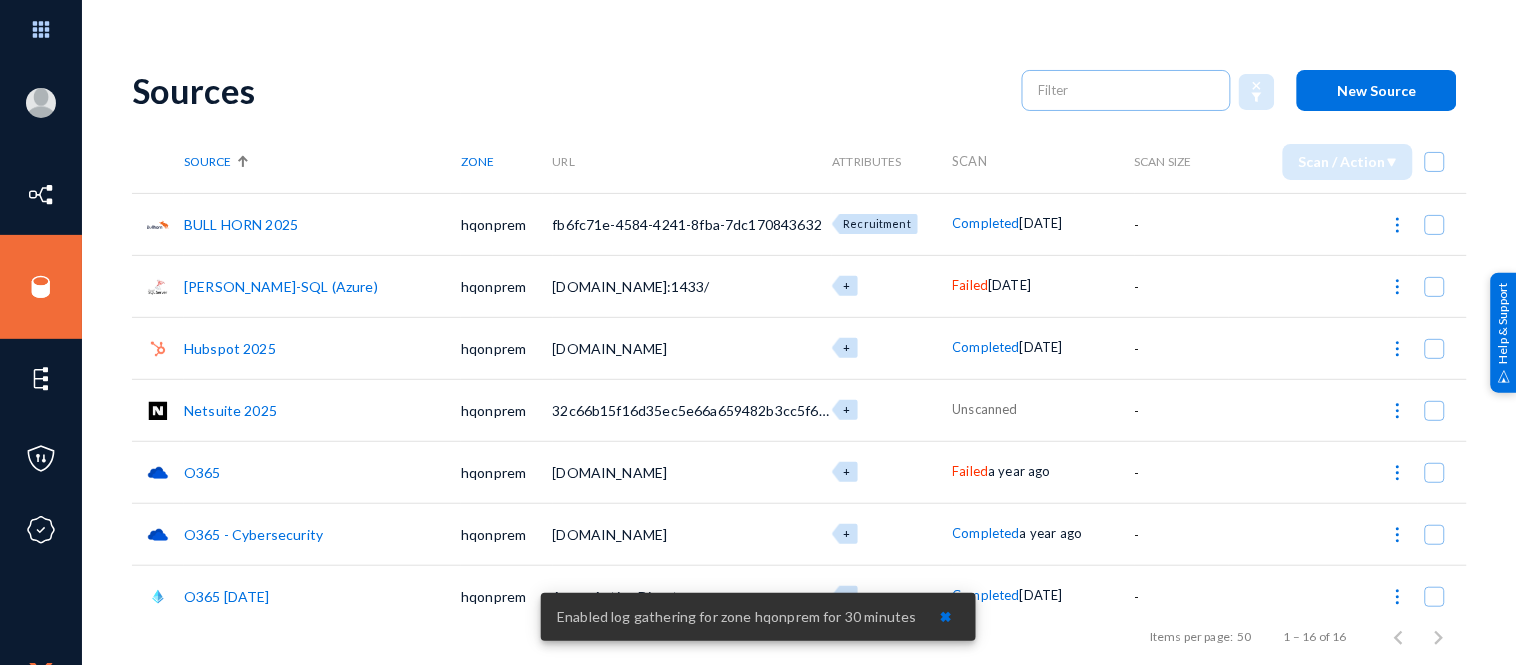 click on "Netsuite 2025" 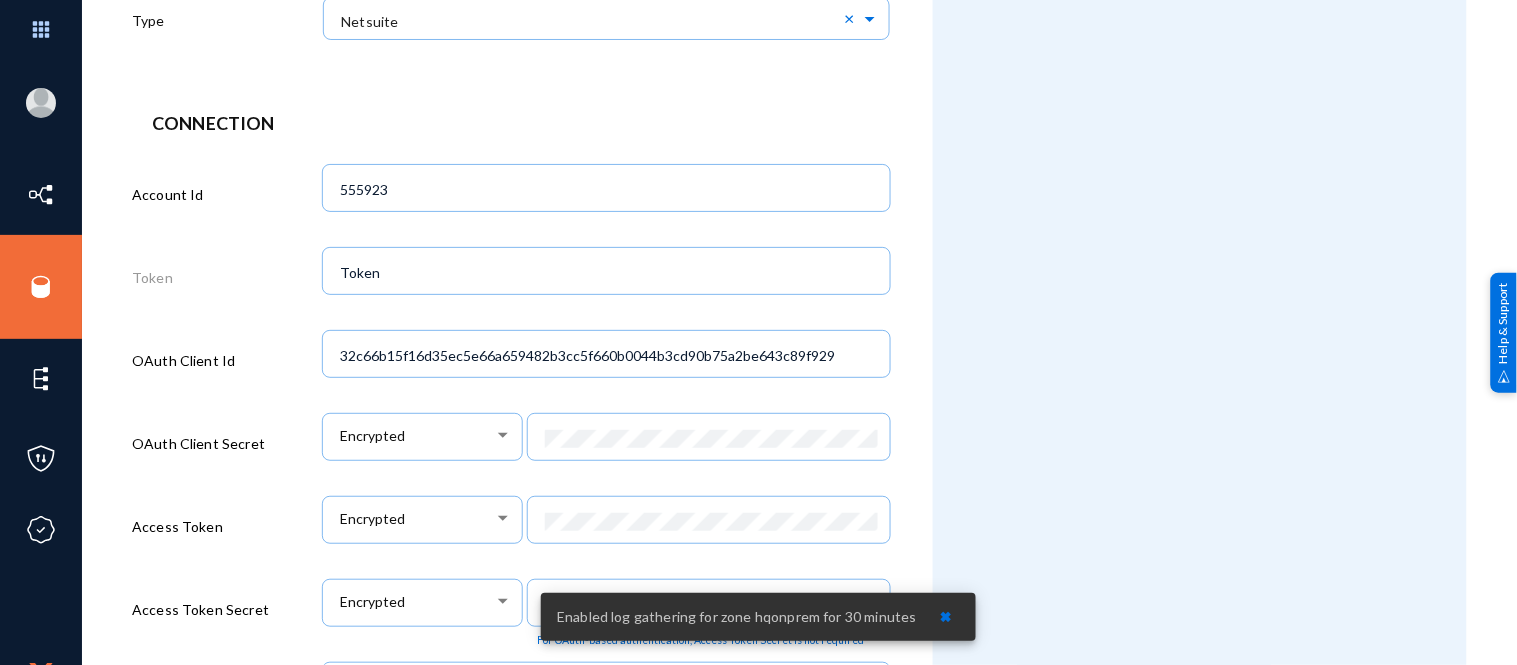 scroll, scrollTop: 846, scrollLeft: 0, axis: vertical 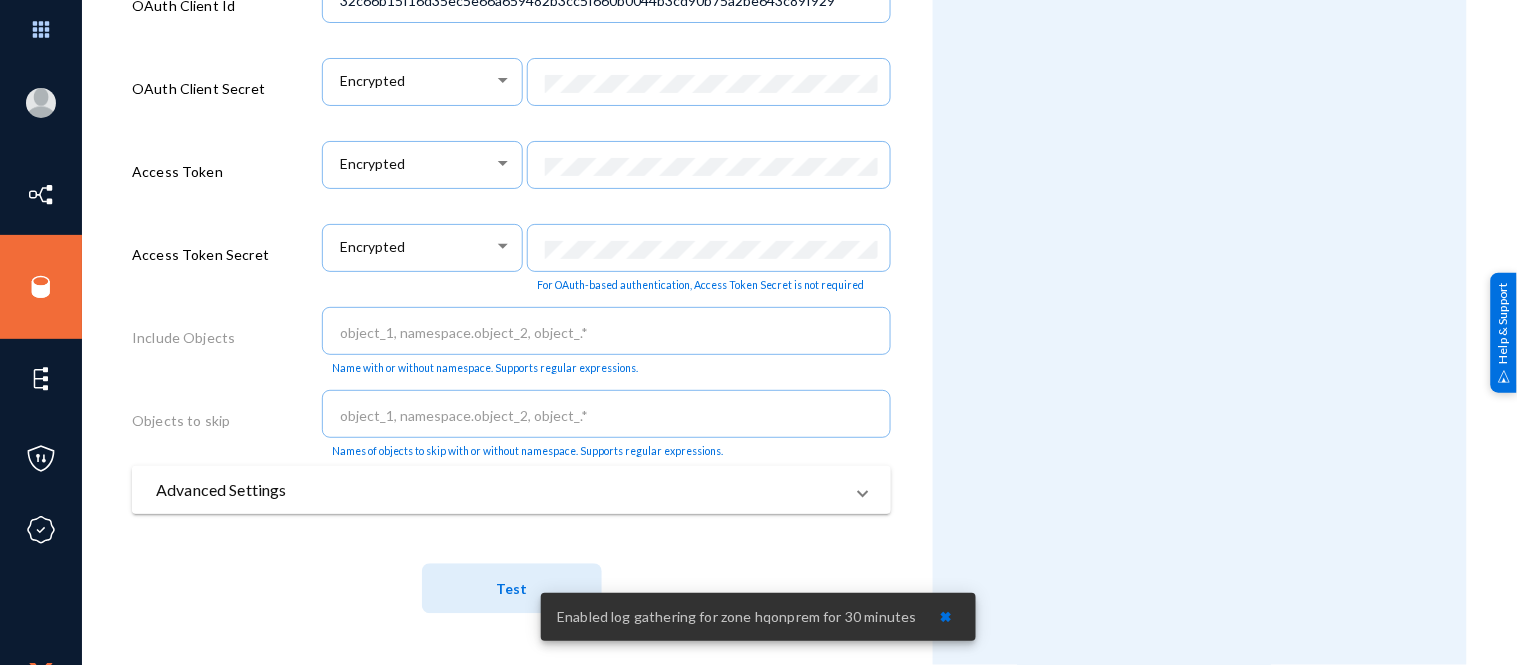 click on "Advanced Settings" at bounding box center (499, 490) 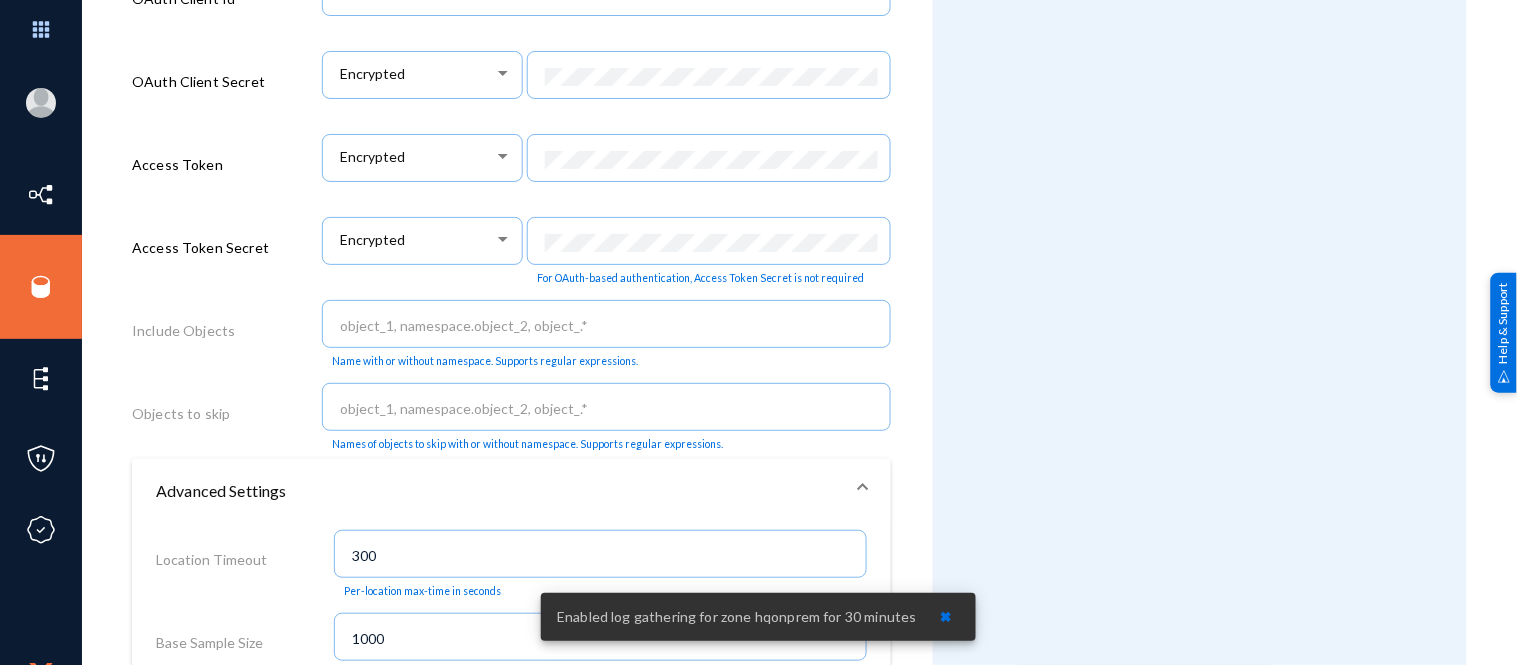 scroll, scrollTop: 1348, scrollLeft: 0, axis: vertical 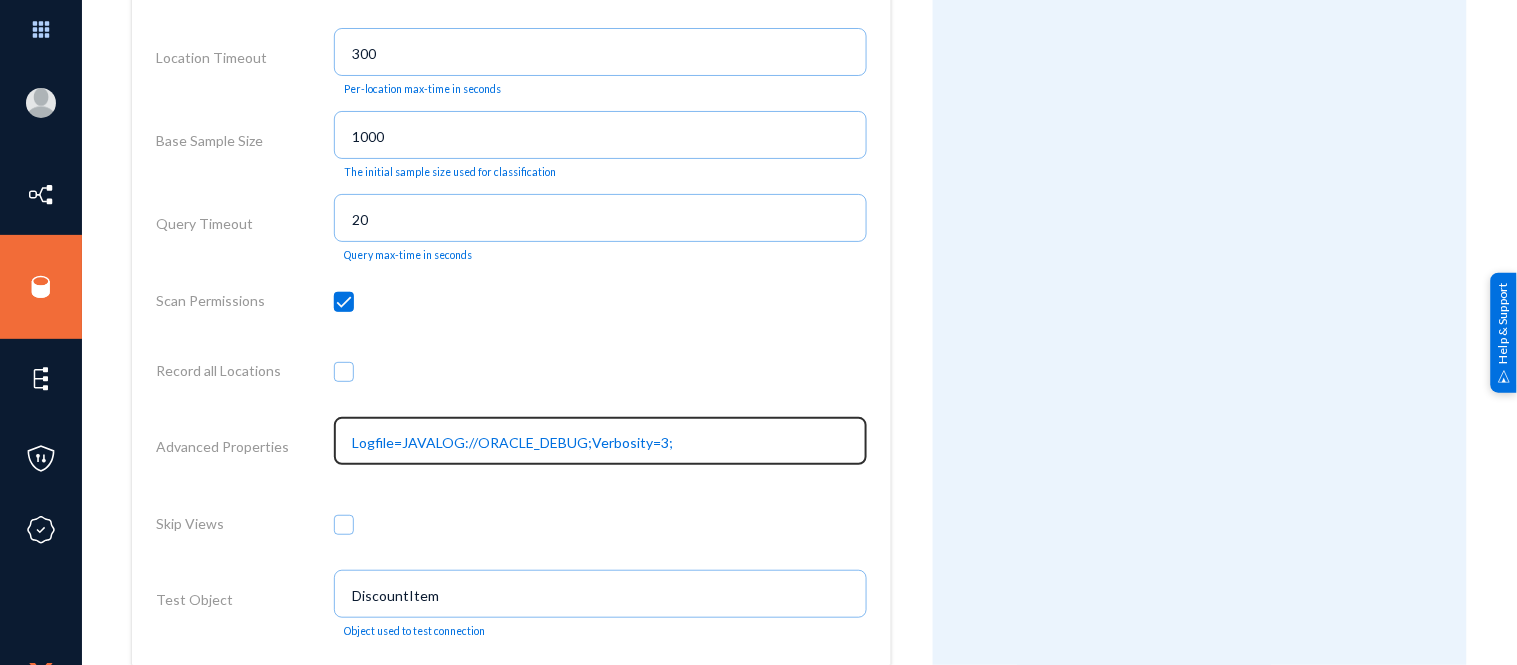 click on "Logfile=JAVALOG://ORACLE_DEBUG;Verbosity=3;" at bounding box center [604, 443] 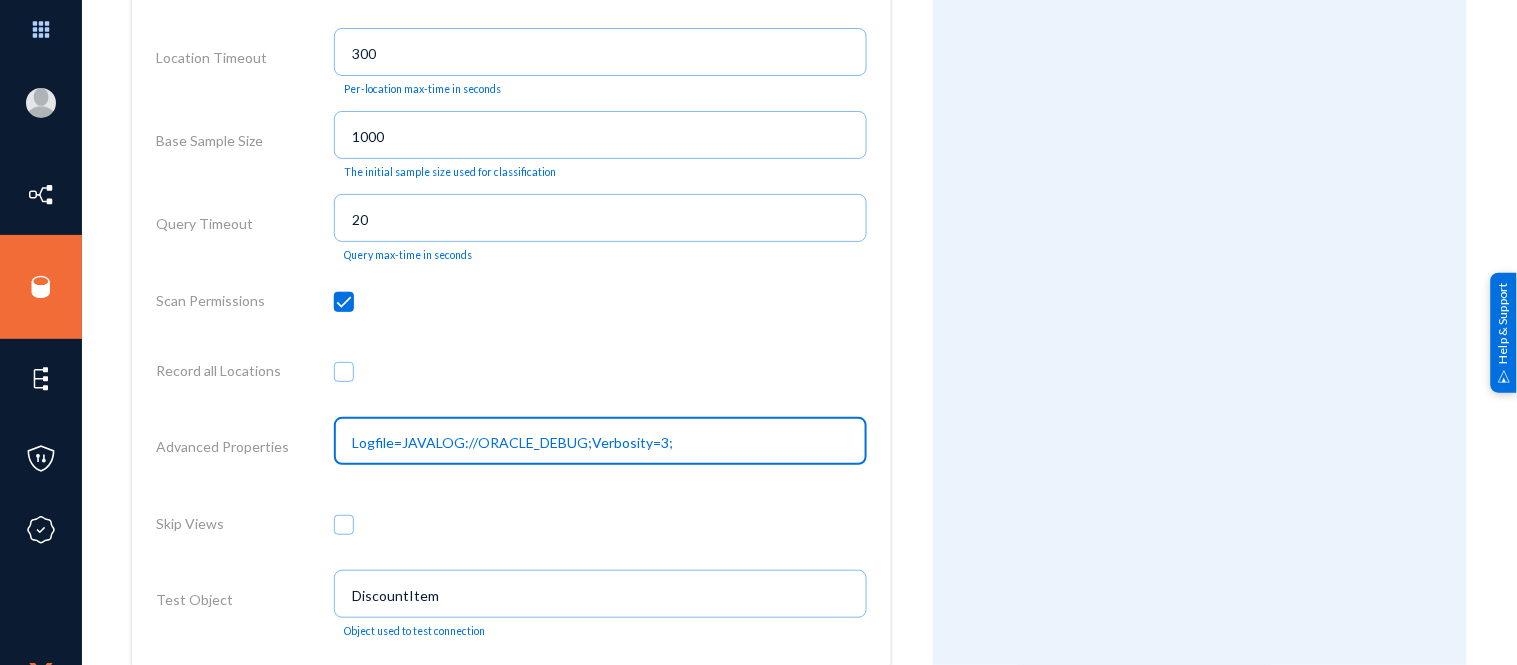 click on "Logfile=JAVALOG://ORACLE_DEBUG;Verbosity=3;" at bounding box center [604, 443] 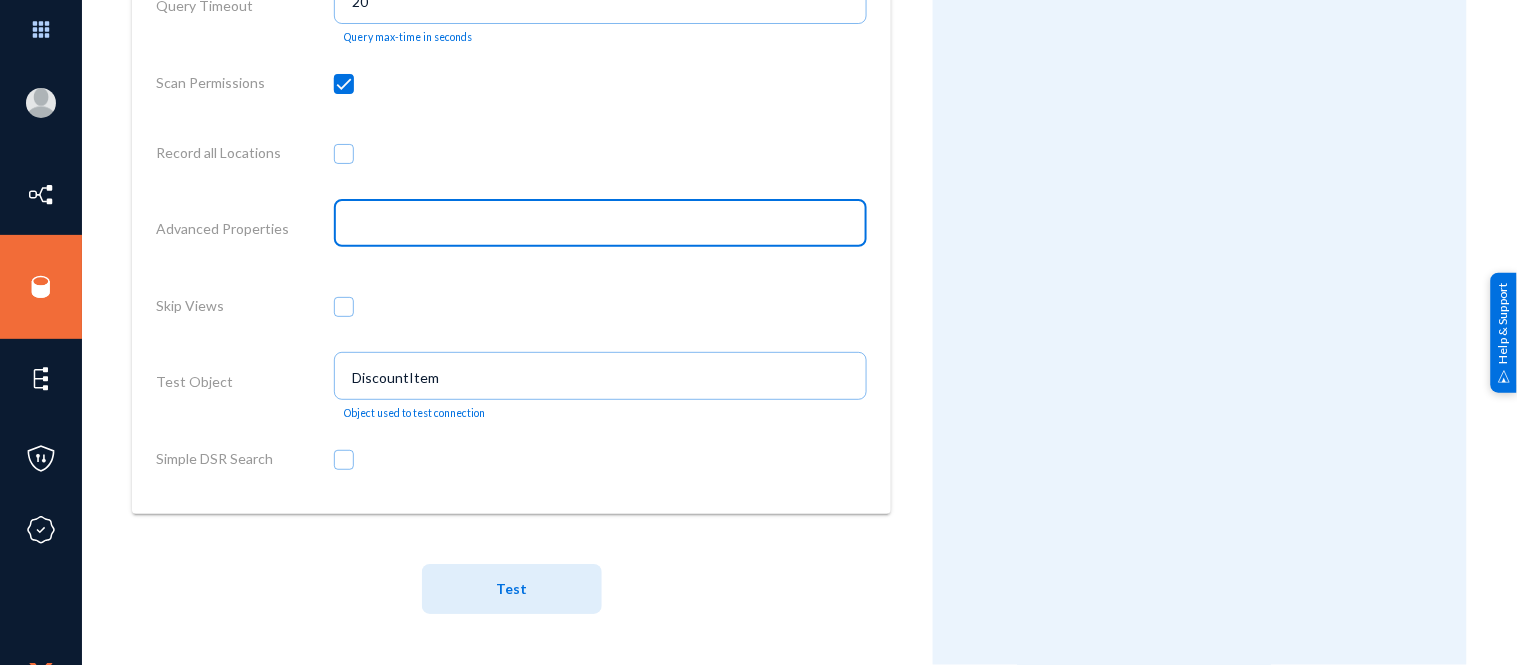 scroll, scrollTop: 1577, scrollLeft: 0, axis: vertical 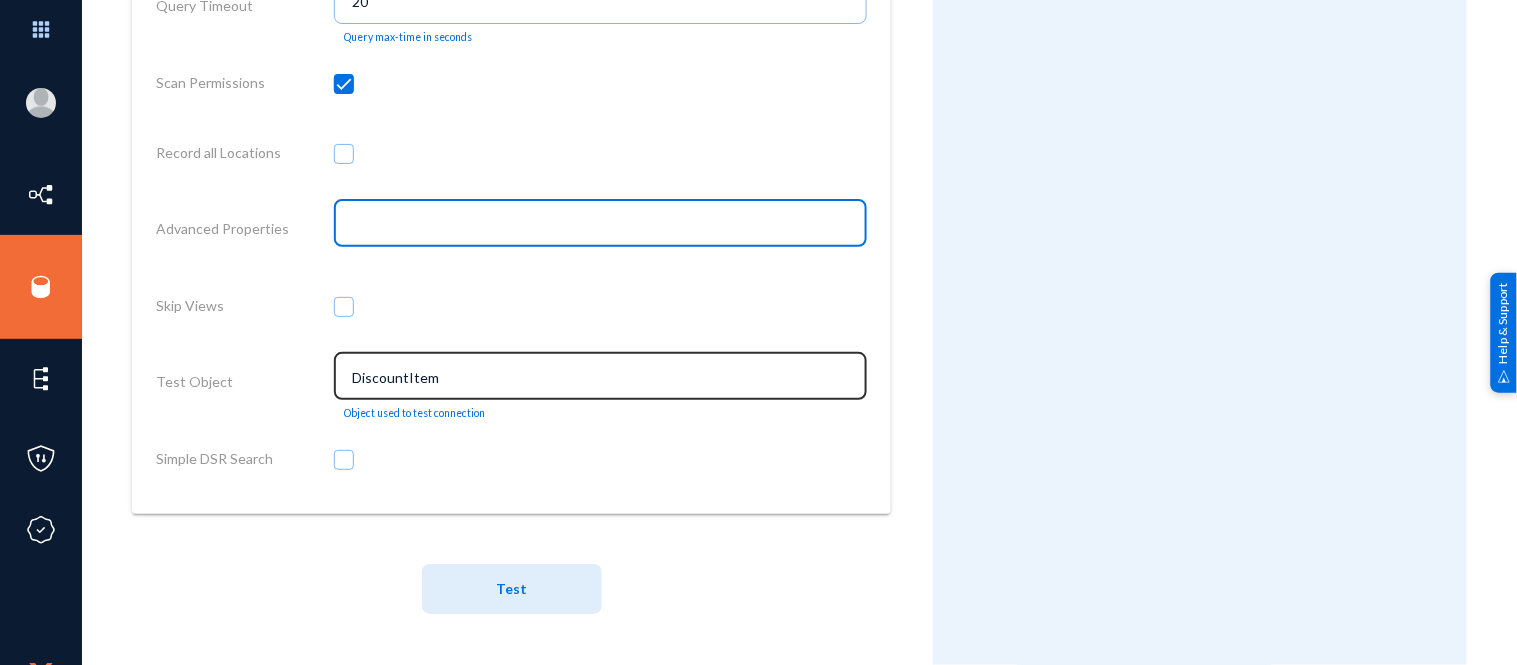type 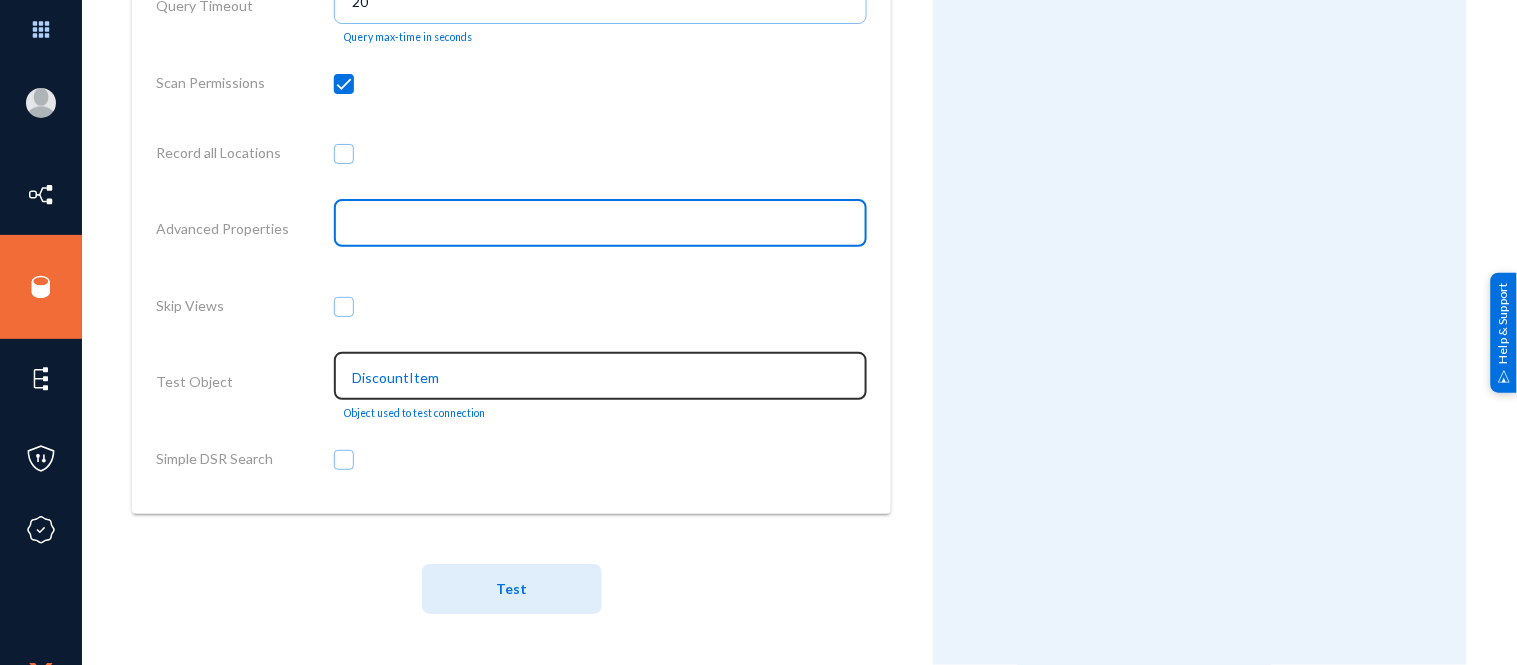 click on "DiscountItem" at bounding box center (604, 378) 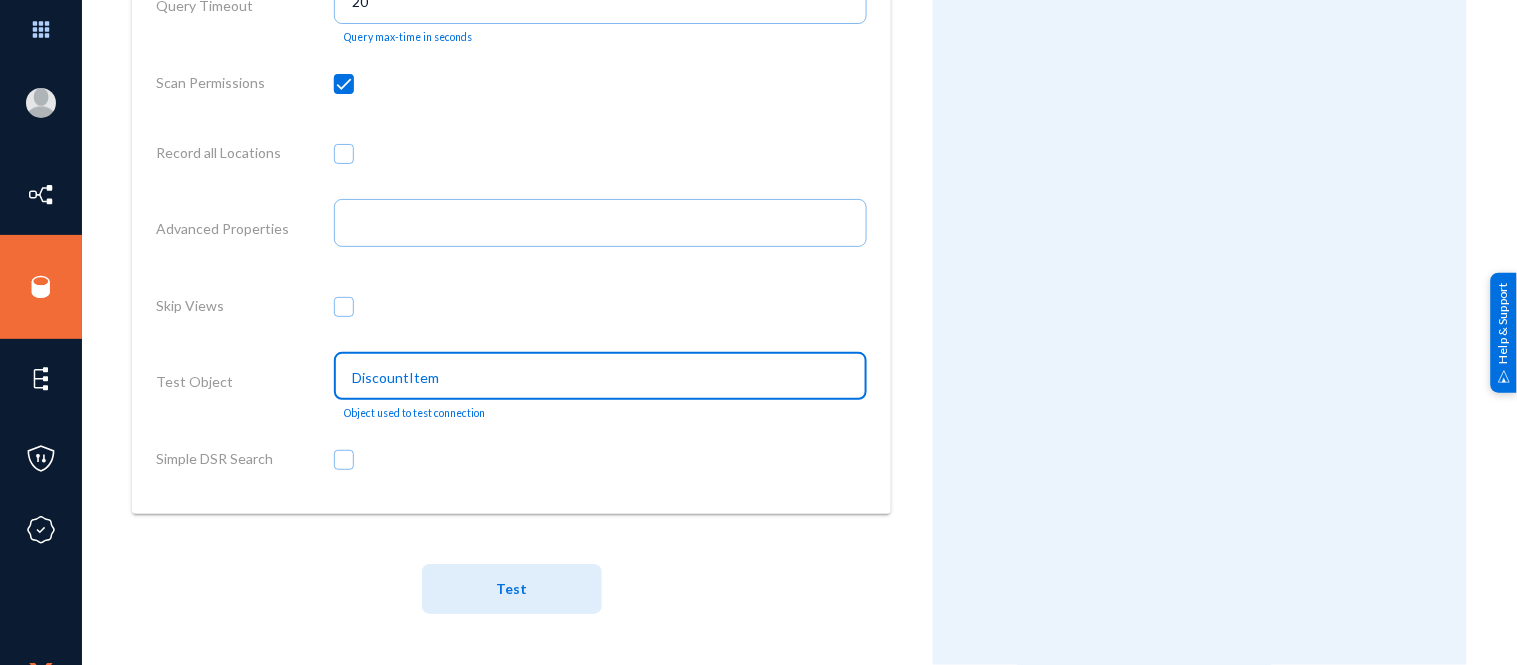 click on "DiscountItem" at bounding box center (604, 378) 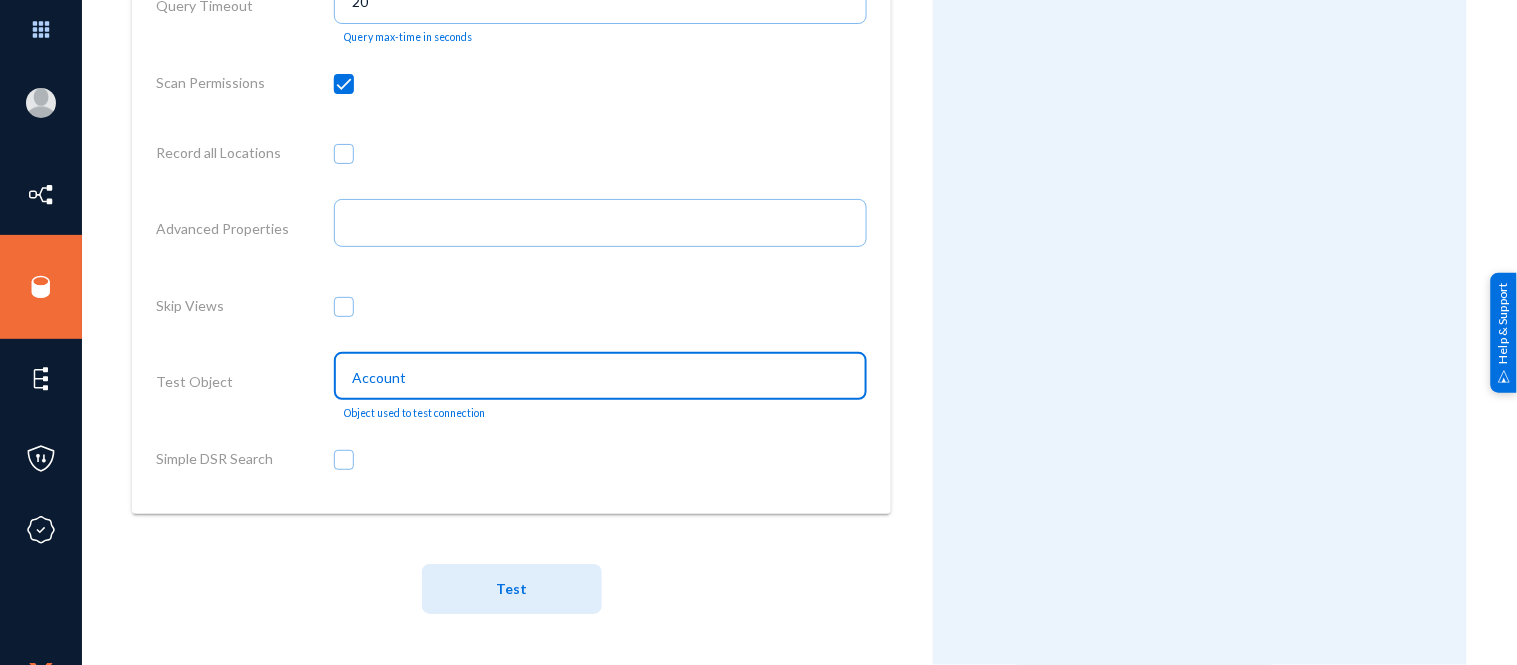 type on "Account" 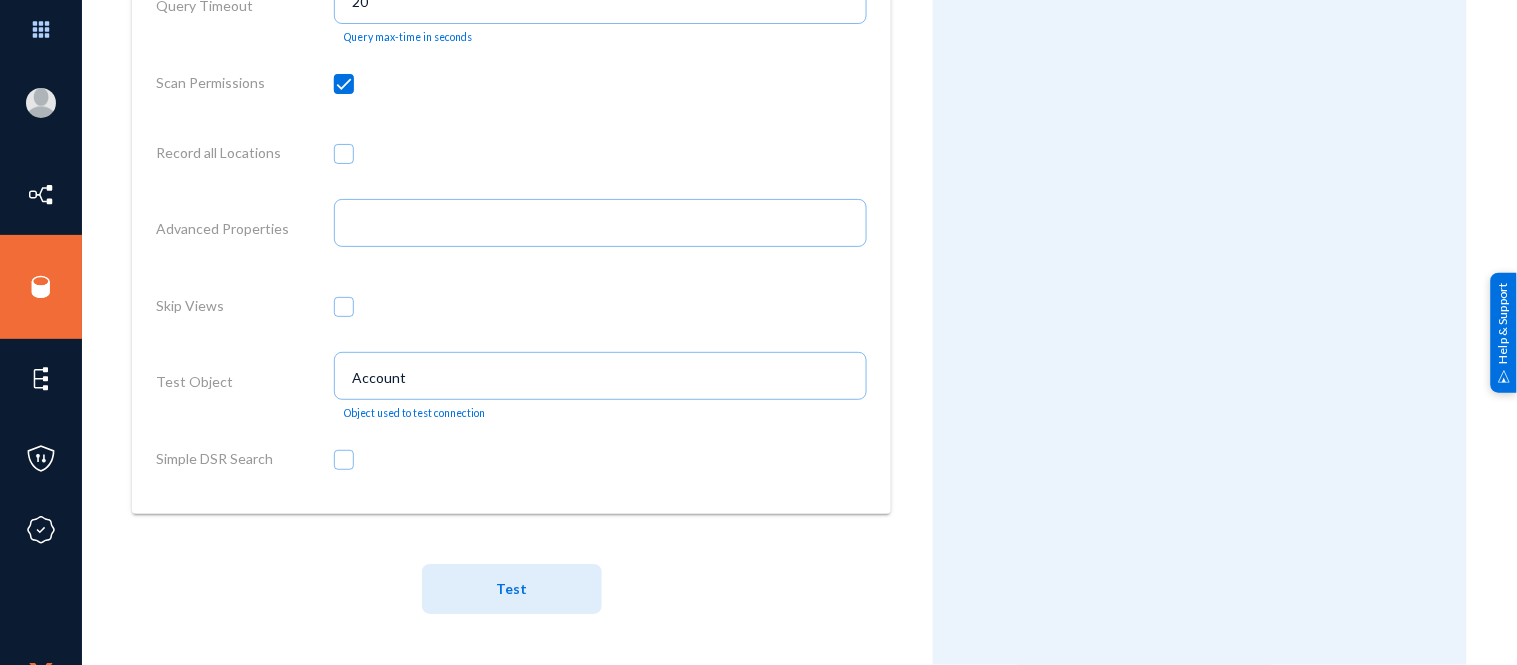 click at bounding box center (600, 310) 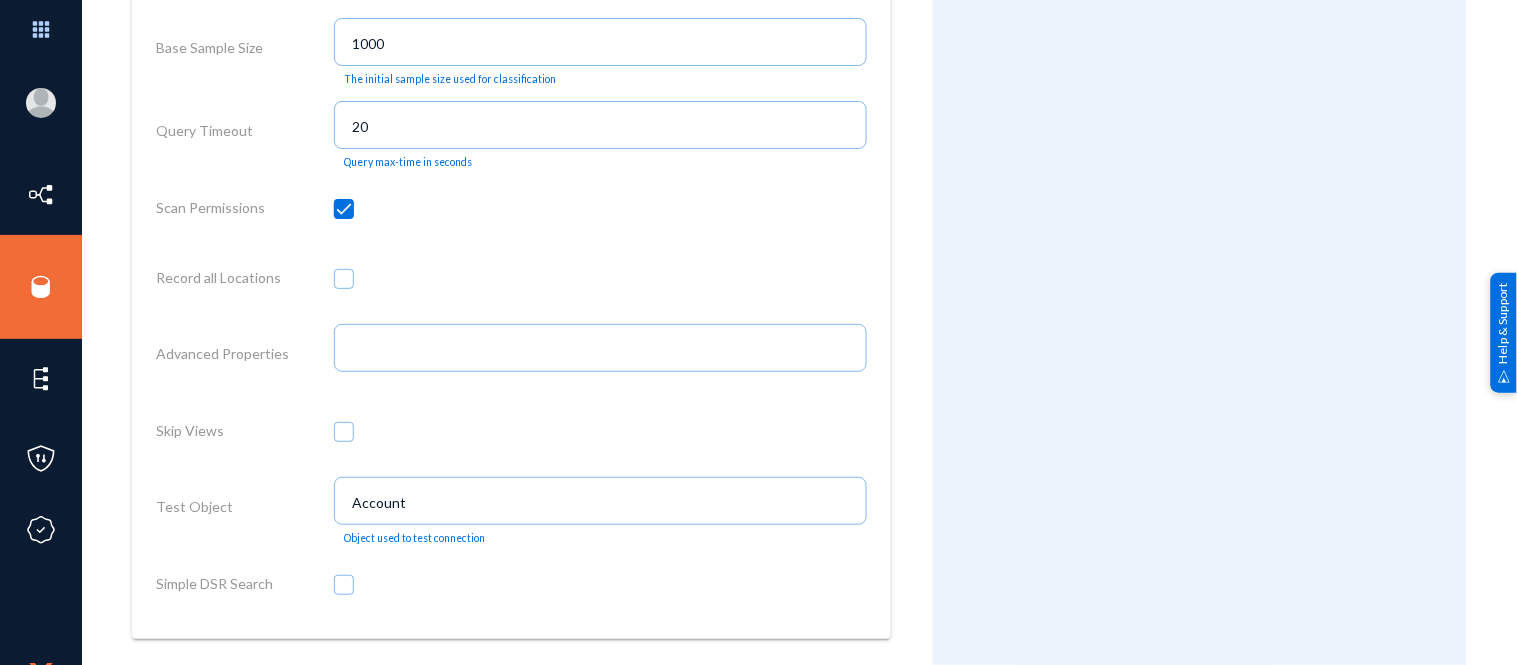 scroll, scrollTop: 1577, scrollLeft: 0, axis: vertical 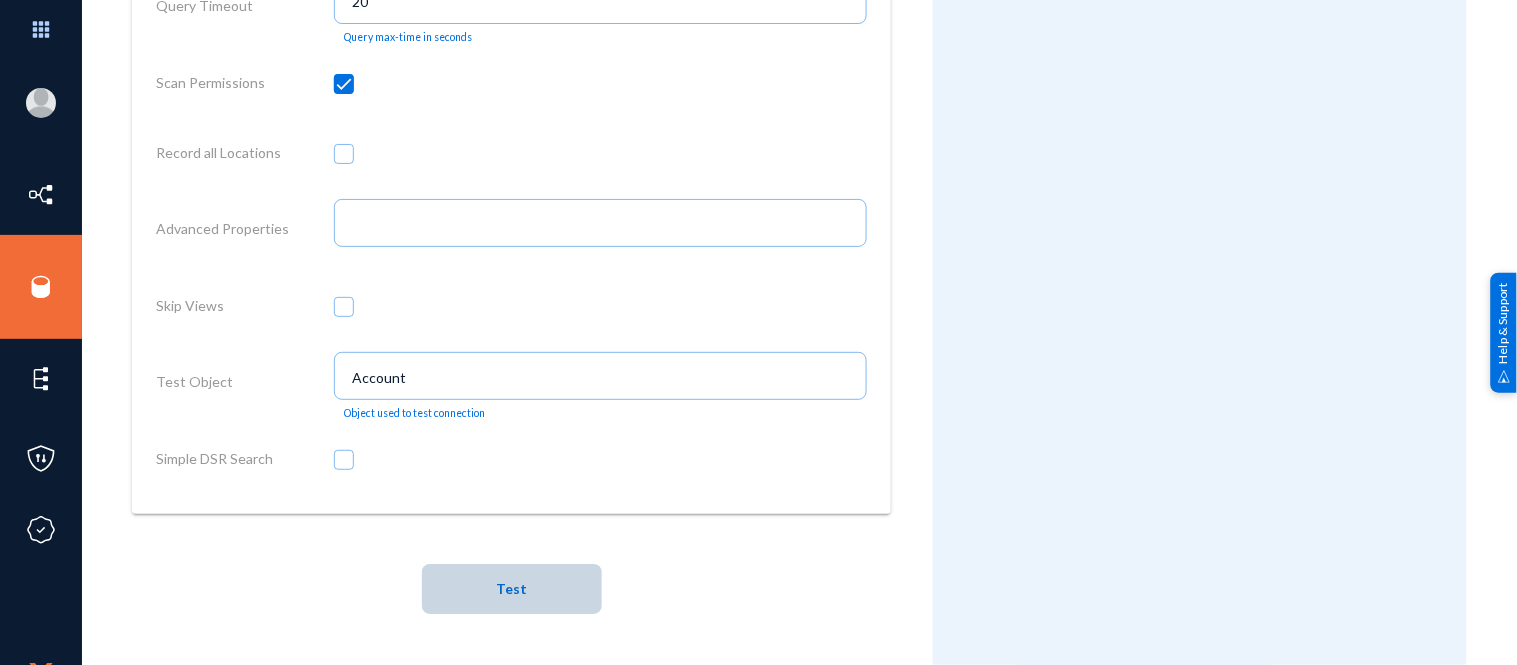 click on "Test" 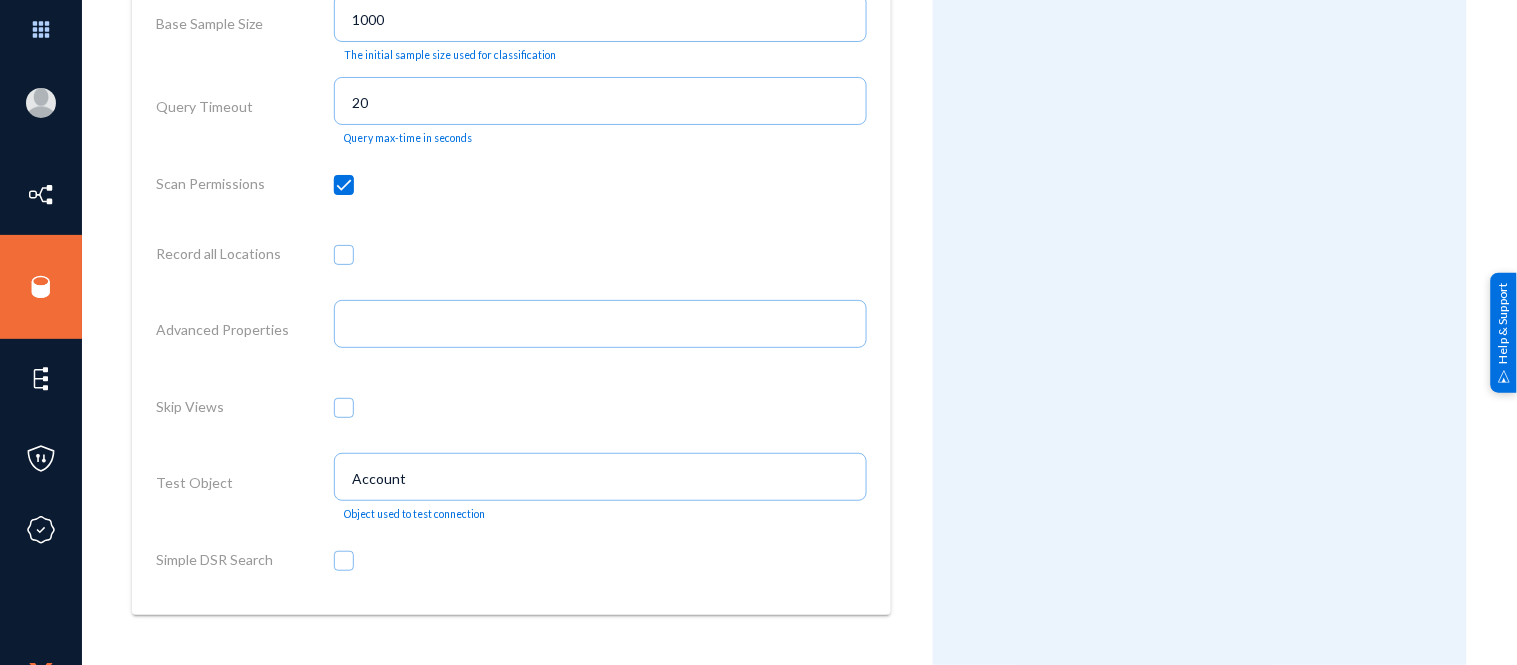 scroll, scrollTop: 1577, scrollLeft: 0, axis: vertical 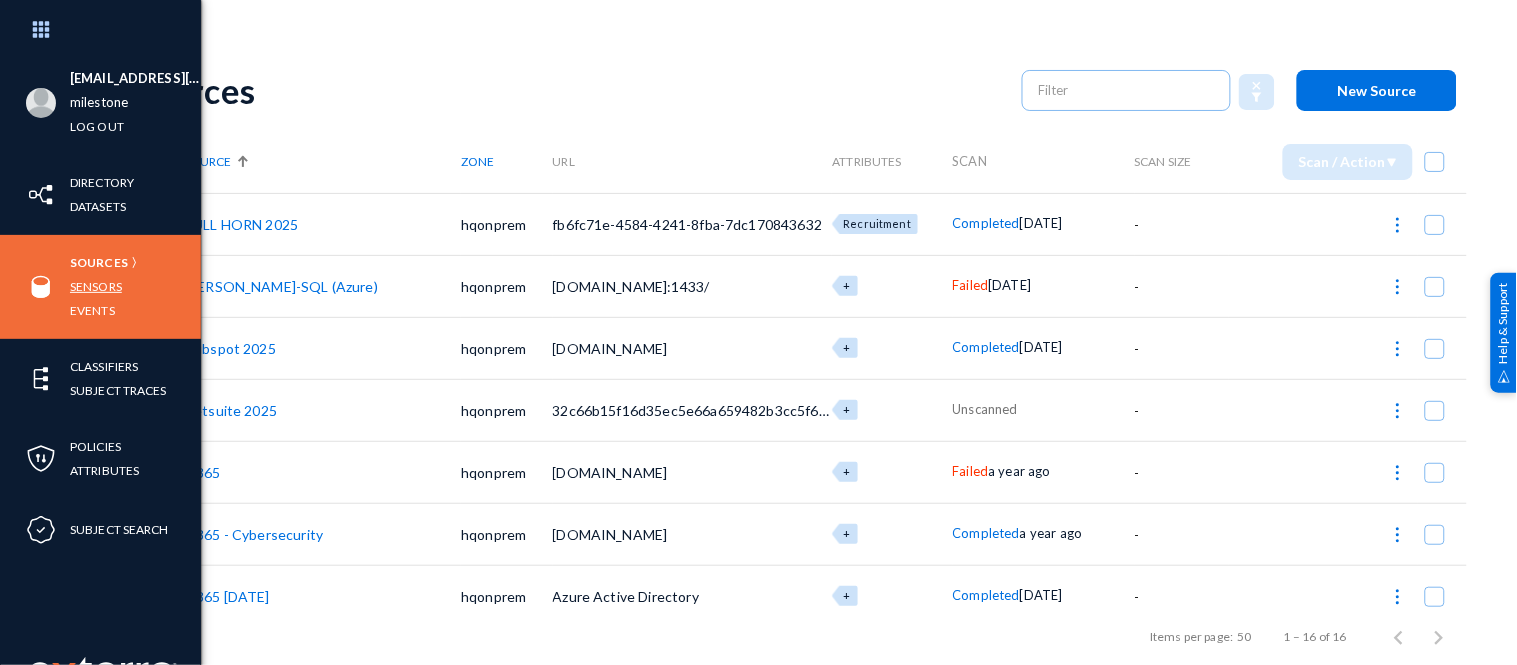 click on "Sensors" at bounding box center (96, 286) 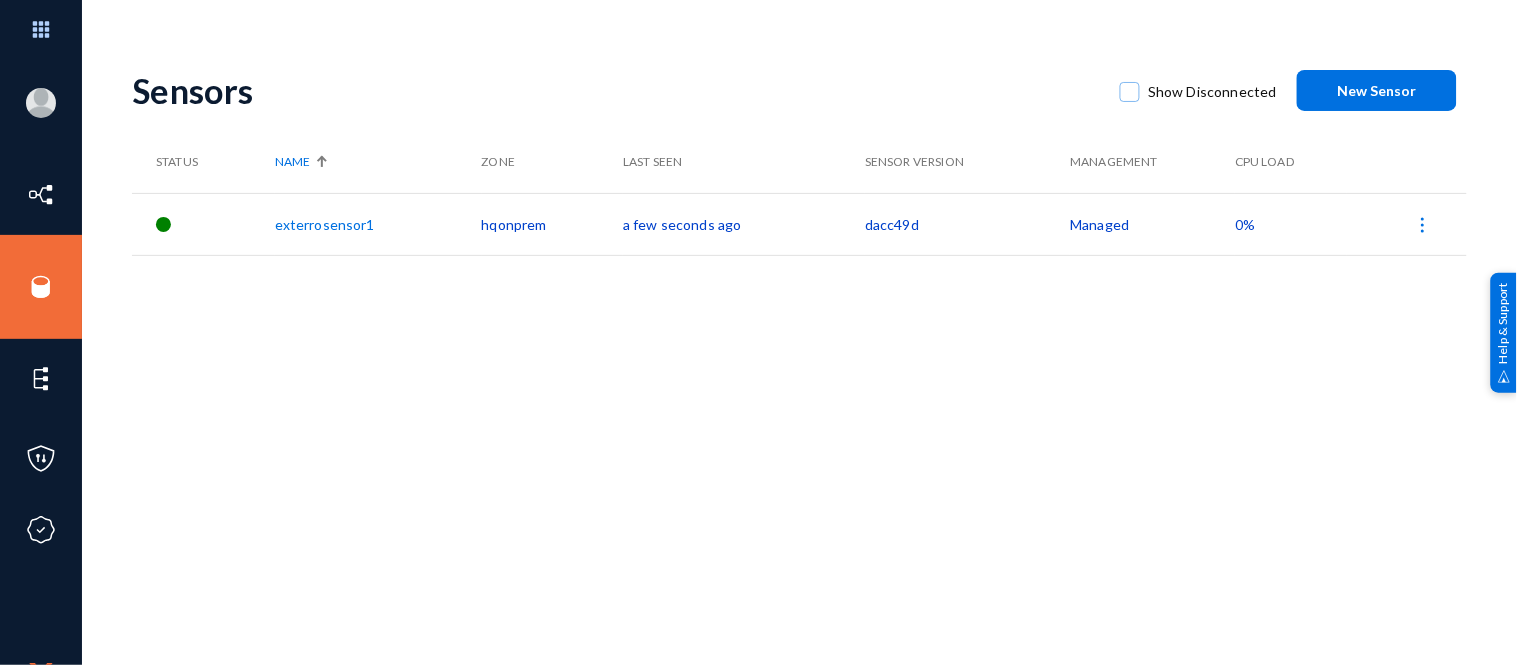 click 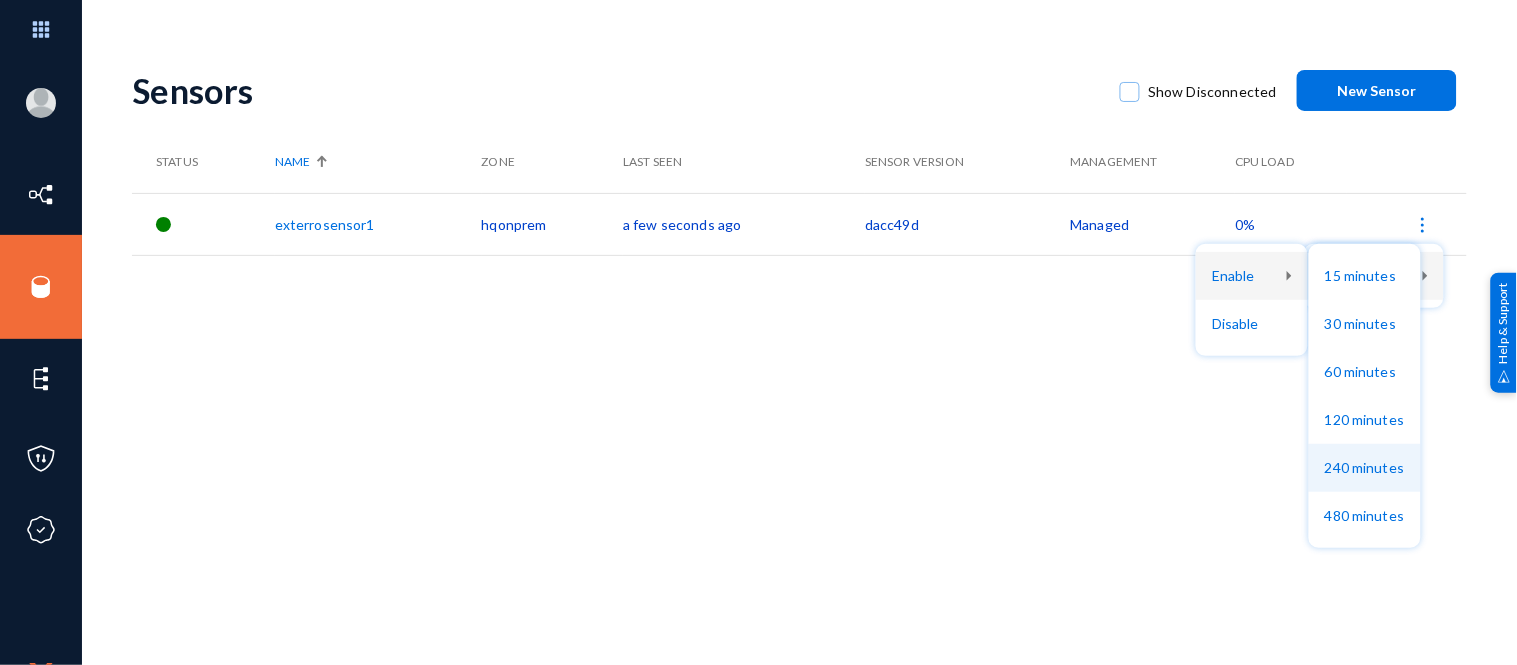 click on "240 minutes" at bounding box center [1365, 468] 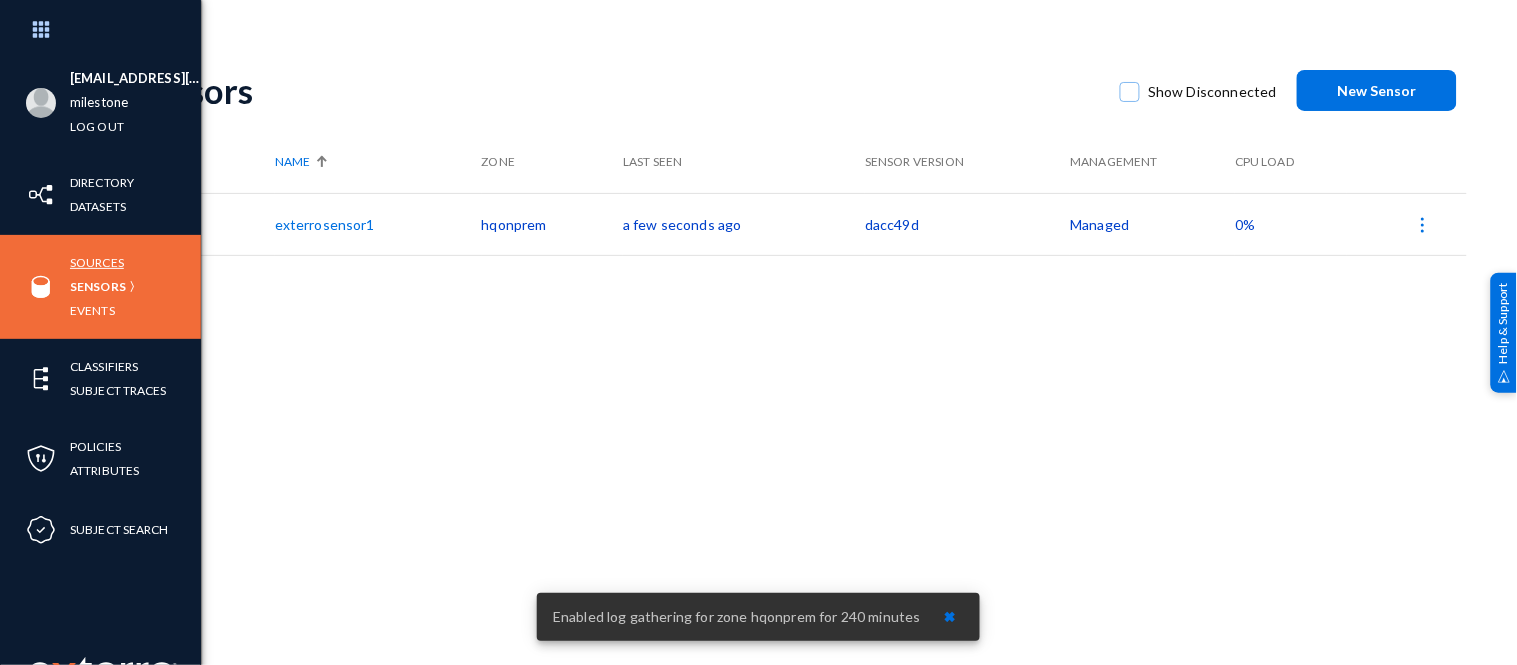 click on "Sources" at bounding box center (97, 262) 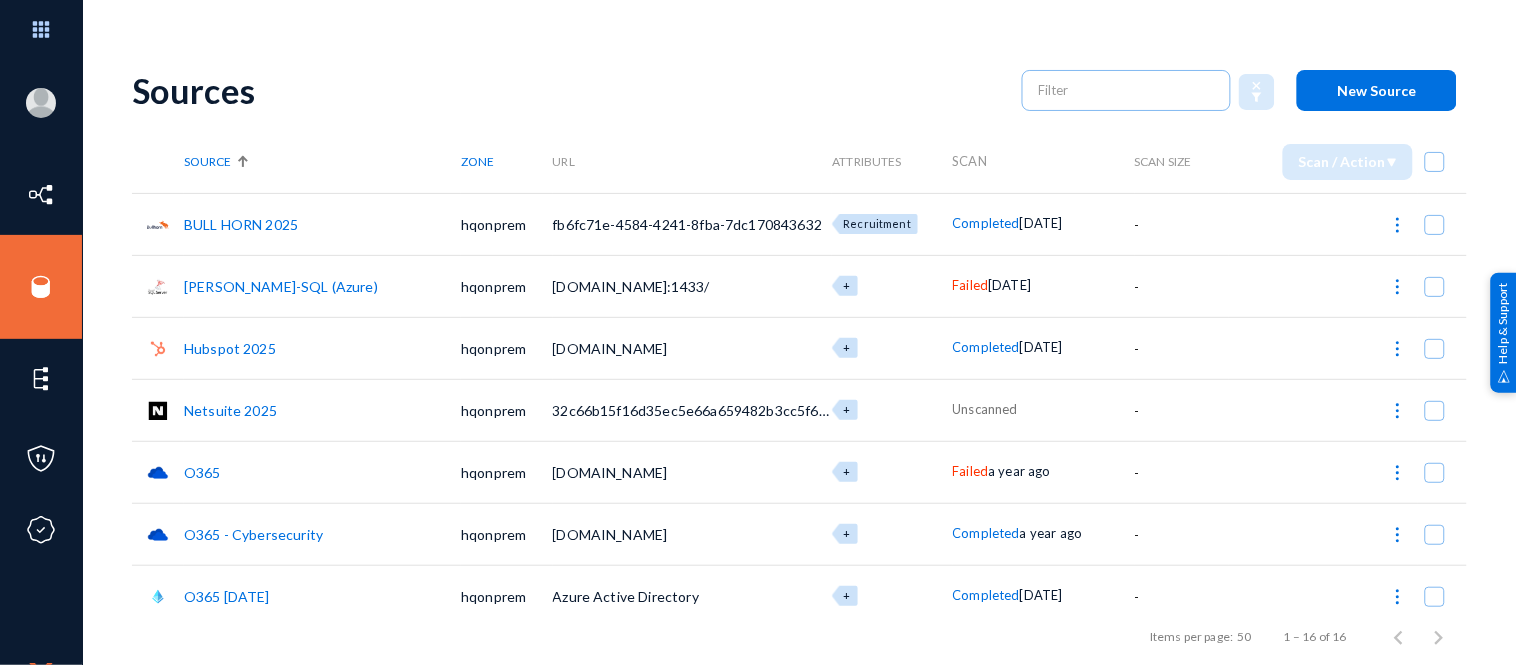 click on "Netsuite 2025" 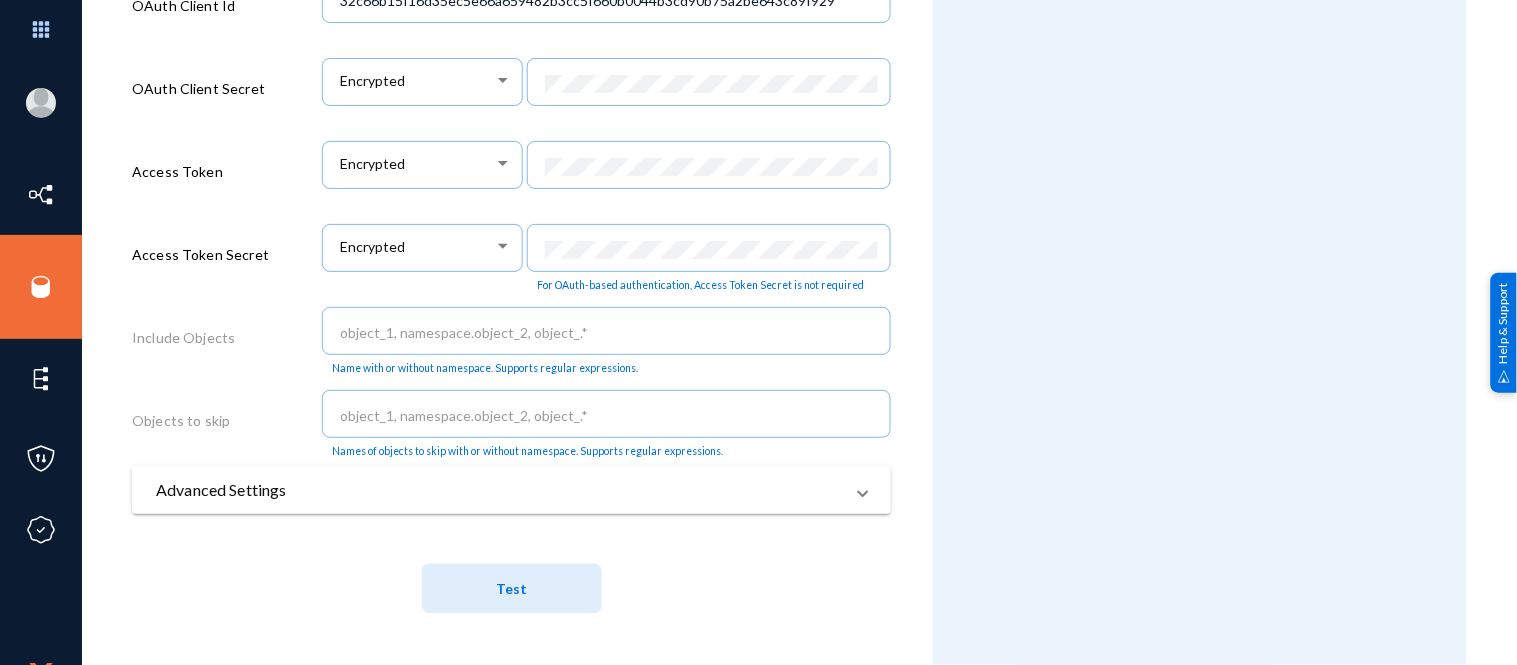 scroll, scrollTop: 846, scrollLeft: 0, axis: vertical 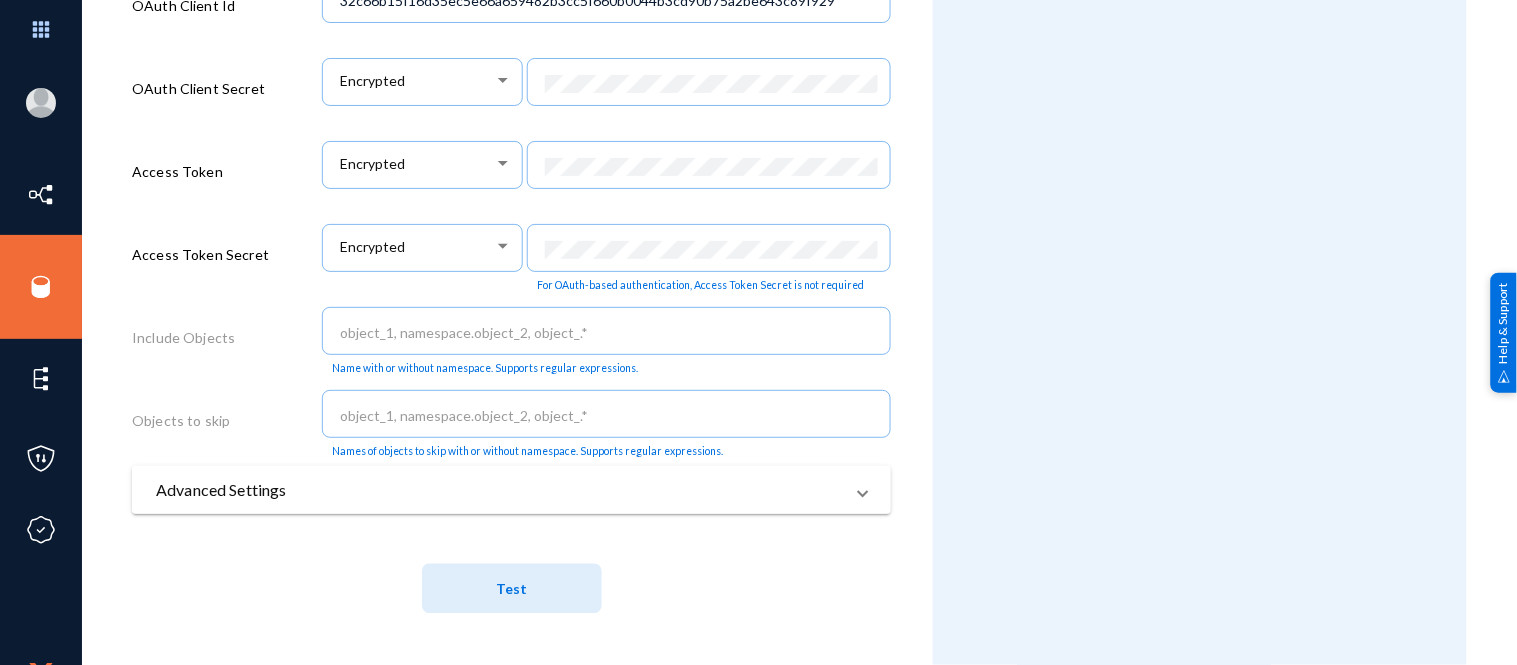 click on "Advanced Settings" at bounding box center (499, 490) 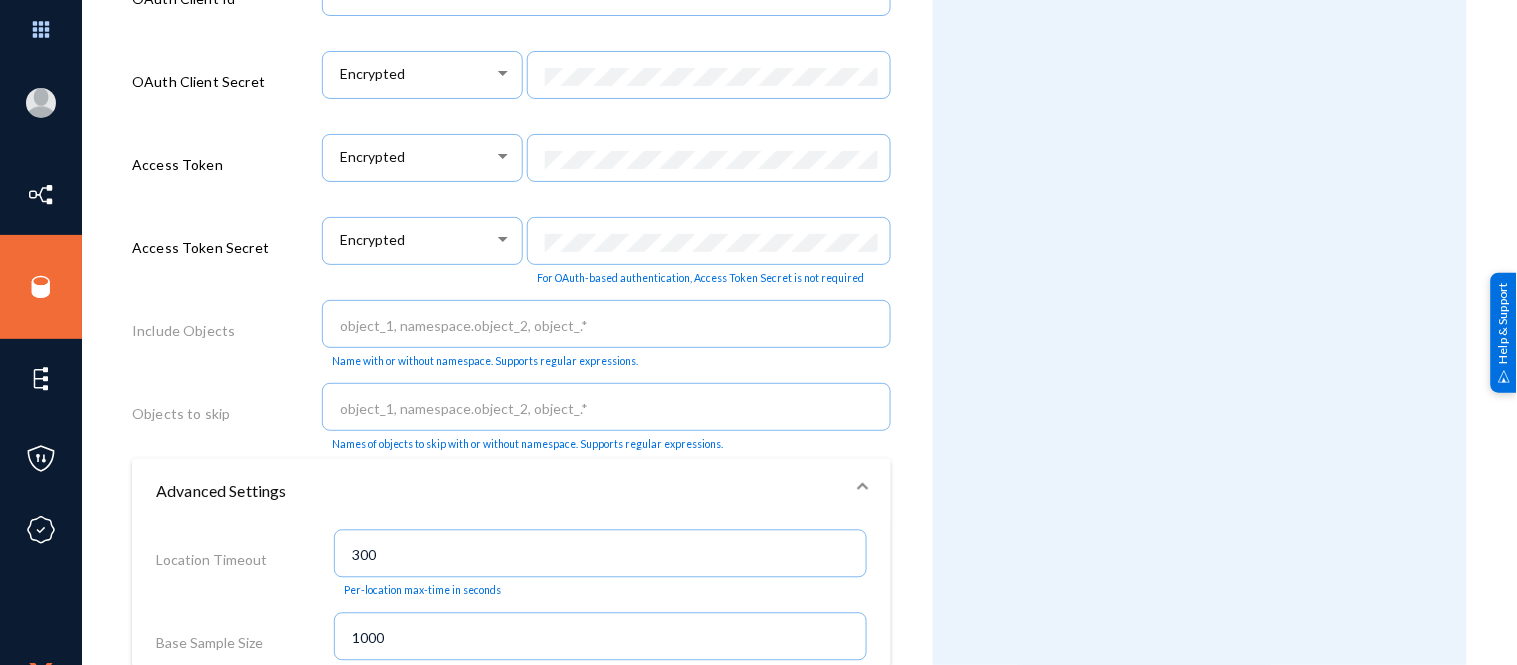 click on "Advanced Settings" at bounding box center (499, 491) 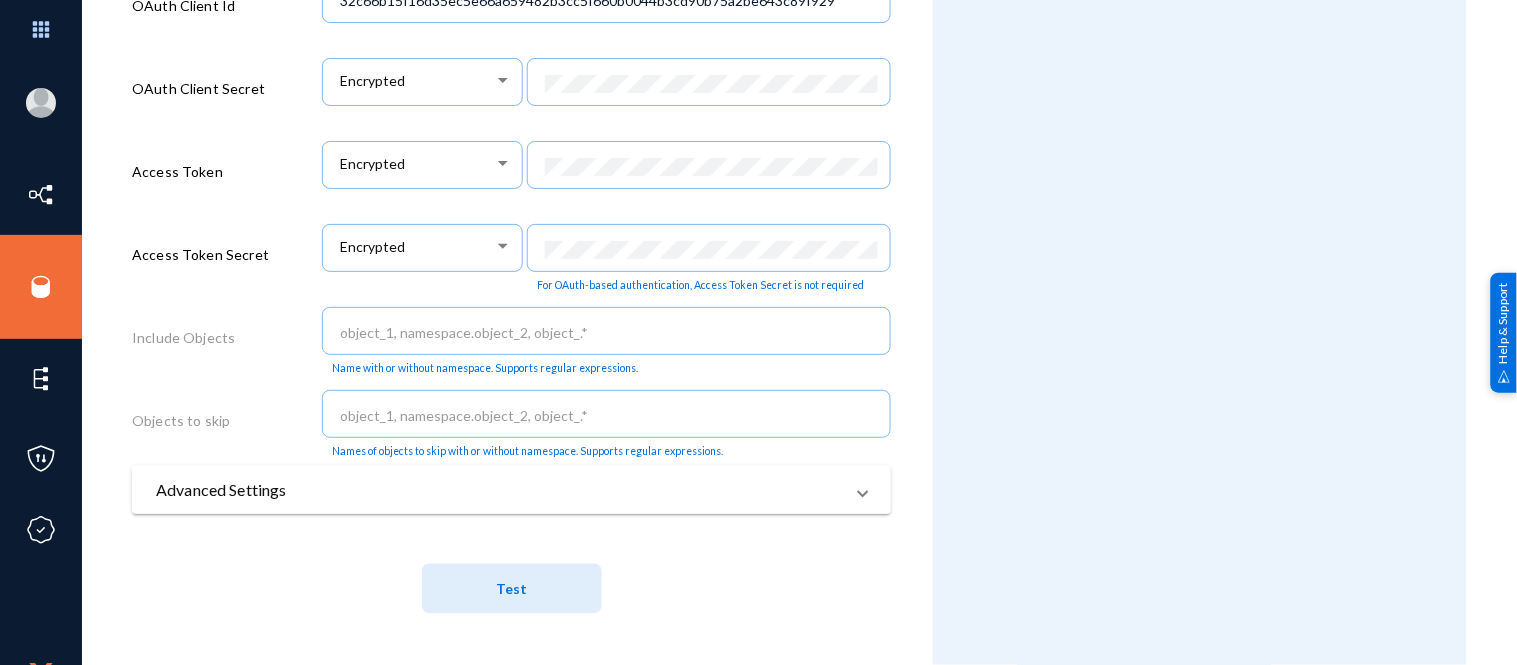 click on "Advanced Settings" at bounding box center [499, 490] 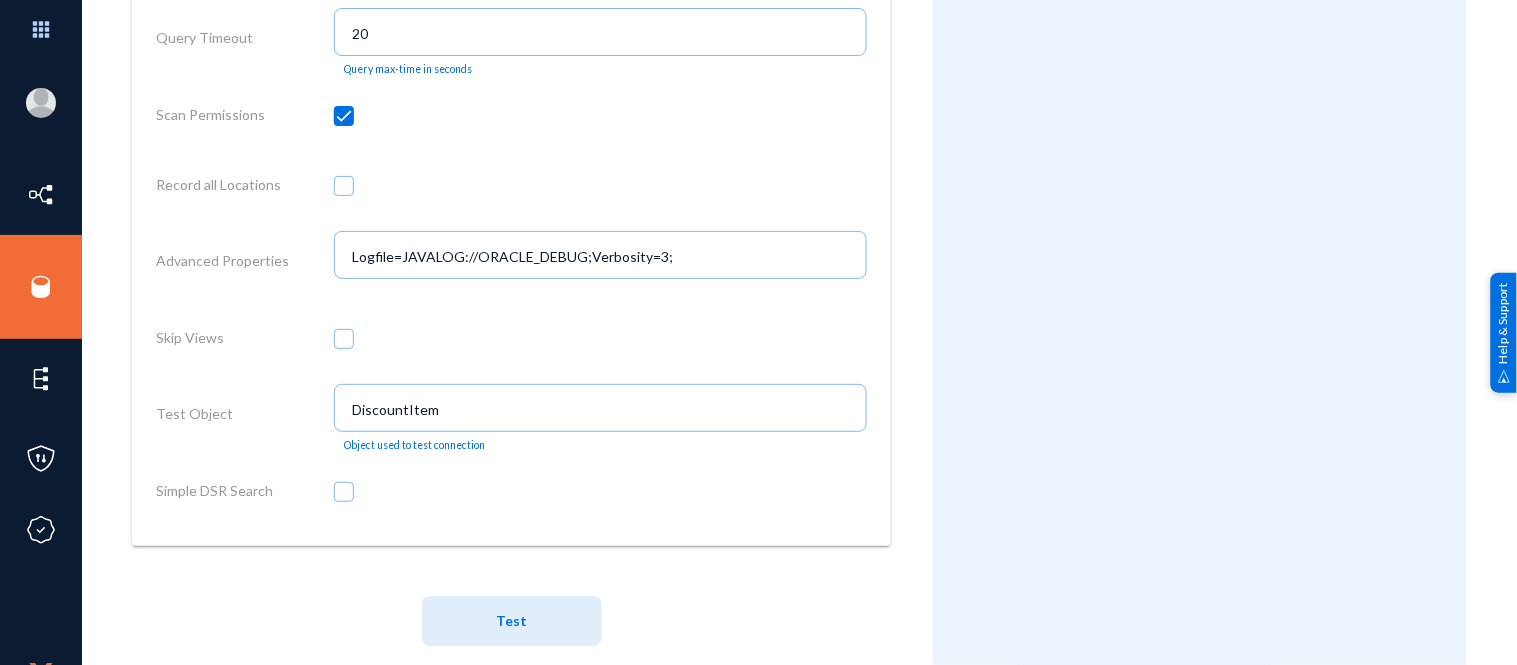 scroll, scrollTop: 1577, scrollLeft: 0, axis: vertical 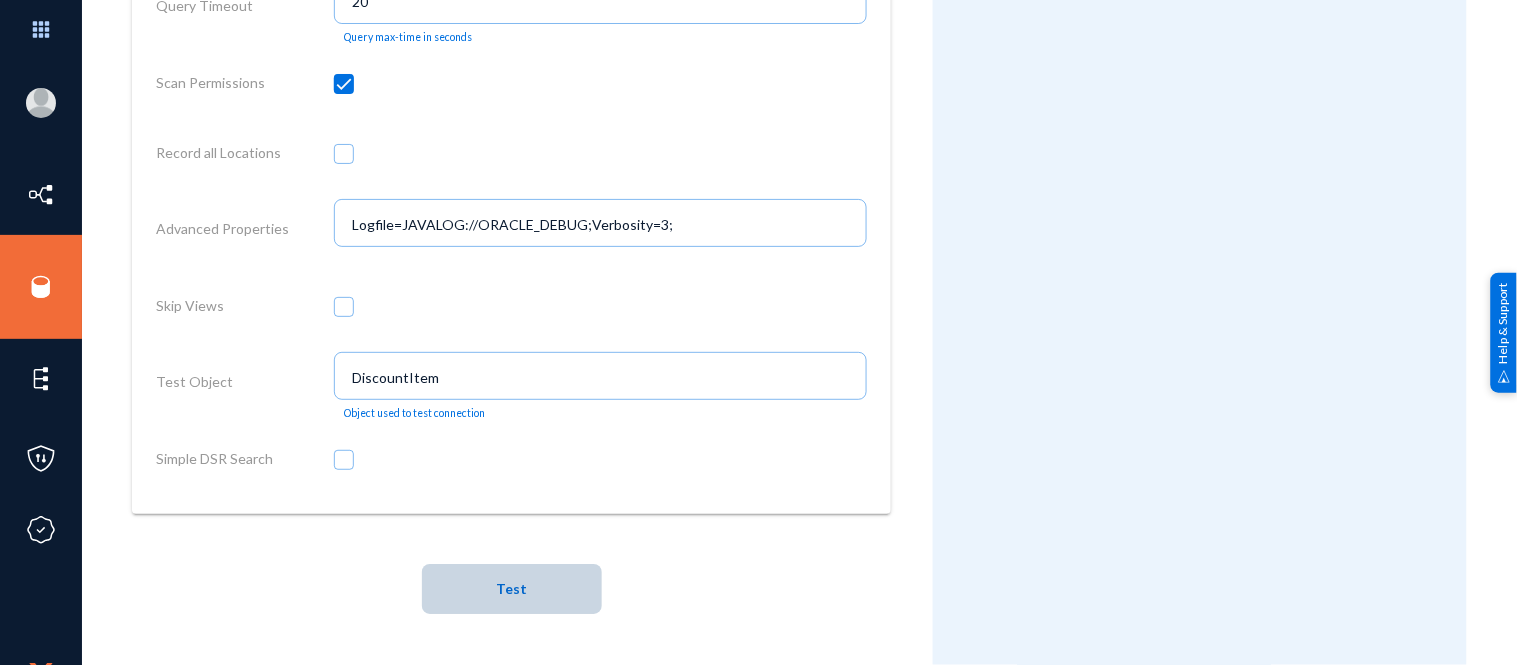 click on "Test" 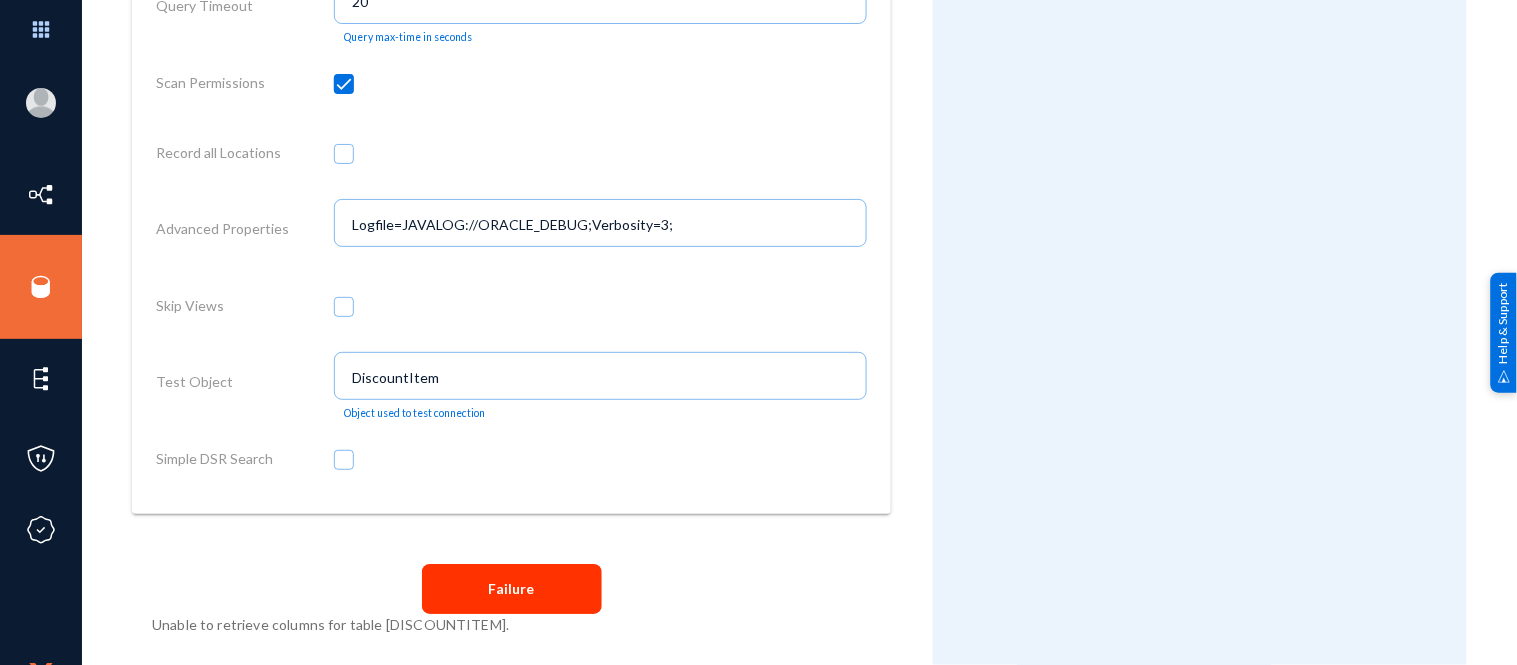 drag, startPoint x: 495, startPoint y: 365, endPoint x: 291, endPoint y: 367, distance: 204.0098 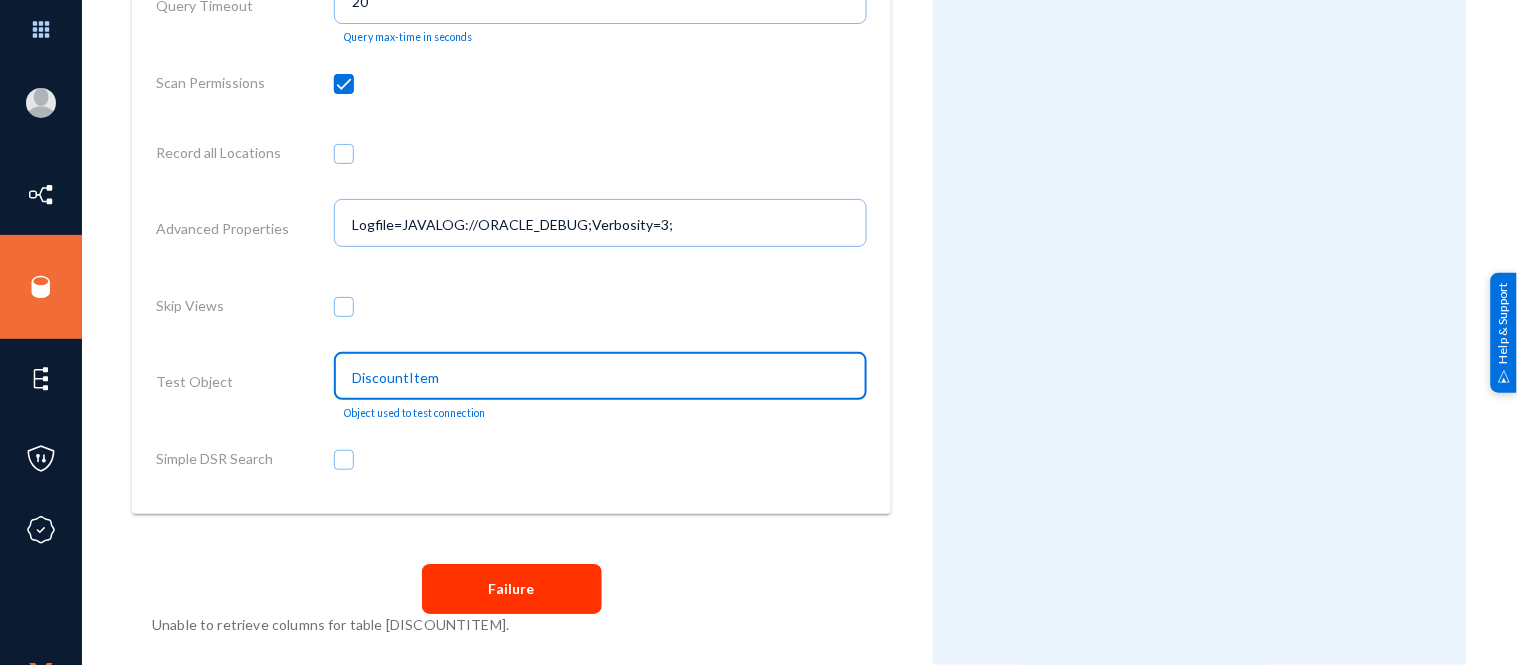 drag, startPoint x: 467, startPoint y: 373, endPoint x: 155, endPoint y: 325, distance: 315.67072 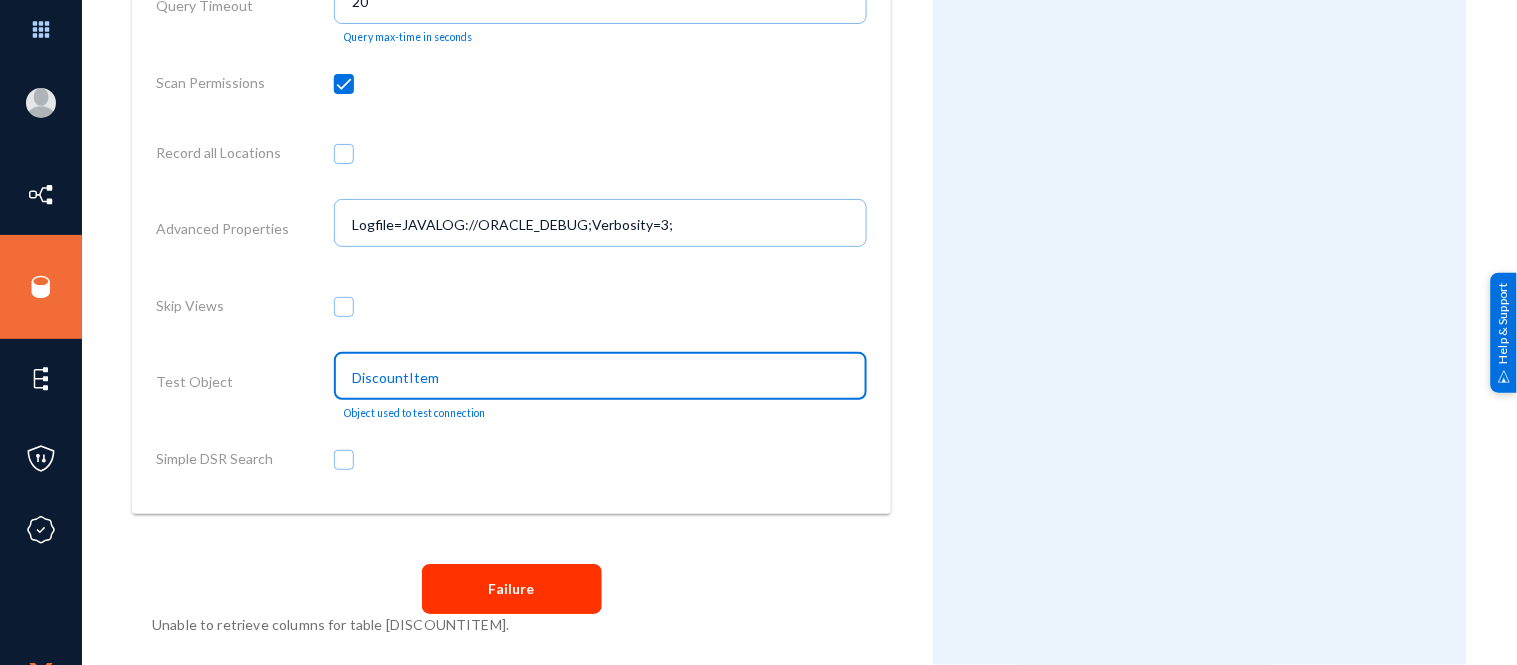 click on "Location Timeout 300 Per-location max-time in seconds Base Sample Size 1000 The initial sample size used for classification Query Timeout 20 Query max-time in seconds Scan Permissions   Record all Locations   Advanced Properties Logfile=JAVALOG://ORACLE_DEBUG;Verbosity=3; Skip Views   Test Object DiscountItem Object used to test connection Simple DSR Search" at bounding box center [511, 158] 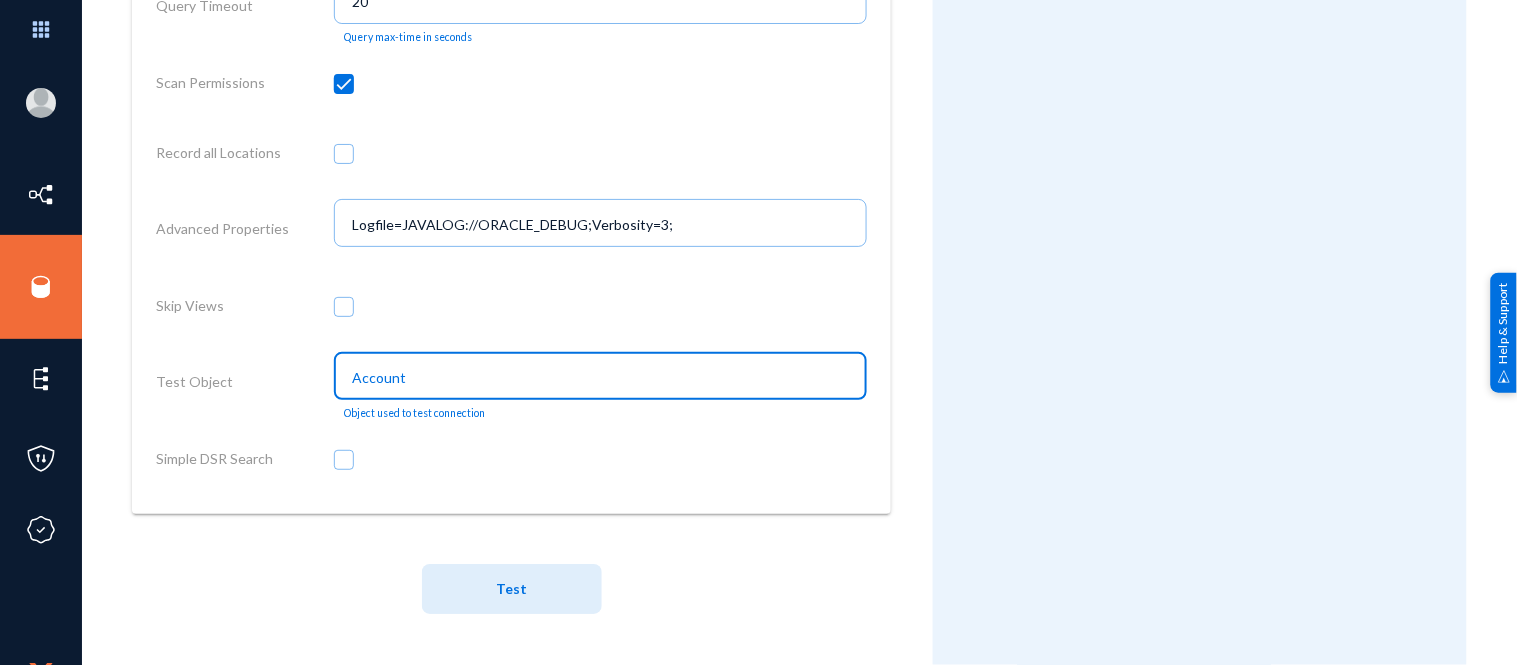 type on "Account" 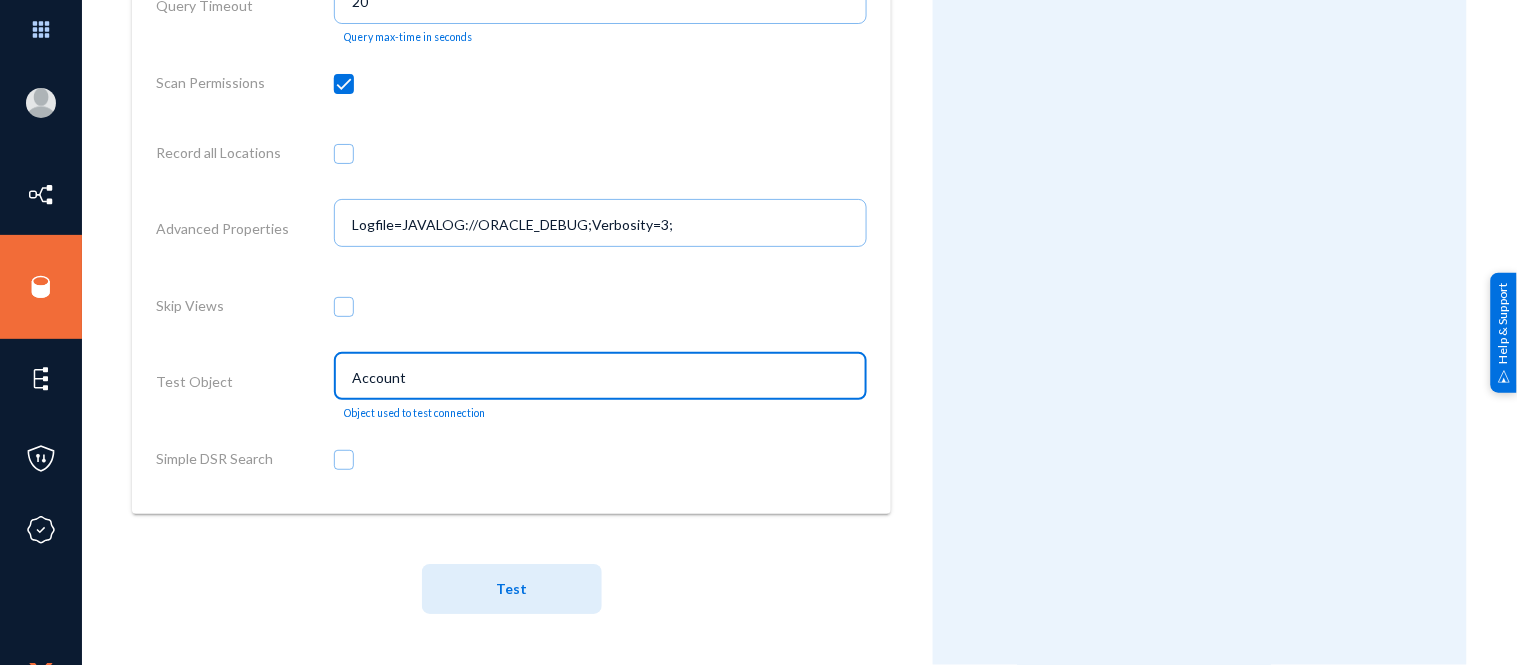 click on "Test" 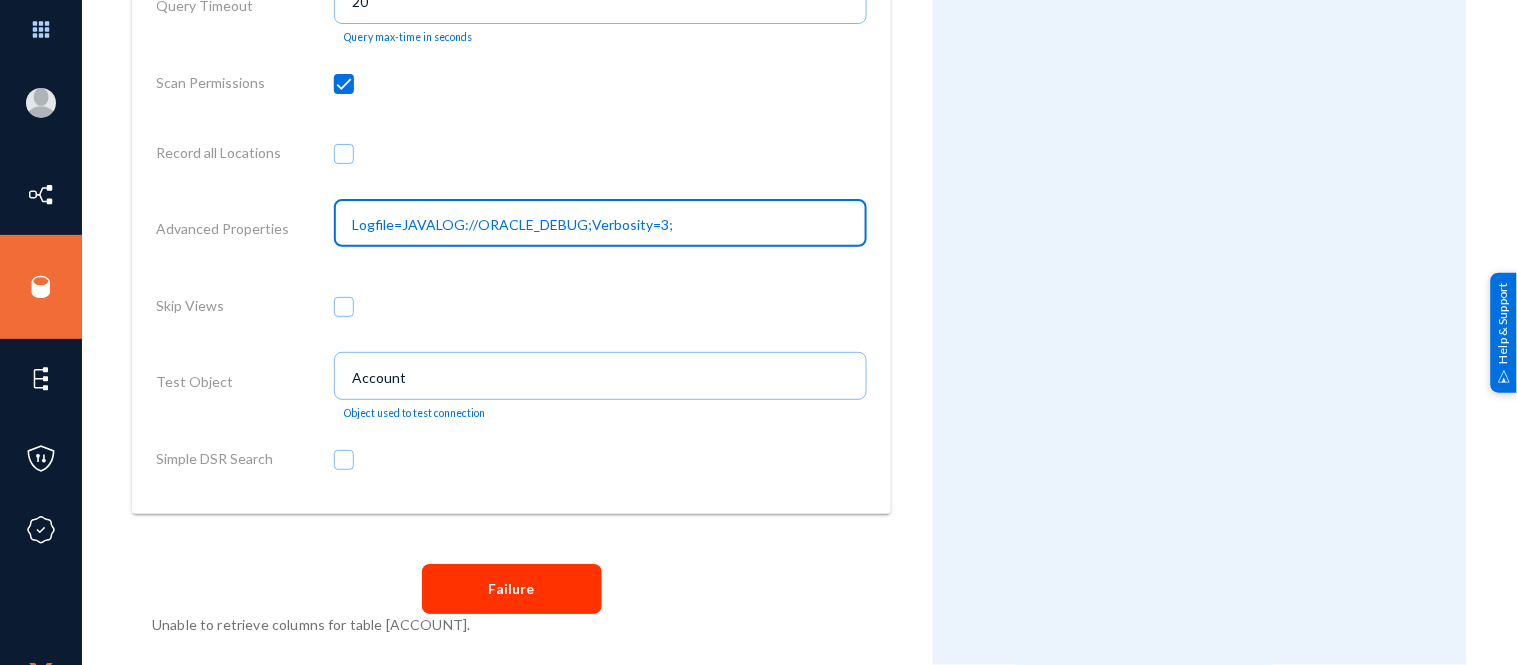 click on "Logfile=JAVALOG://ORACLE_DEBUG;Verbosity=3;" at bounding box center [604, 225] 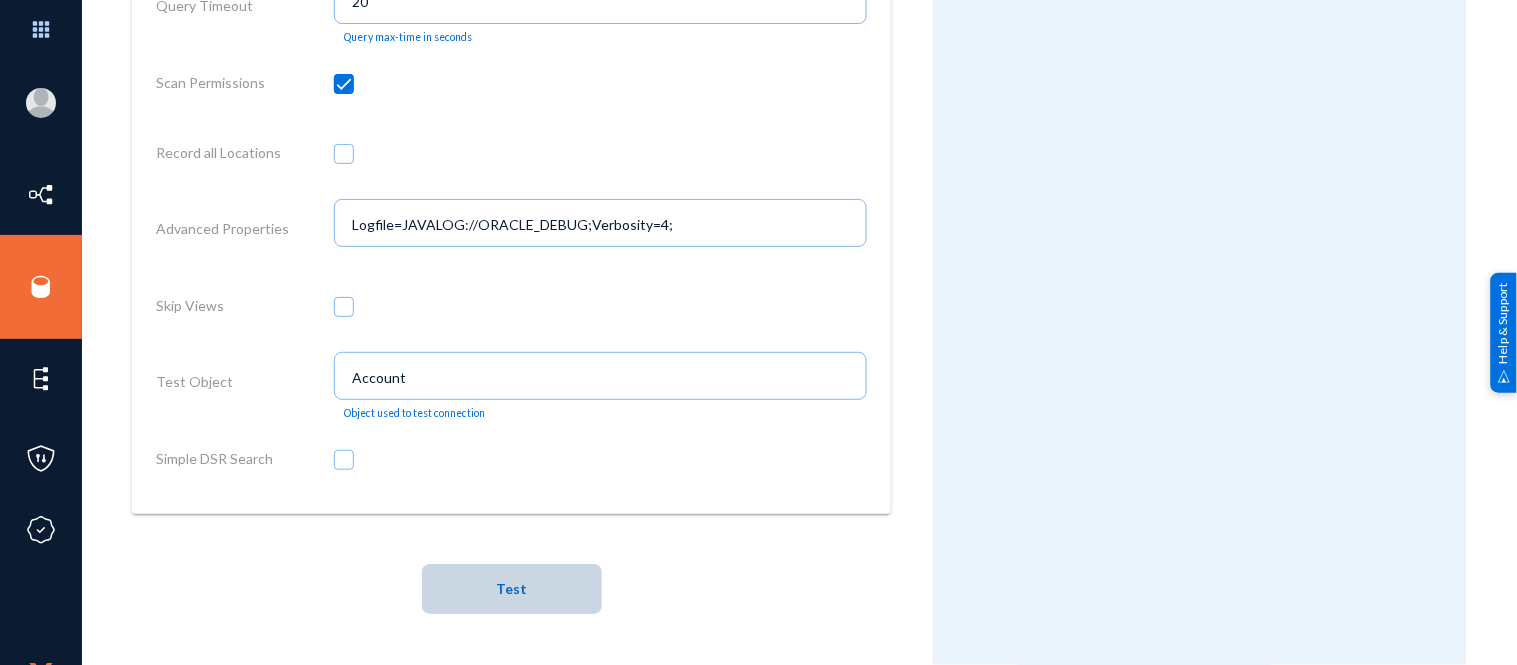 click on "Test" 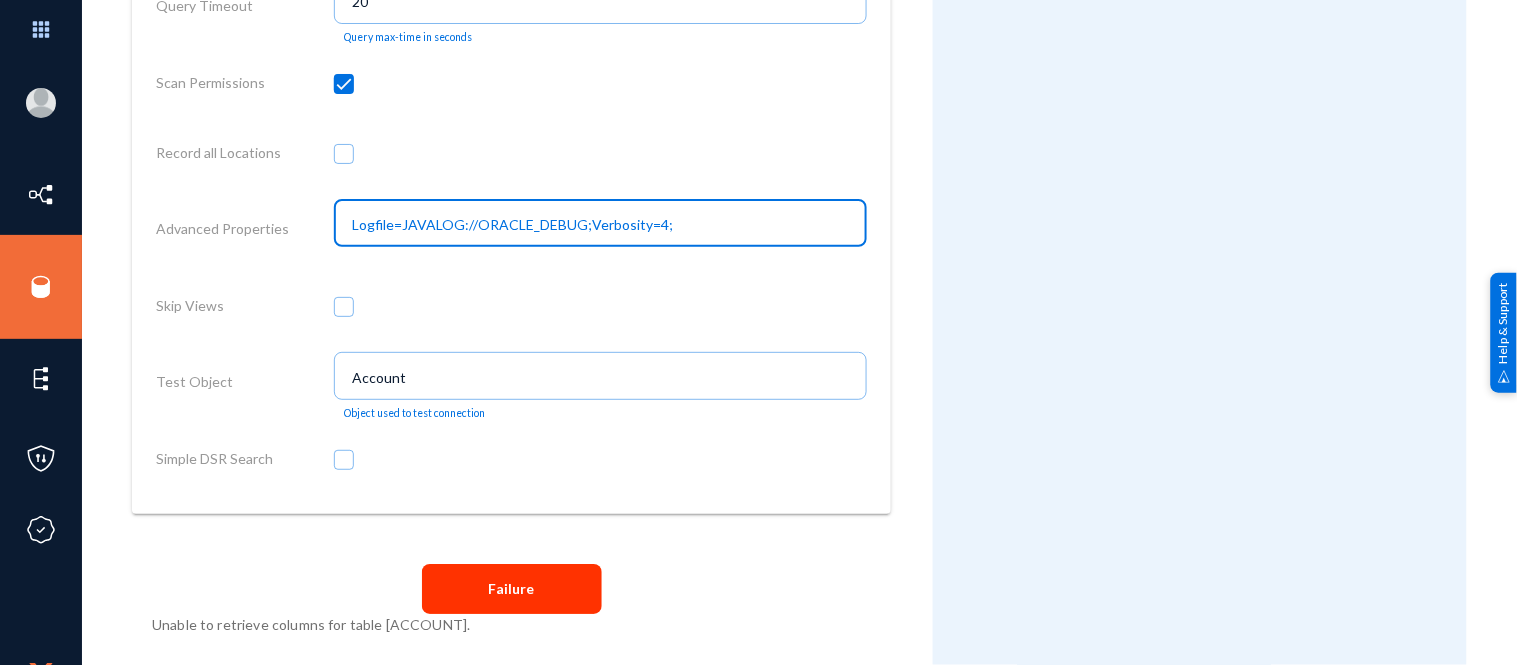 click on "Logfile=JAVALOG://ORACLE_DEBUG;Verbosity=4;" at bounding box center [604, 225] 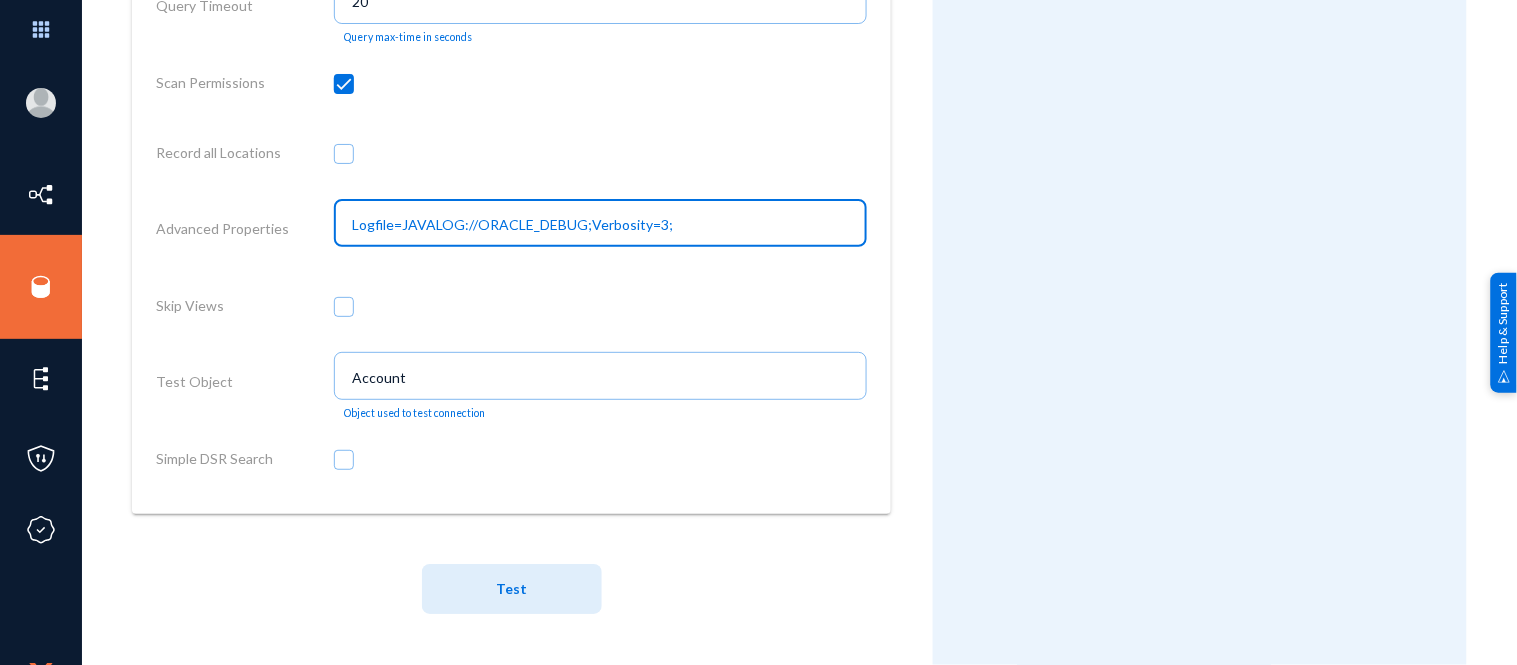 type on "Logfile=JAVALOG://ORACLE_DEBUG;Verbosity=3;" 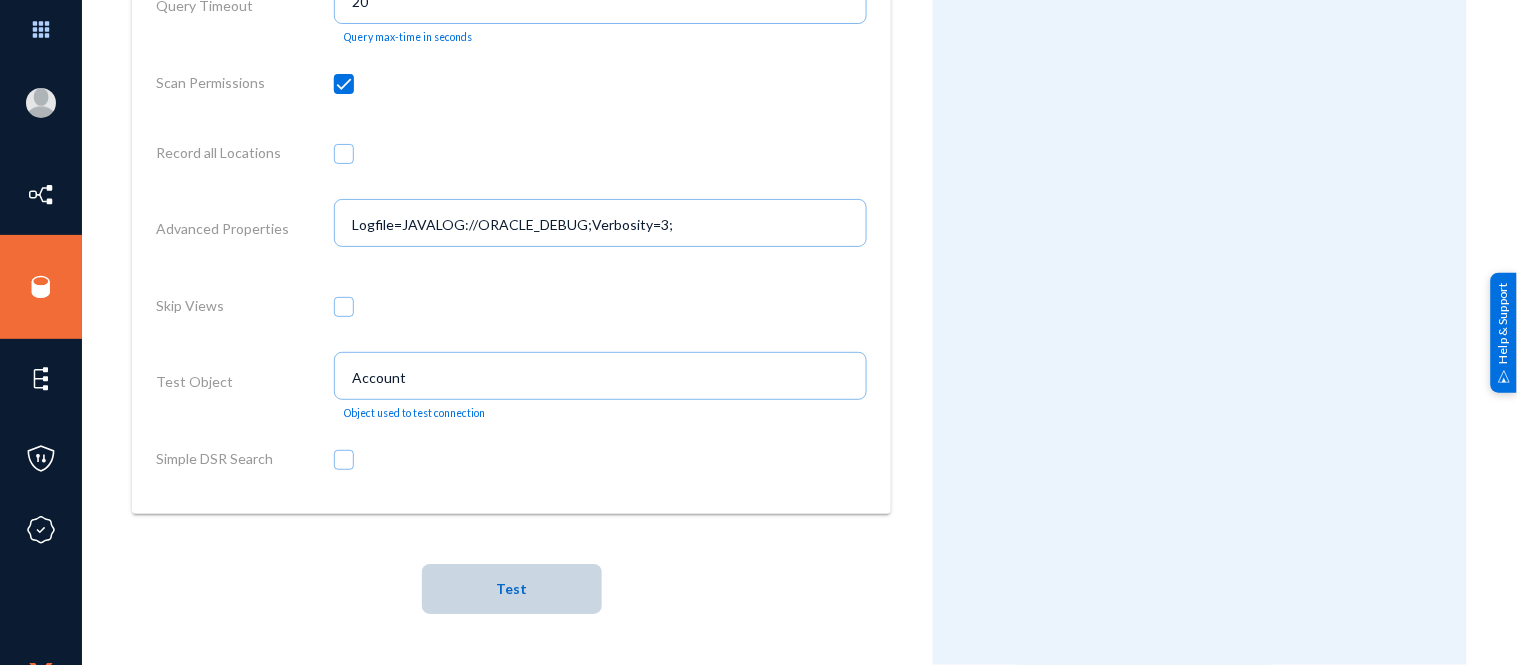click on "Test" 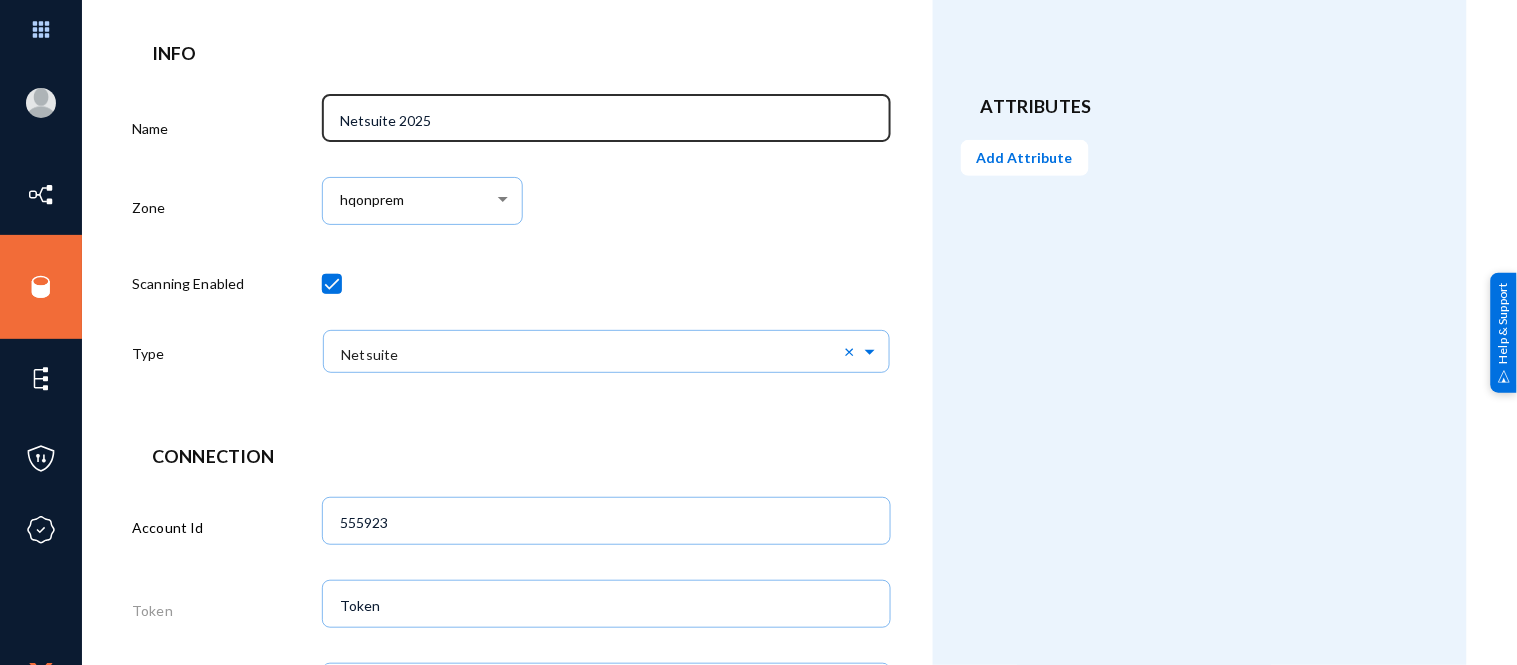 scroll, scrollTop: 0, scrollLeft: 0, axis: both 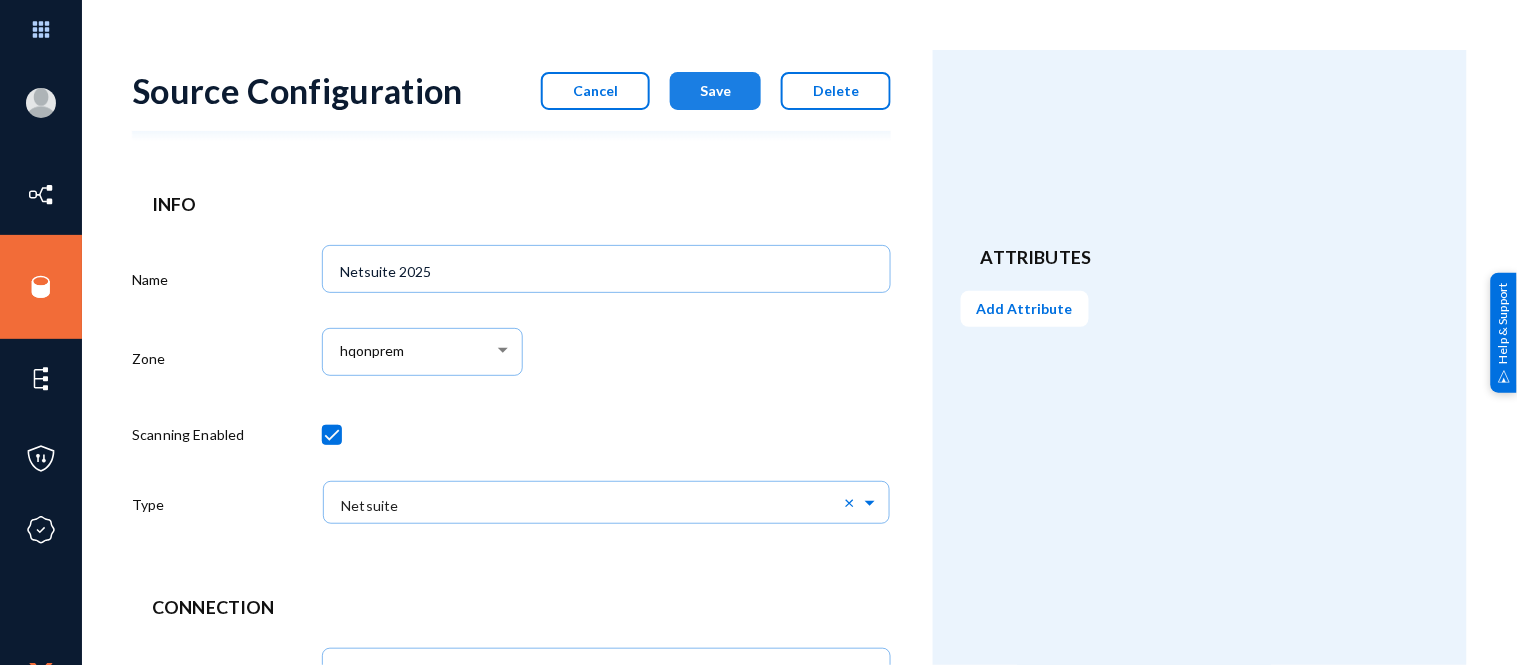 click on "Save" 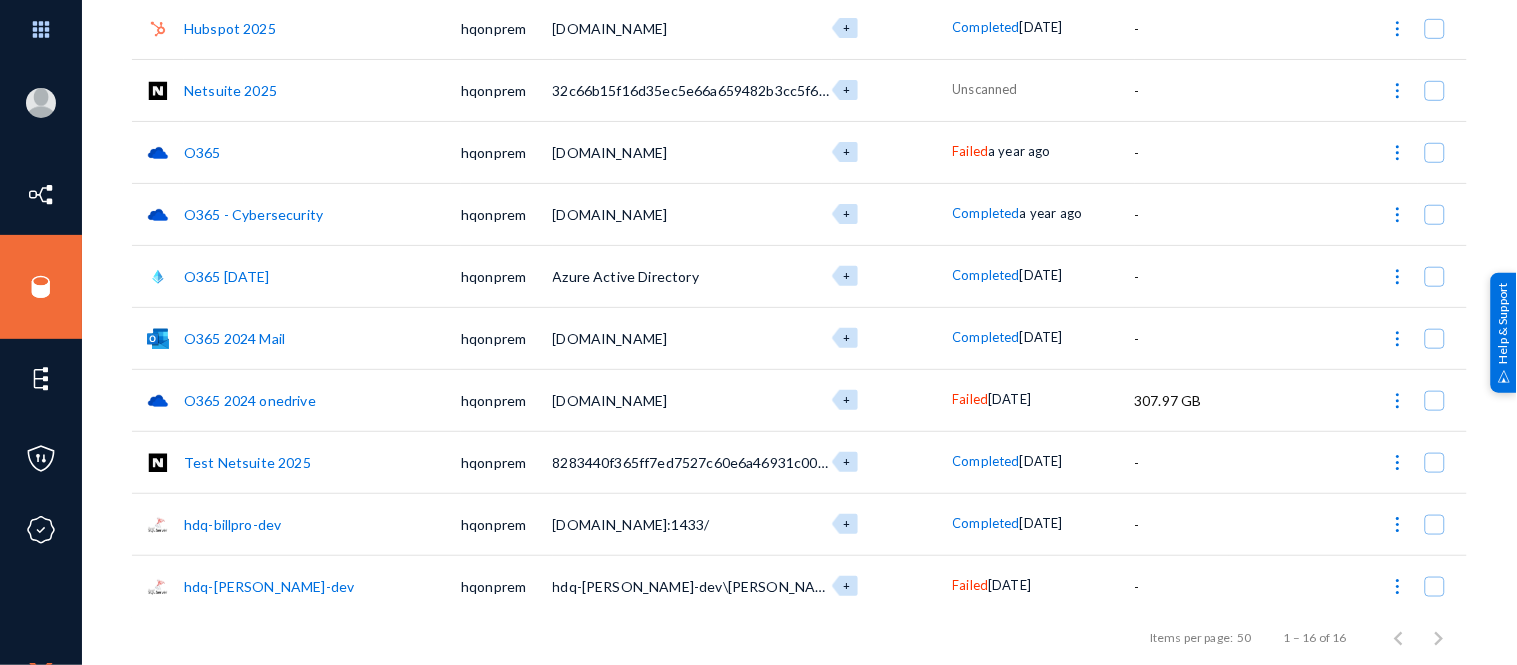 scroll, scrollTop: 321, scrollLeft: 0, axis: vertical 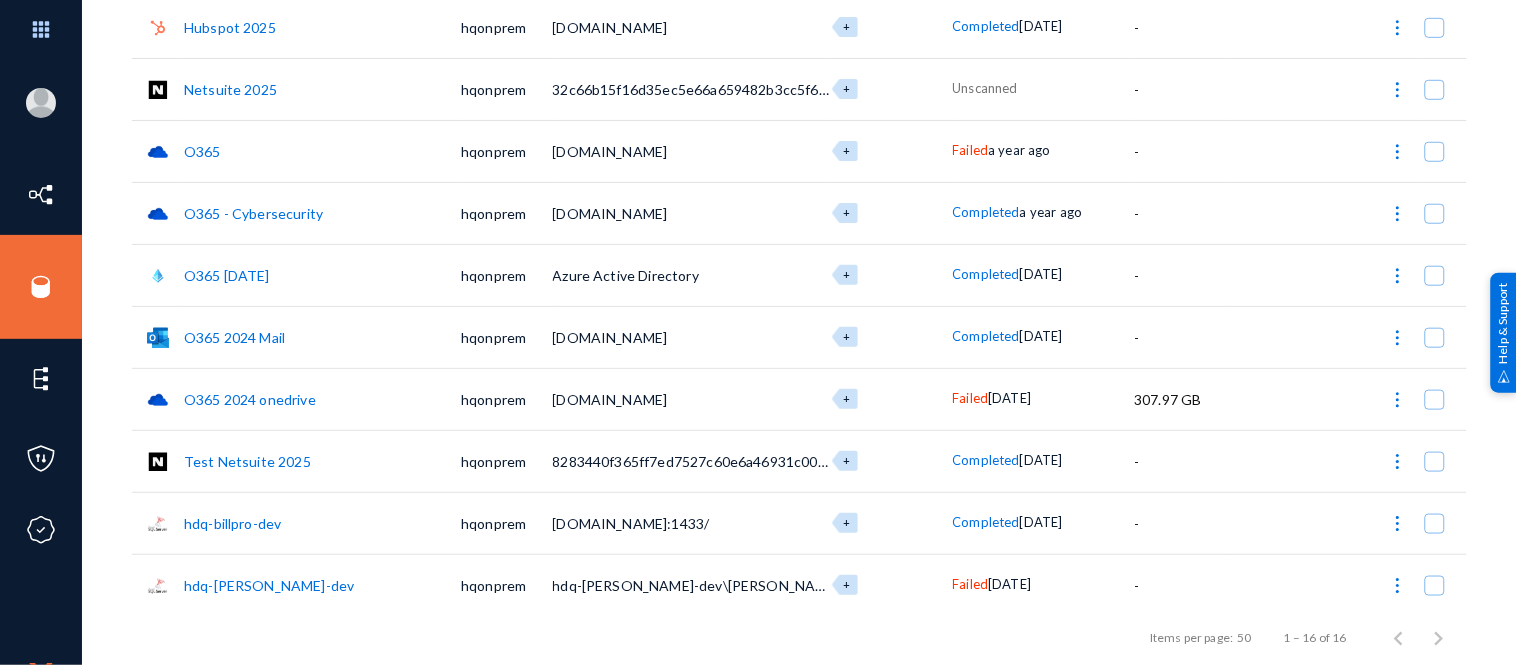 click on "Test Netsuite  2025" 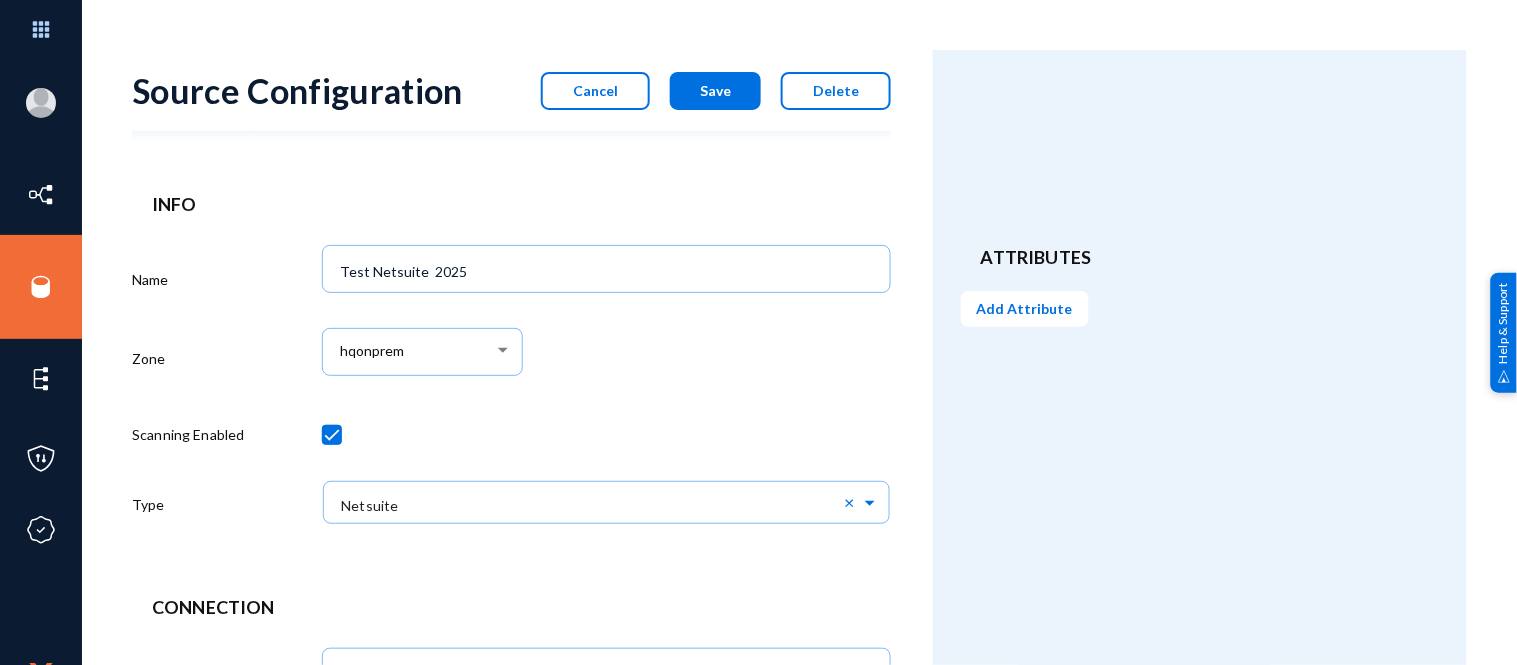scroll, scrollTop: 846, scrollLeft: 0, axis: vertical 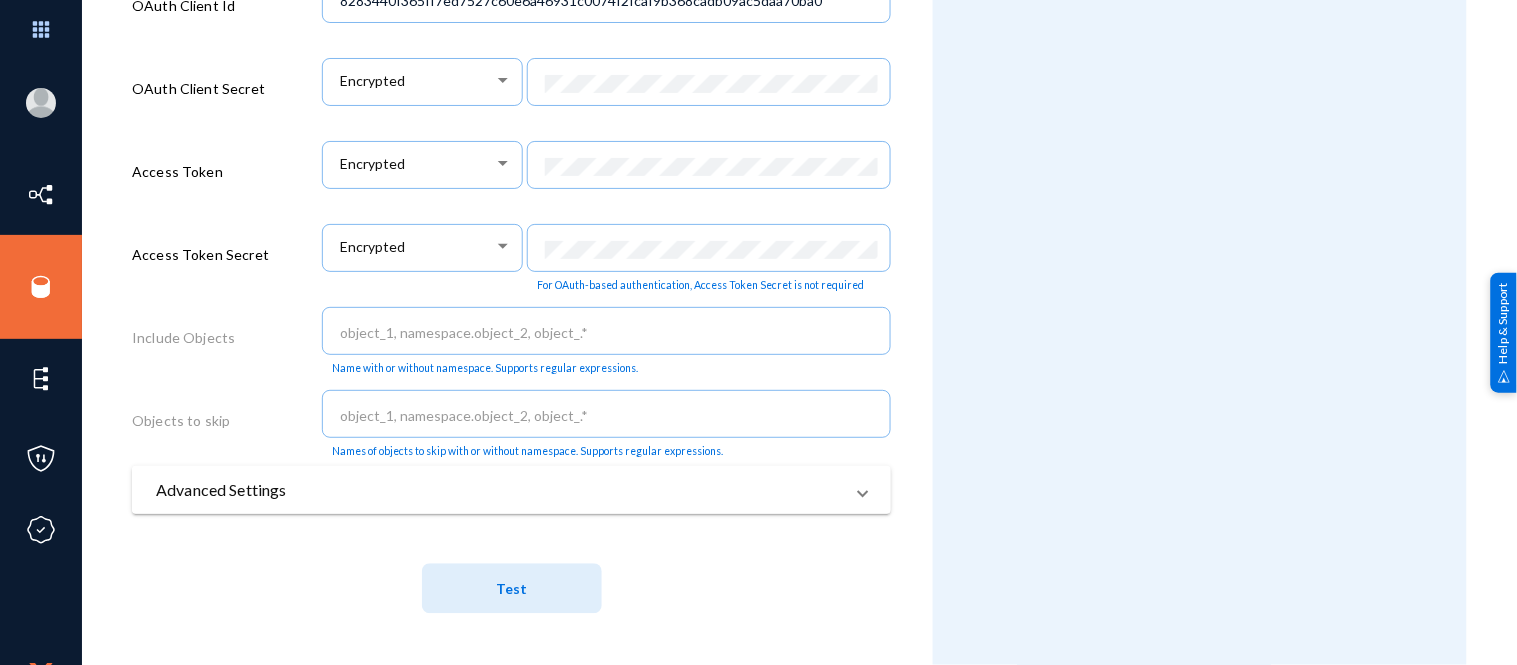 click on "Advanced Settings" at bounding box center [499, 490] 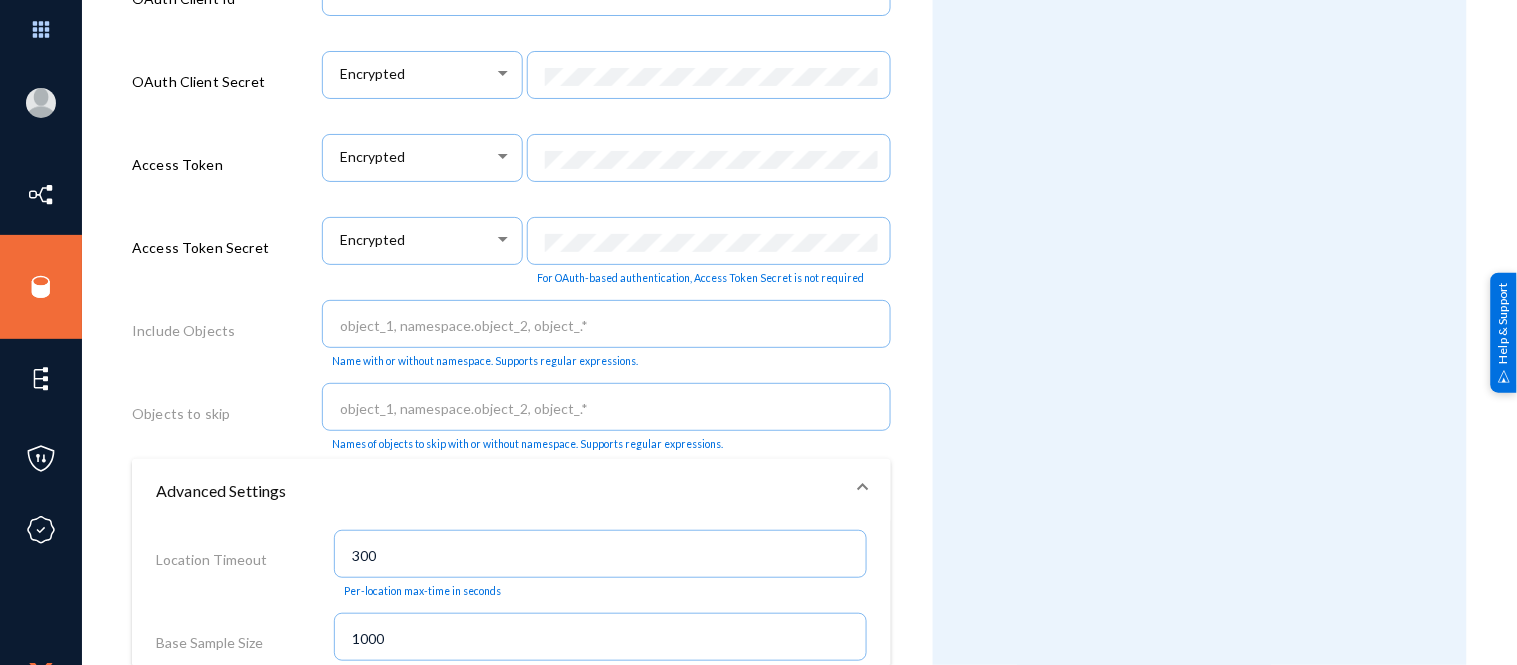 scroll, scrollTop: 1577, scrollLeft: 0, axis: vertical 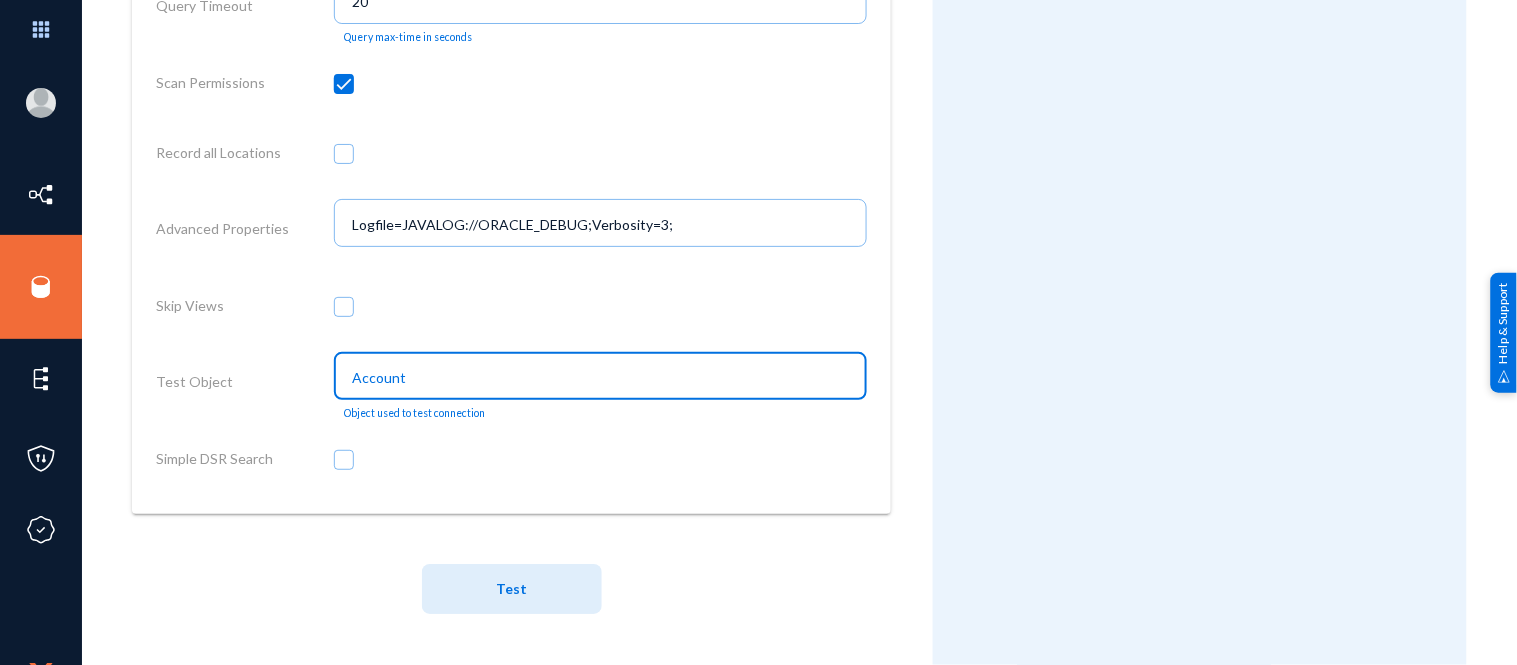 drag, startPoint x: 441, startPoint y: 374, endPoint x: 220, endPoint y: 331, distance: 225.1444 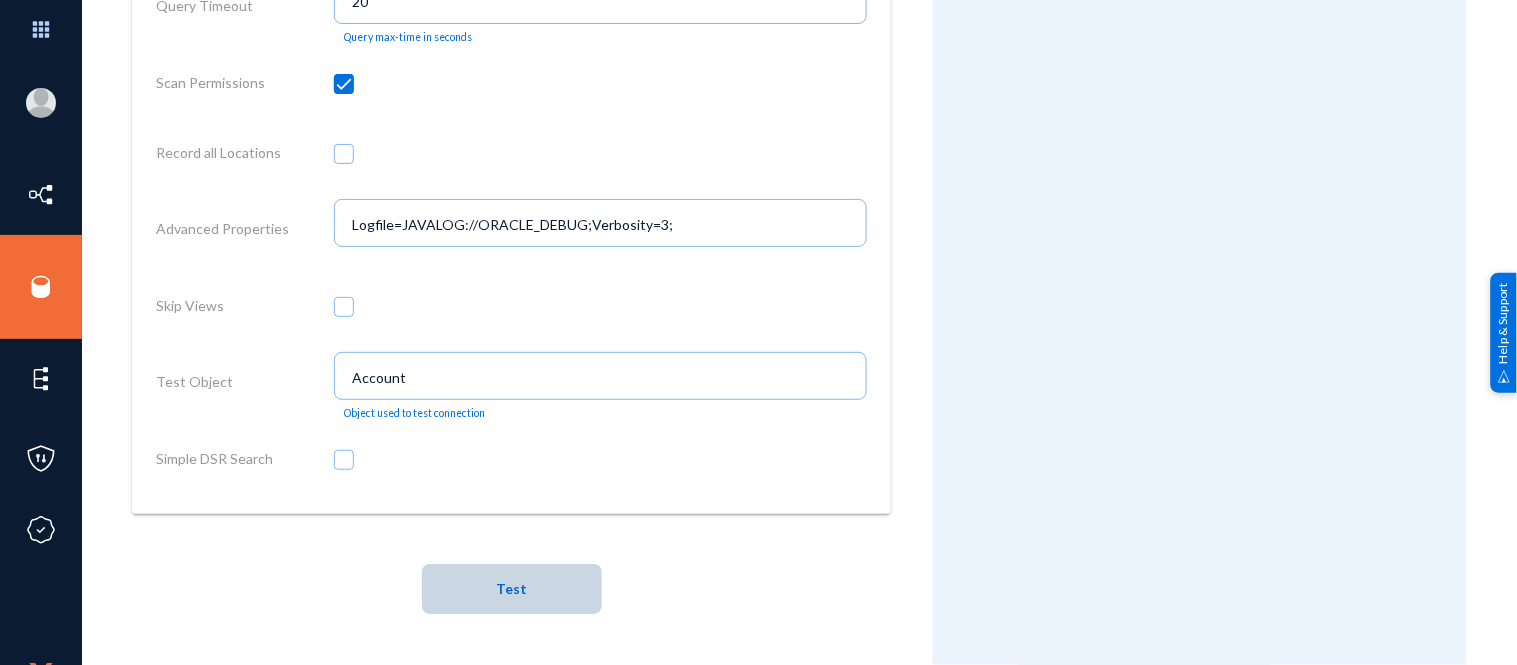 click on "Test" 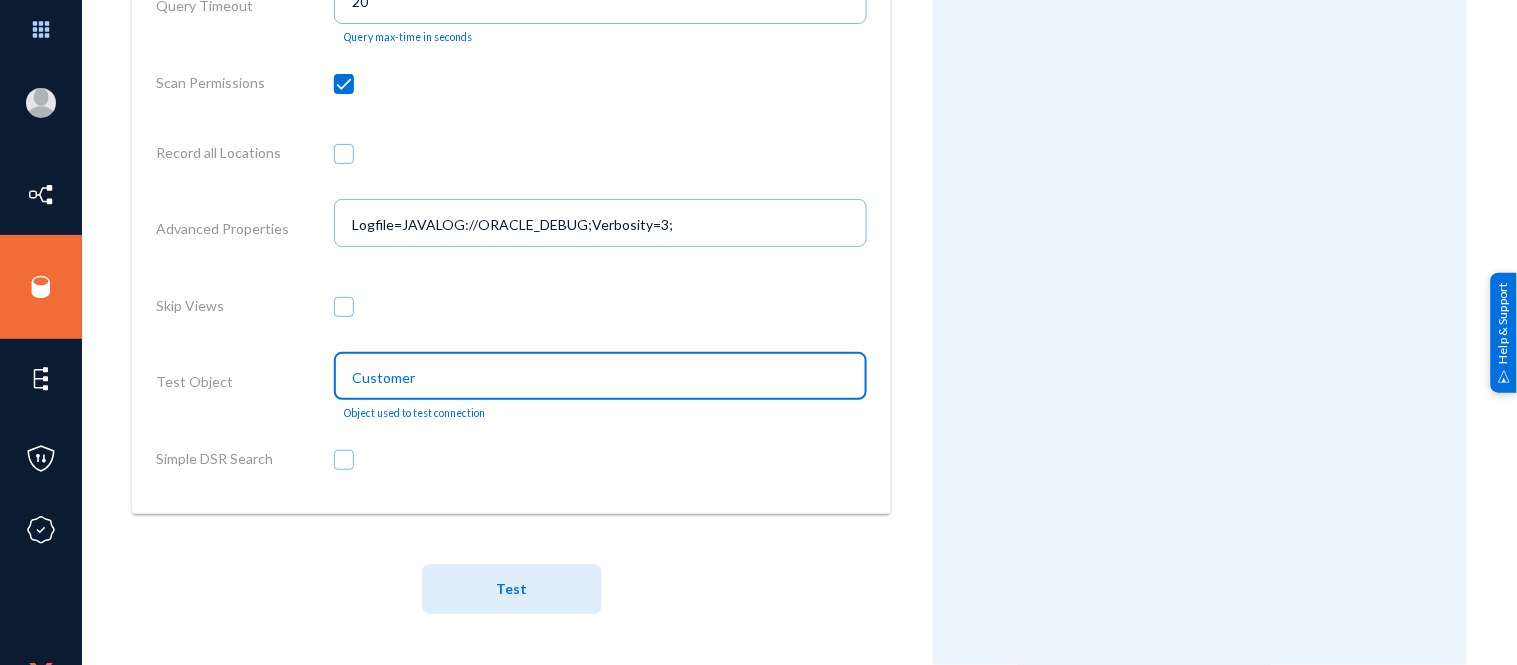 type on "Customer" 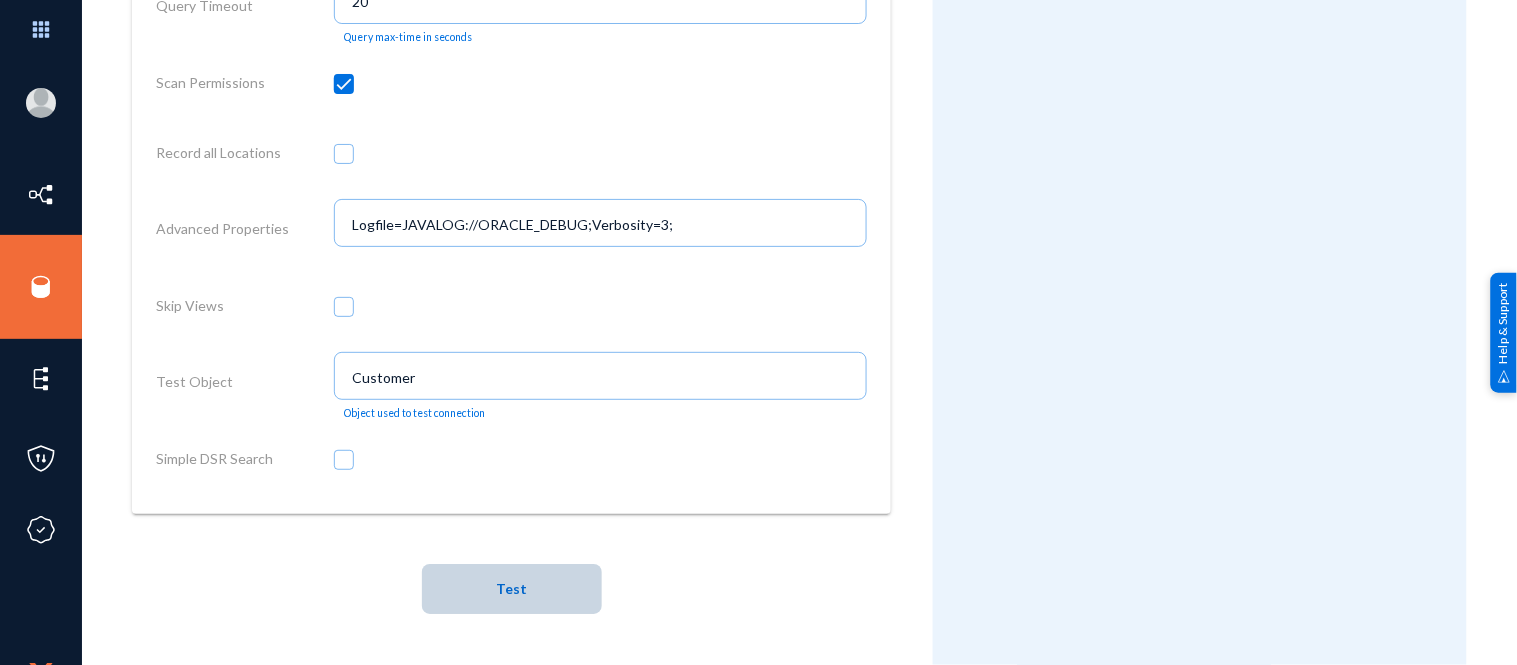 click on "Test" 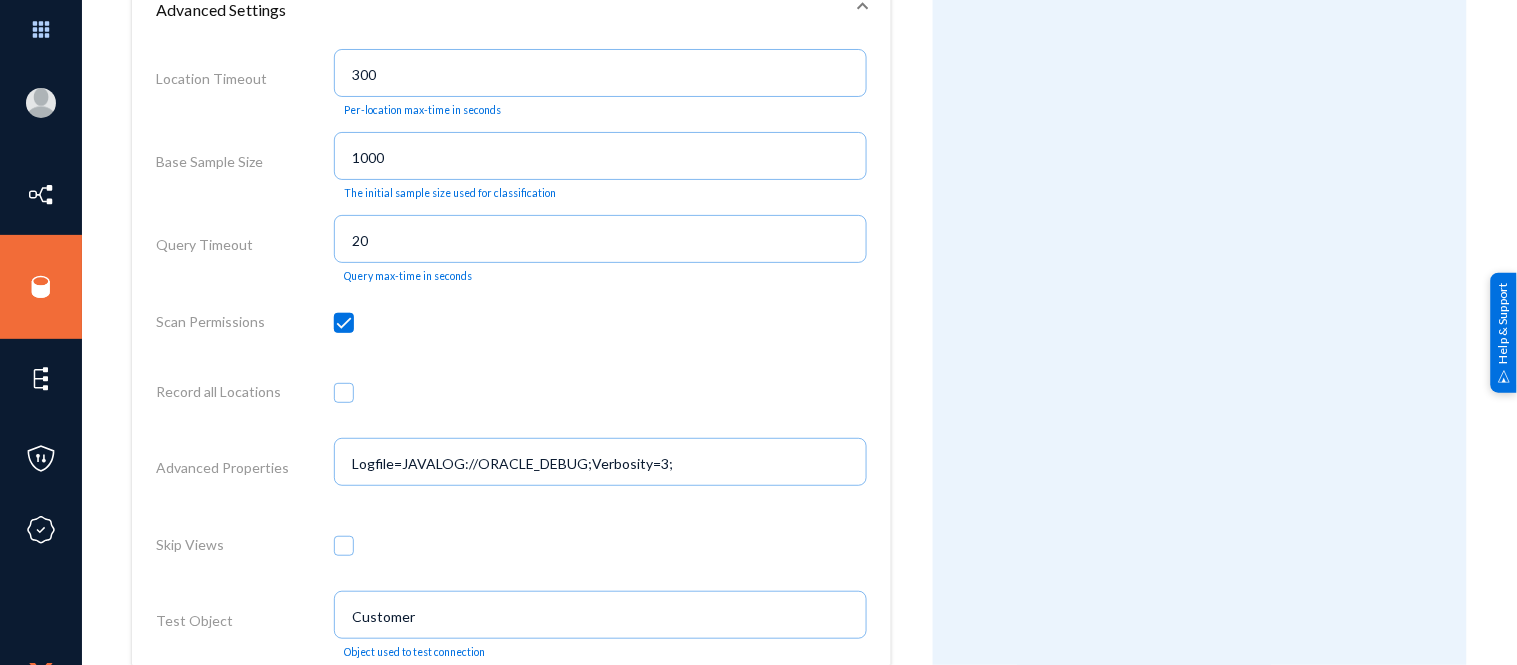 scroll, scrollTop: 1577, scrollLeft: 0, axis: vertical 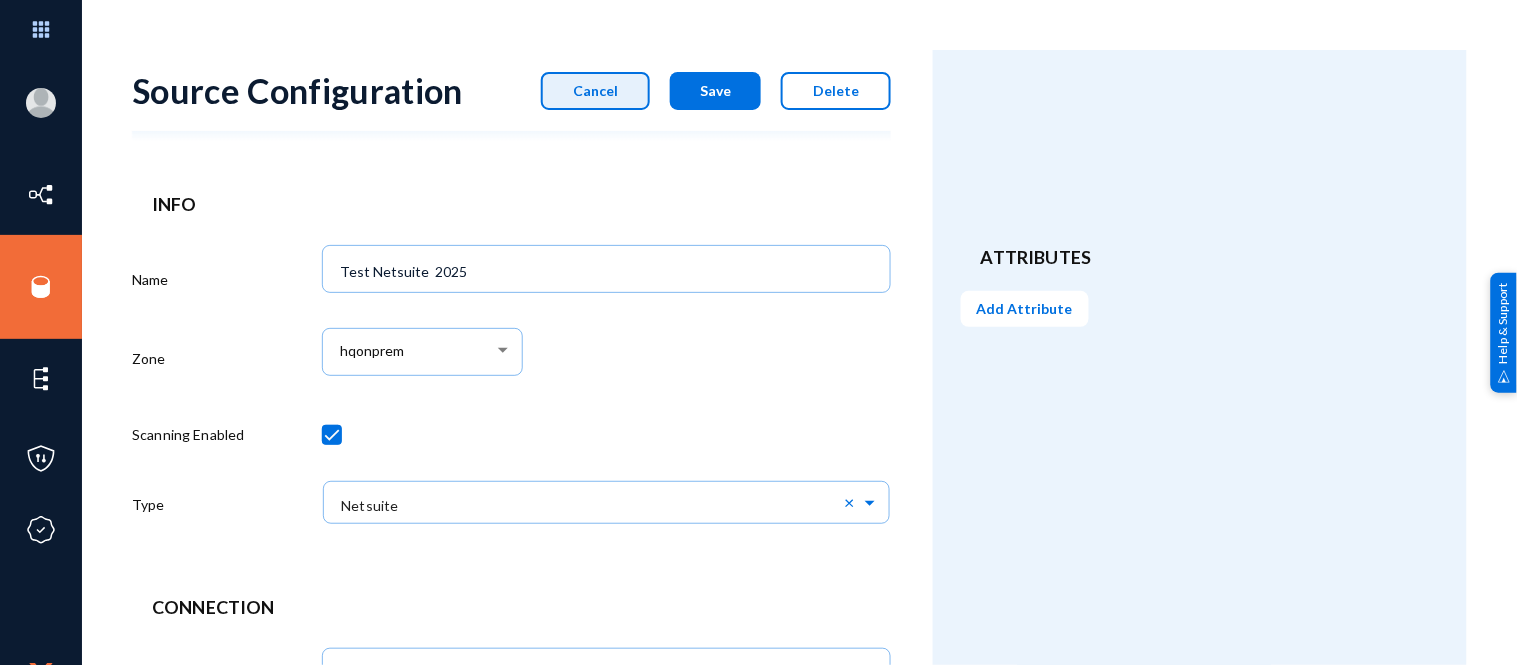 click on "Cancel" 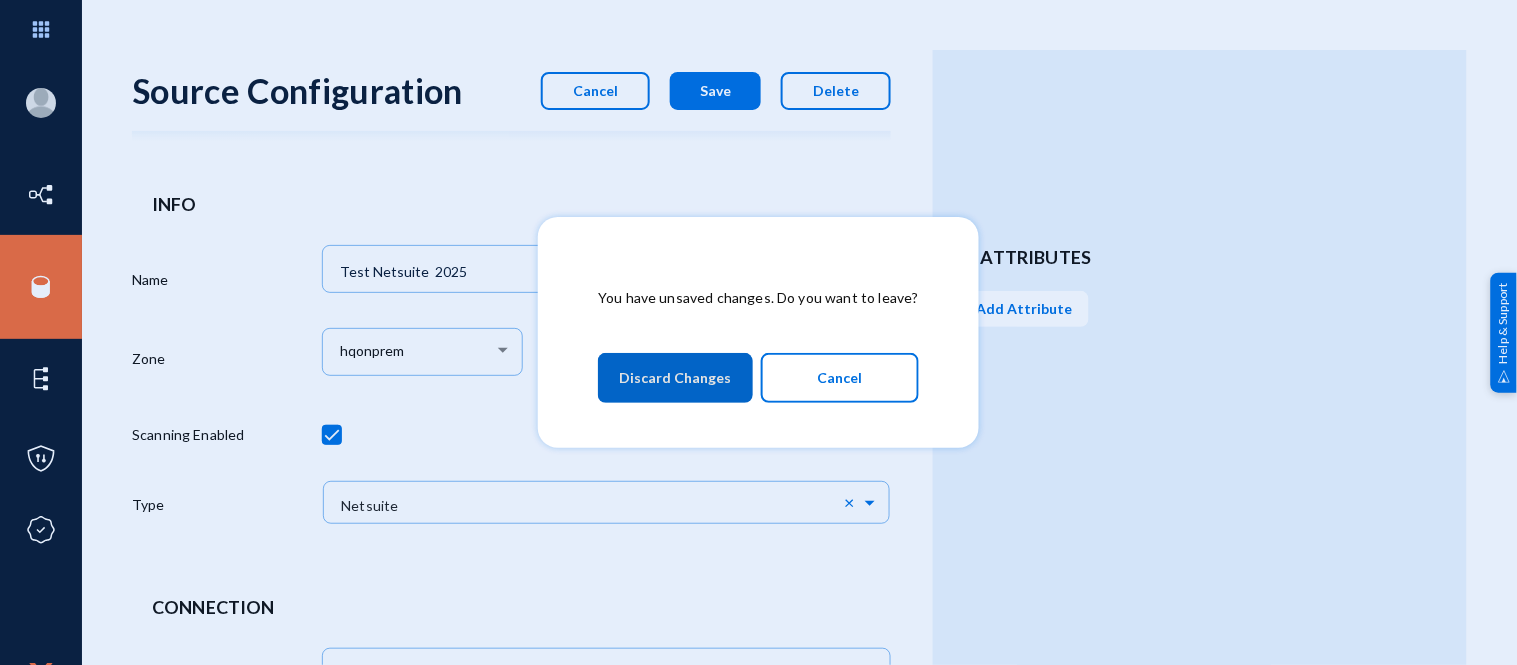 click on "Discard Changes" at bounding box center (675, 378) 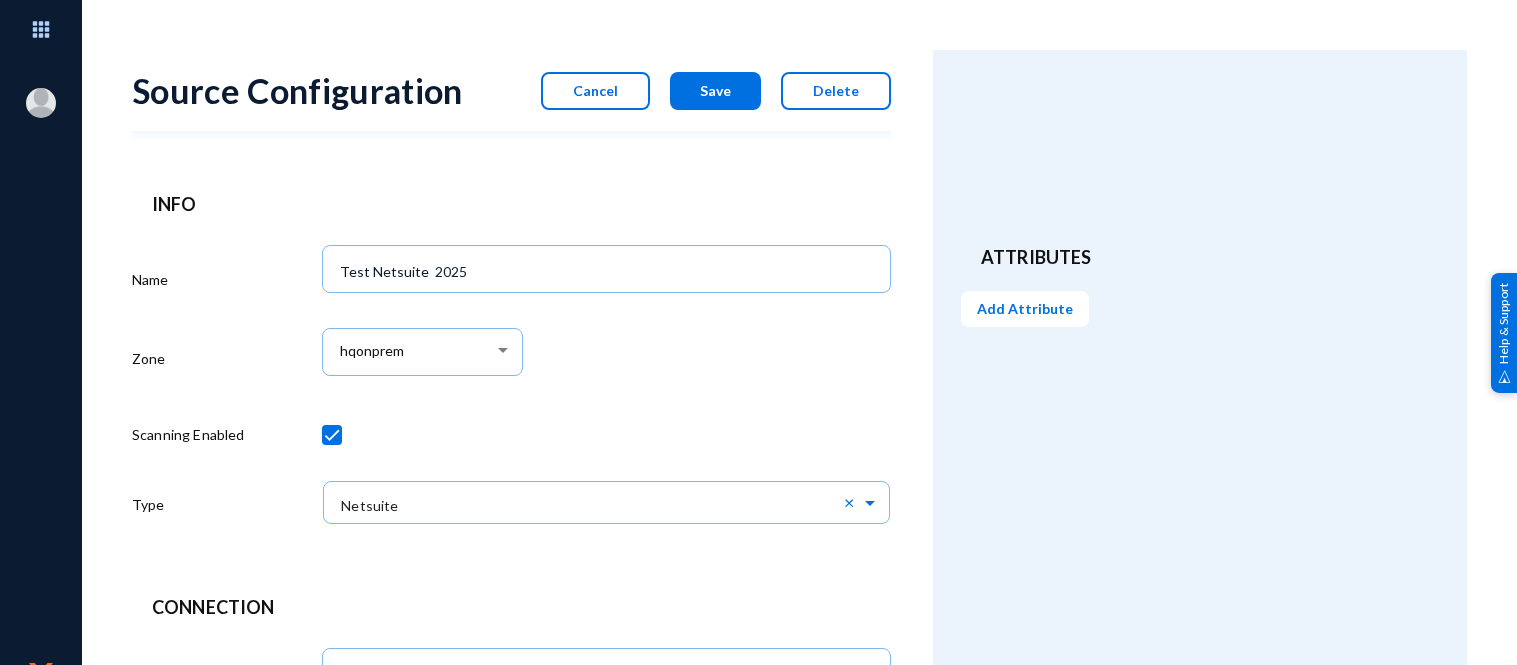 scroll, scrollTop: 0, scrollLeft: 0, axis: both 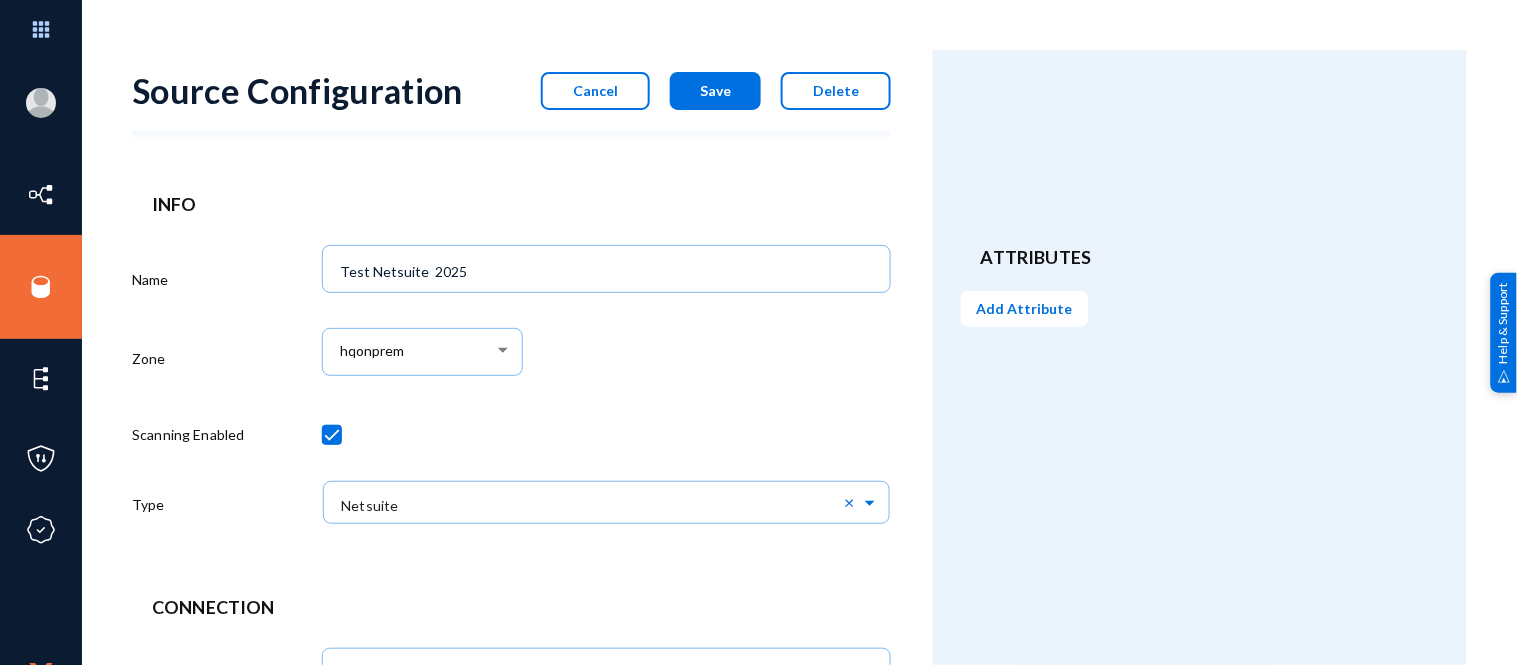 click on "Cancel" 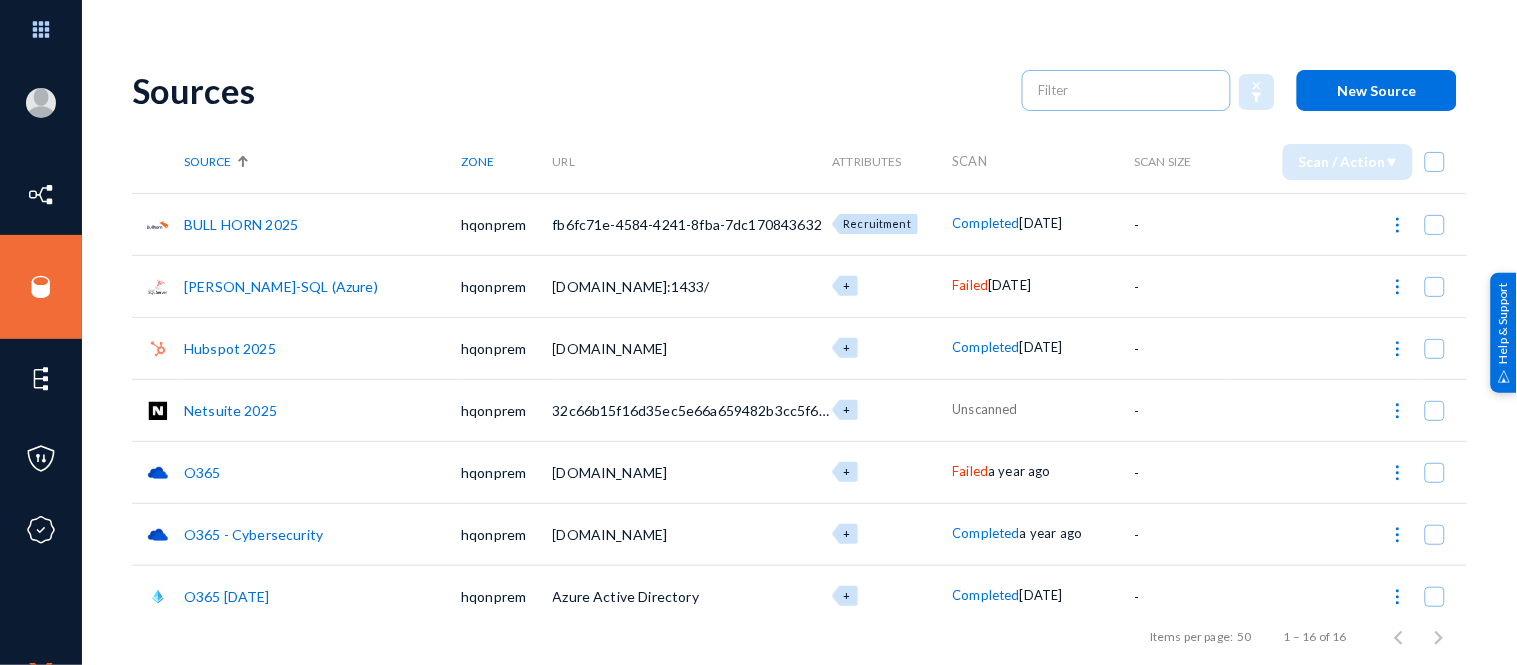 click on "Netsuite 2025" 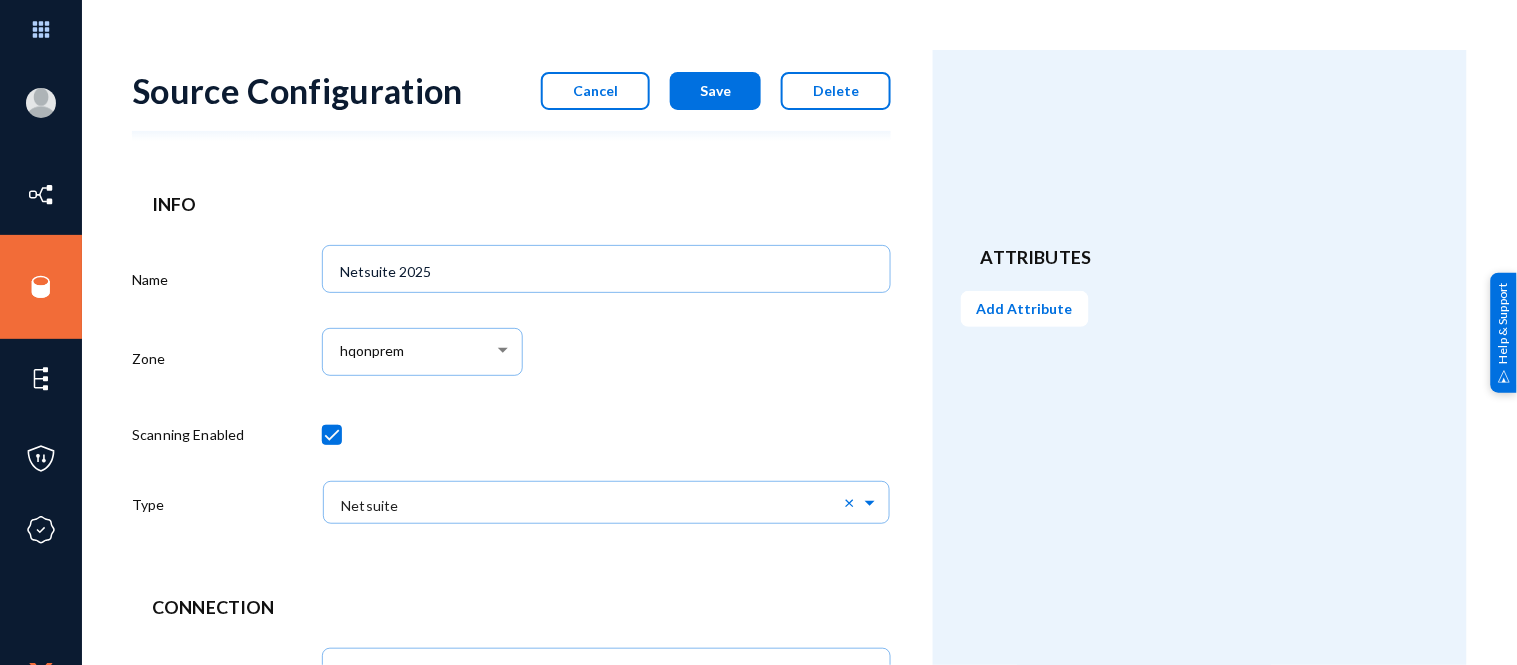 scroll, scrollTop: 846, scrollLeft: 0, axis: vertical 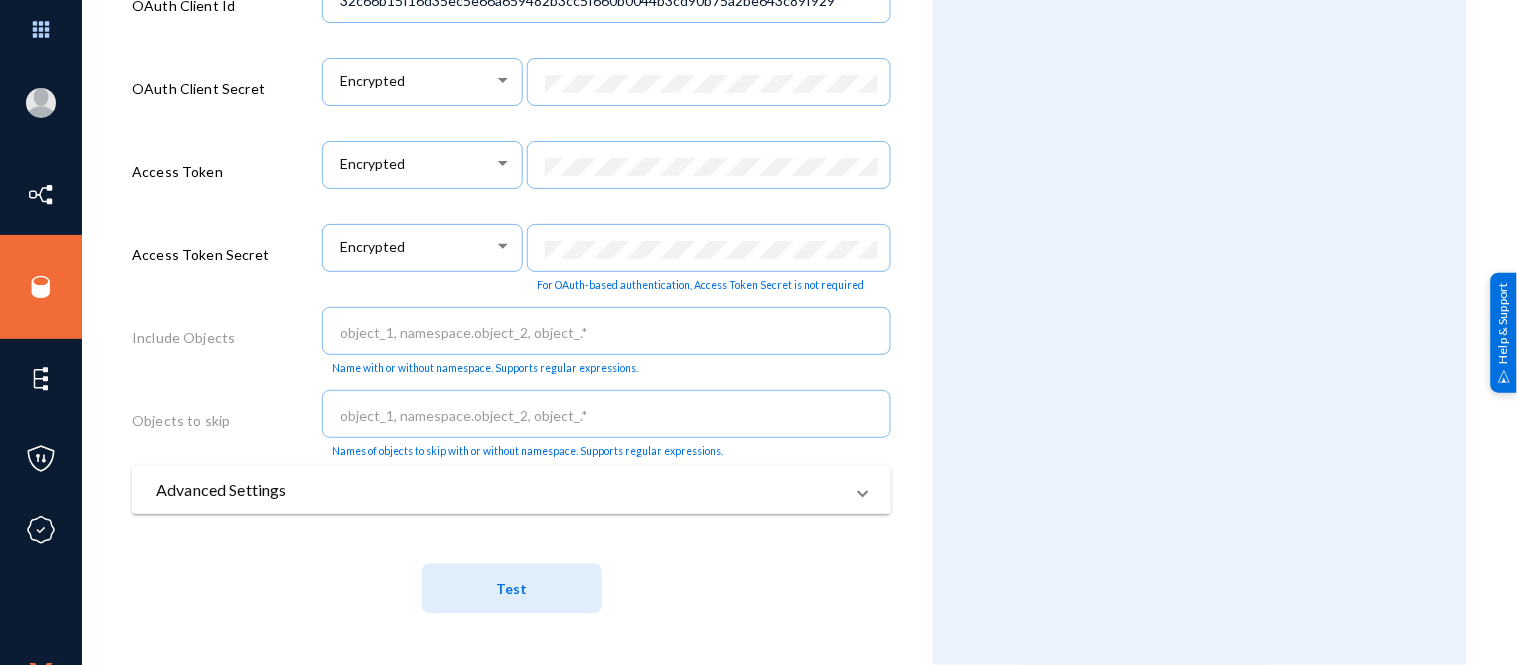 click on "Advanced Settings" at bounding box center [511, 490] 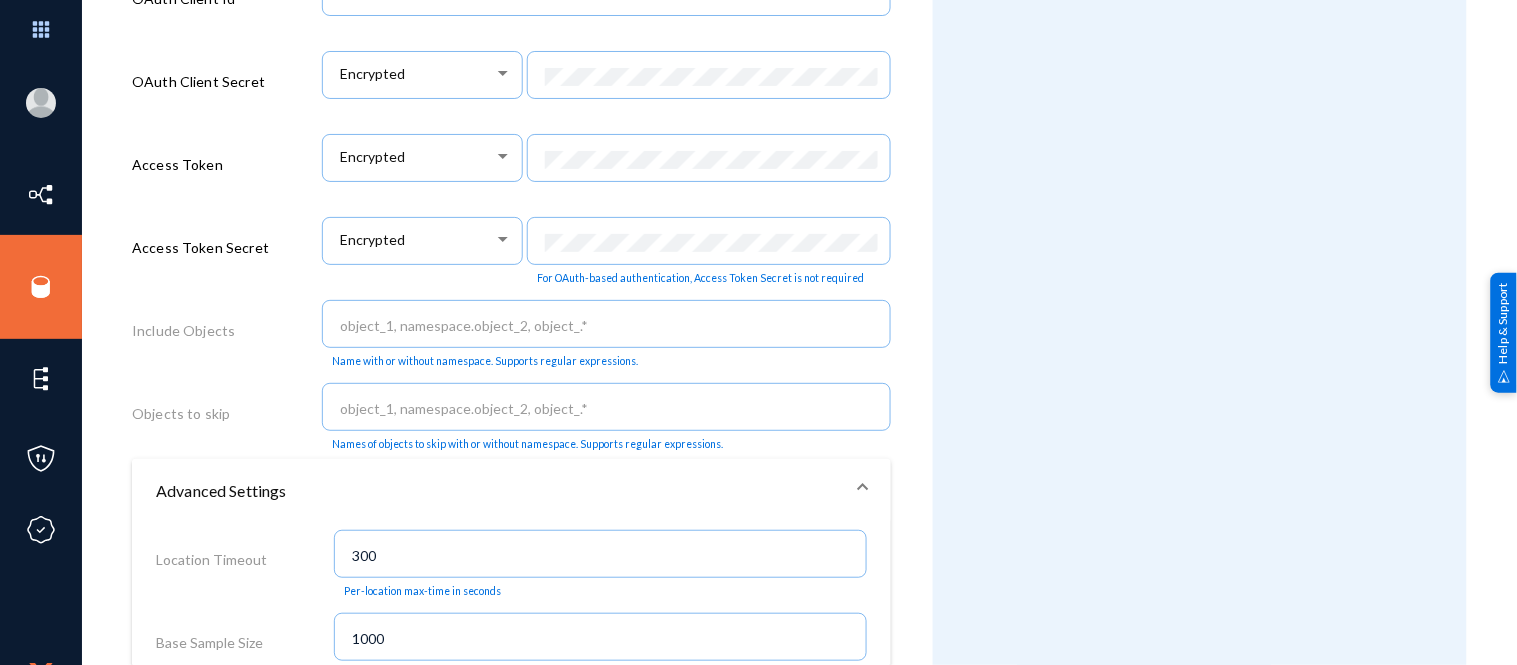 scroll, scrollTop: 1577, scrollLeft: 0, axis: vertical 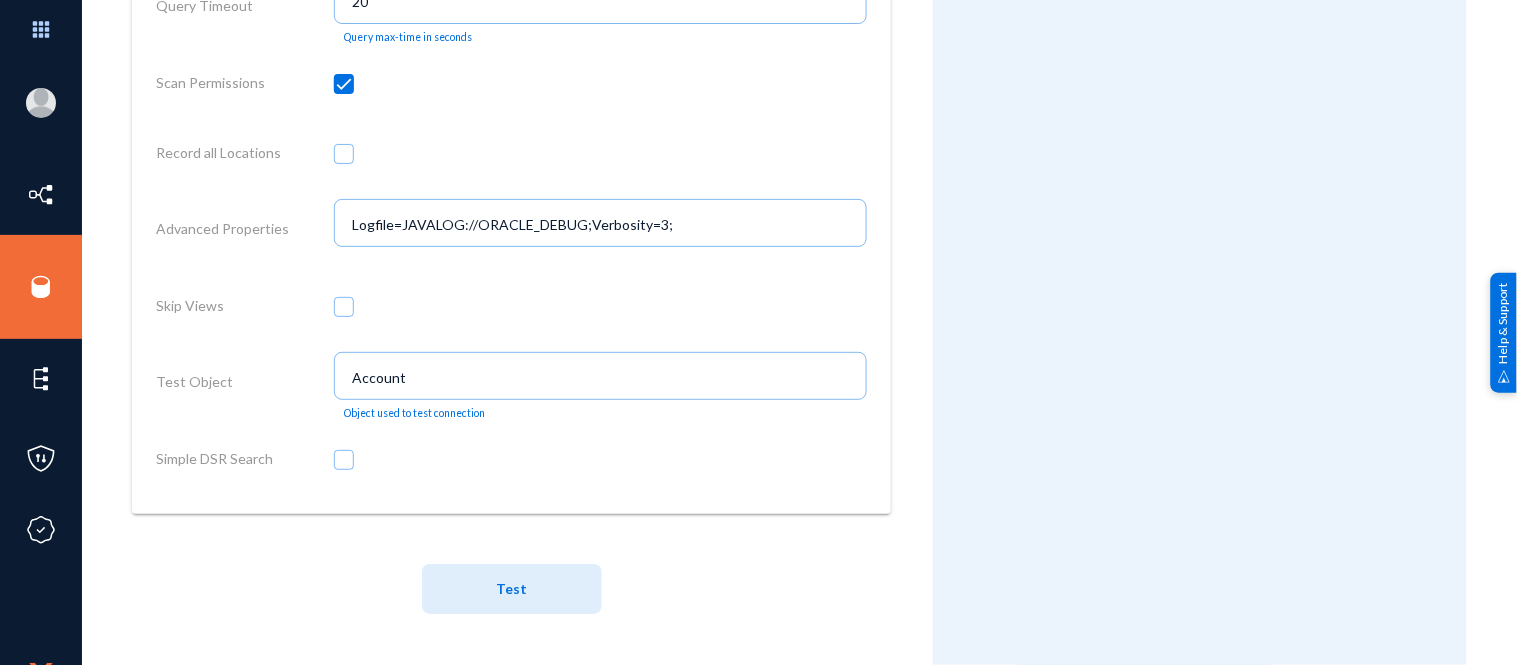 click on "Test" 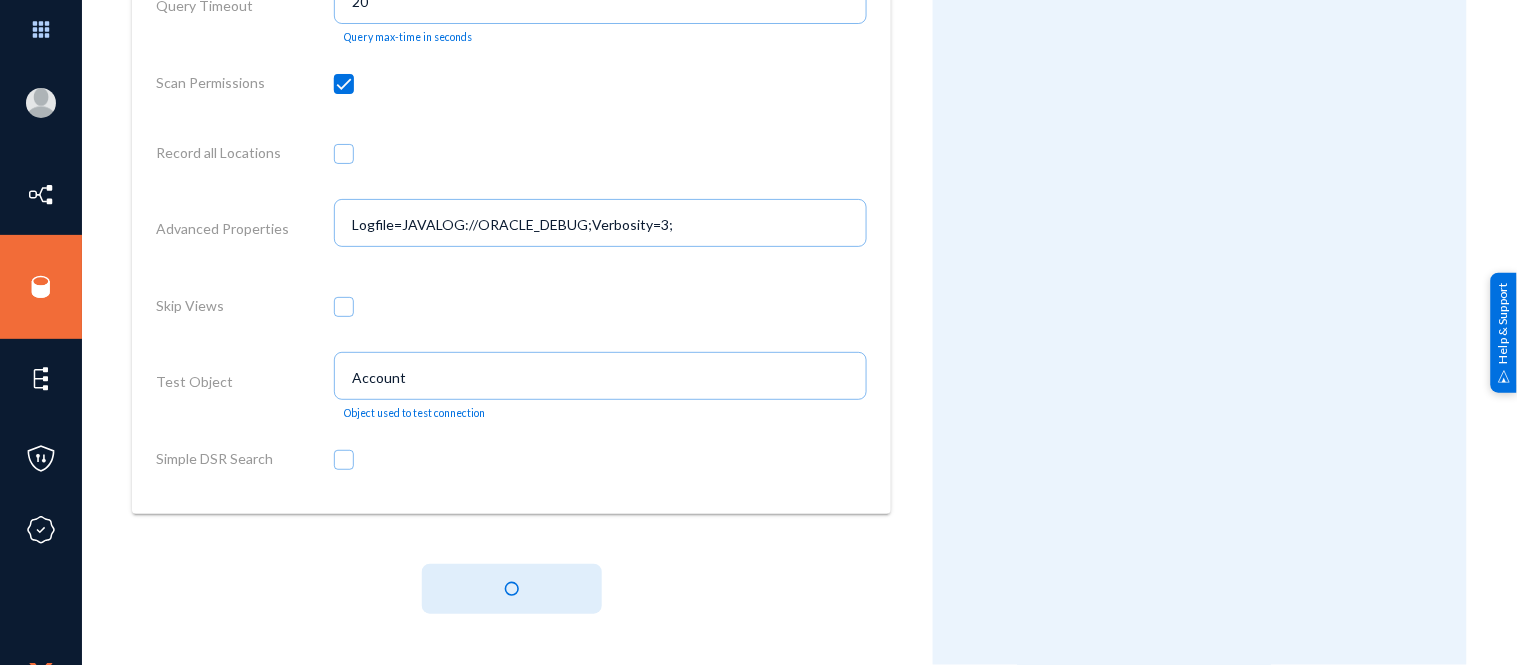 type 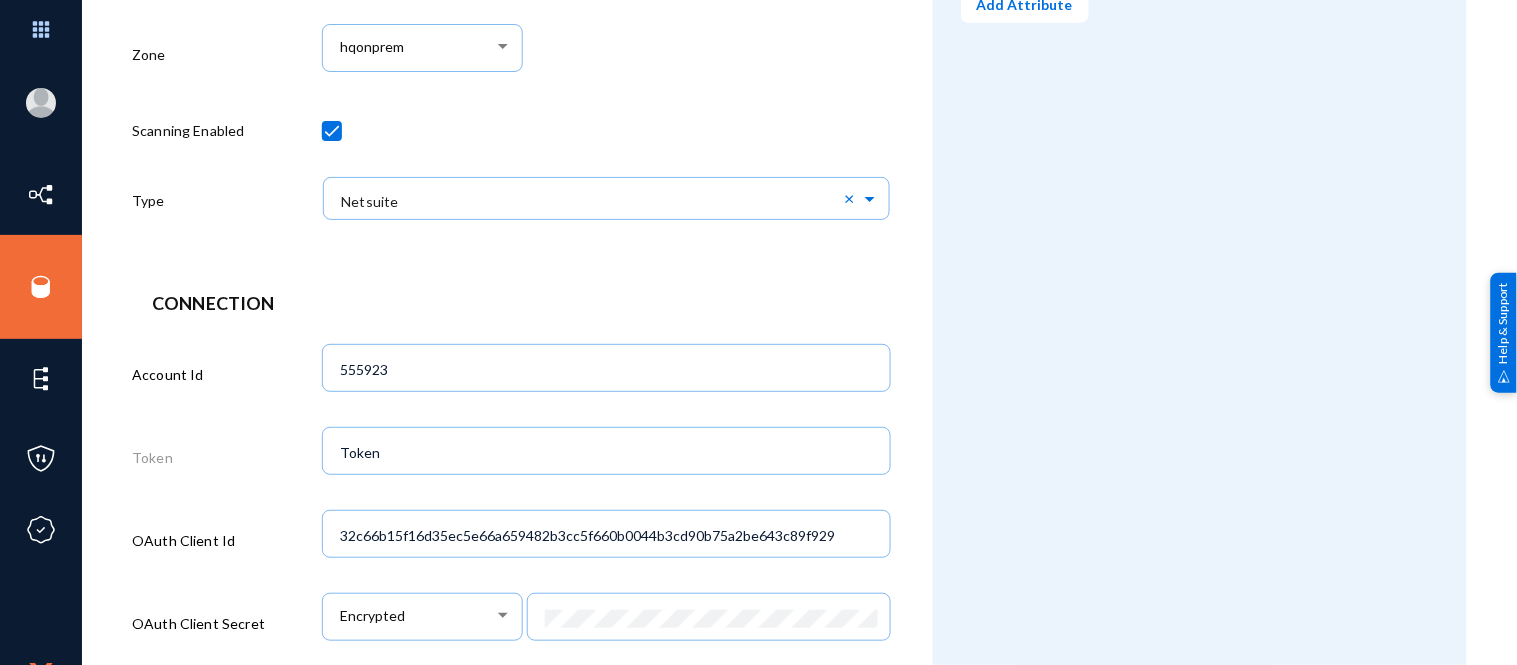 scroll, scrollTop: 54, scrollLeft: 0, axis: vertical 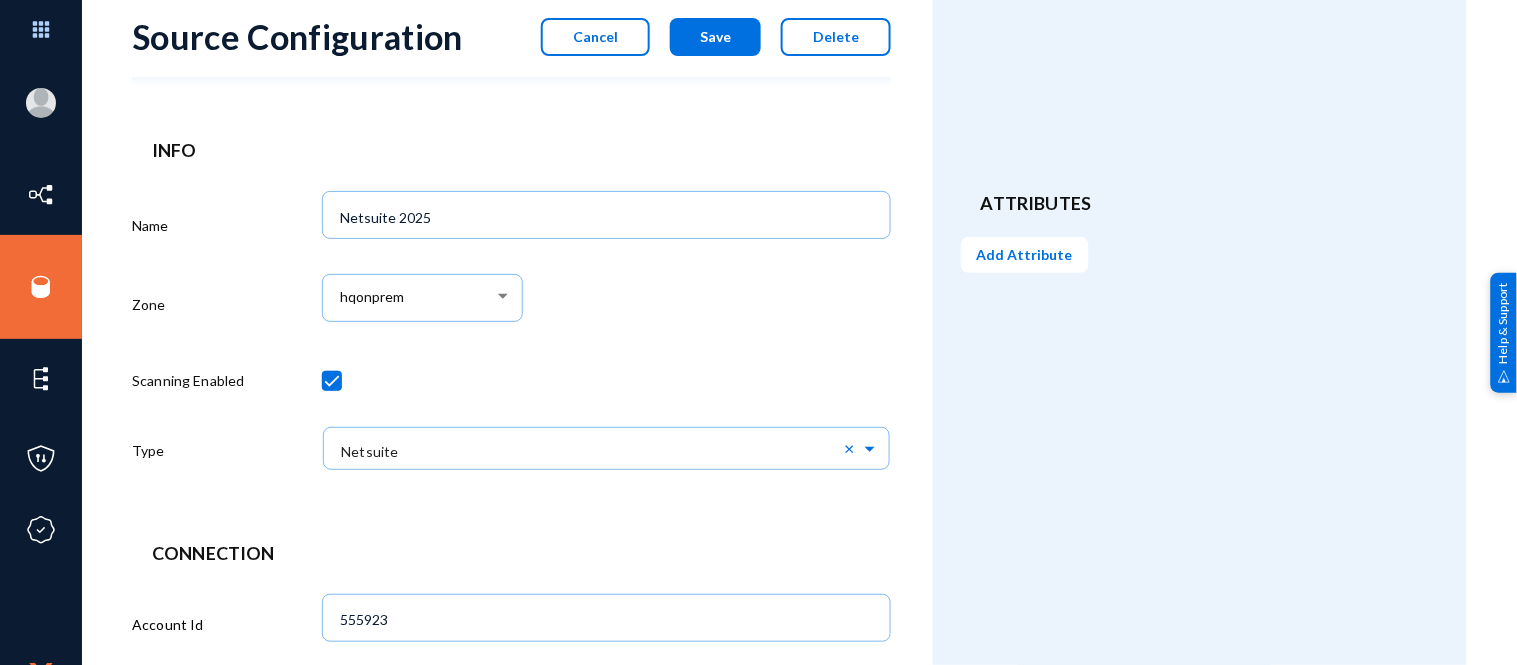click on "Cancel" 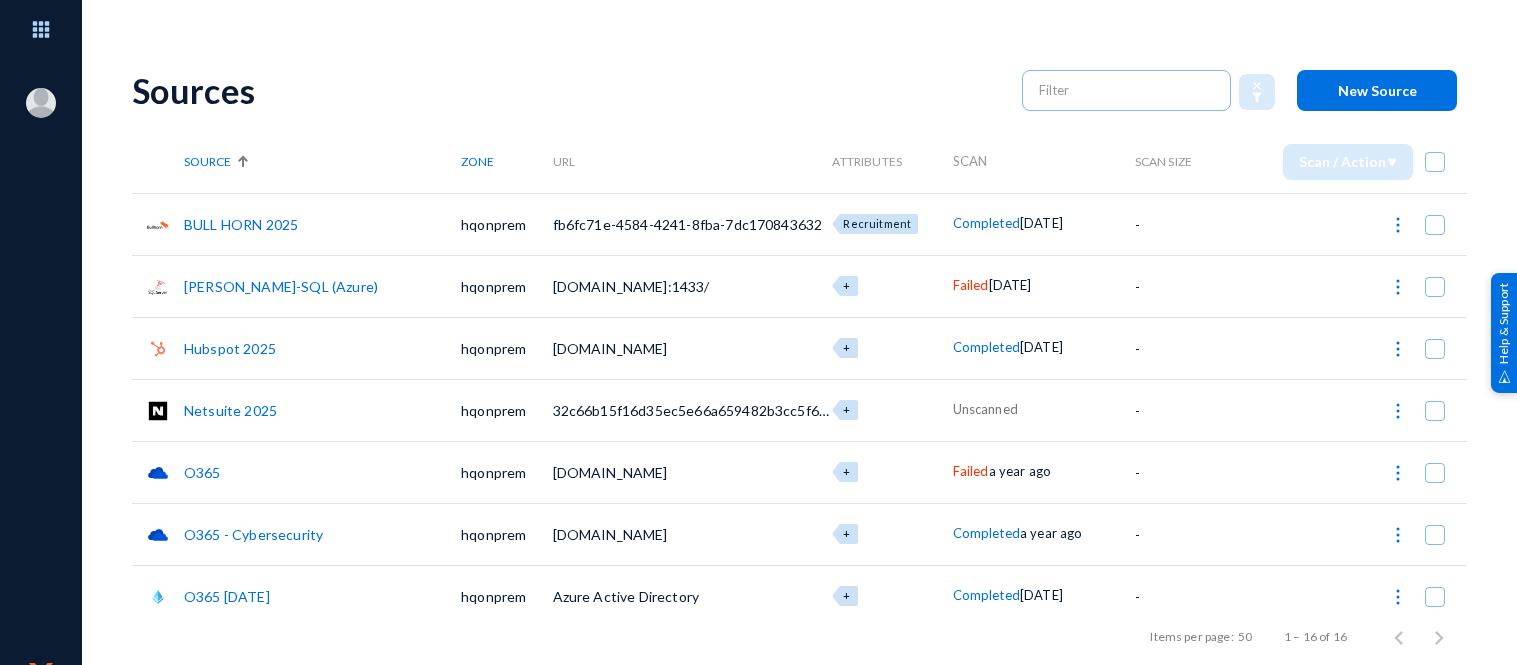 scroll, scrollTop: 0, scrollLeft: 0, axis: both 